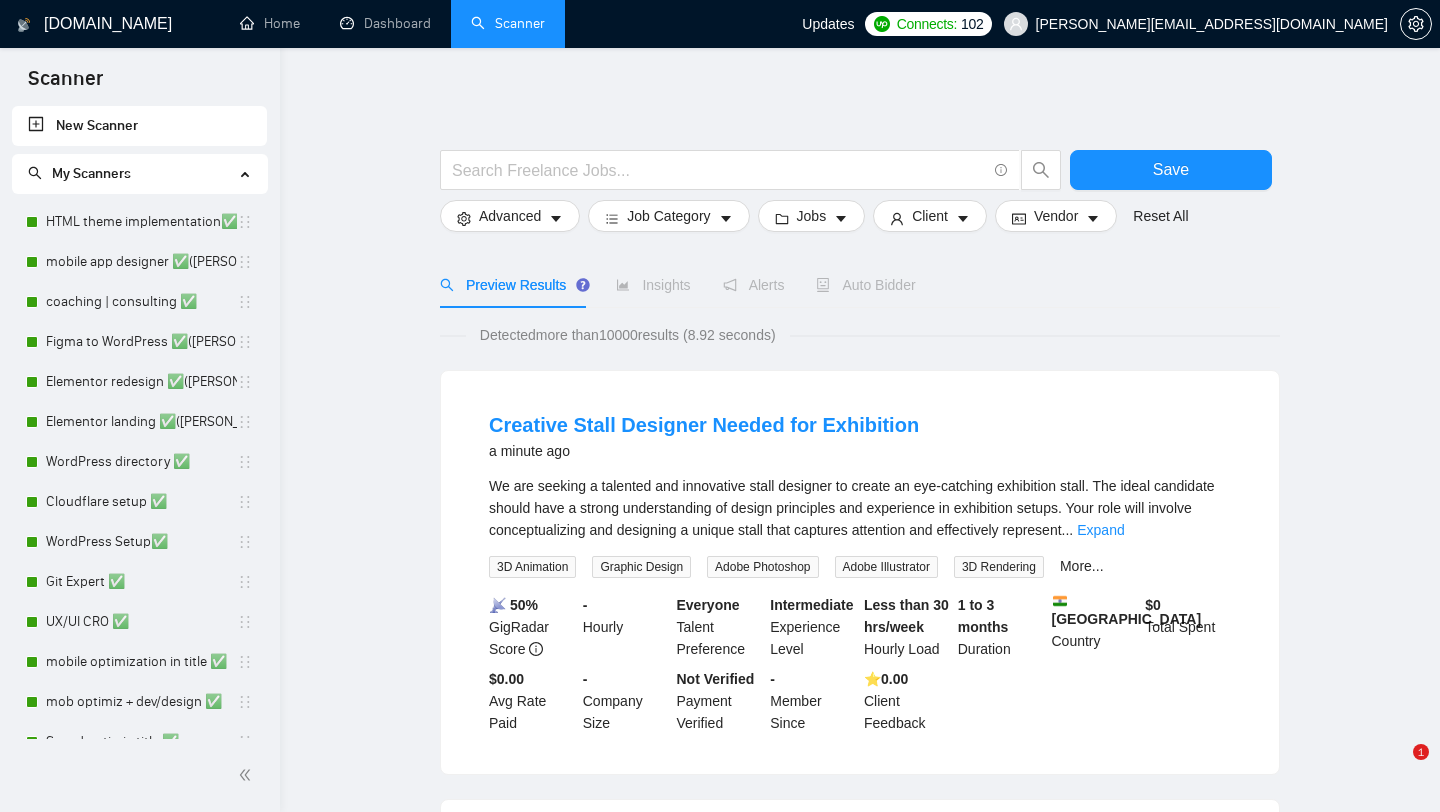 scroll, scrollTop: 0, scrollLeft: 0, axis: both 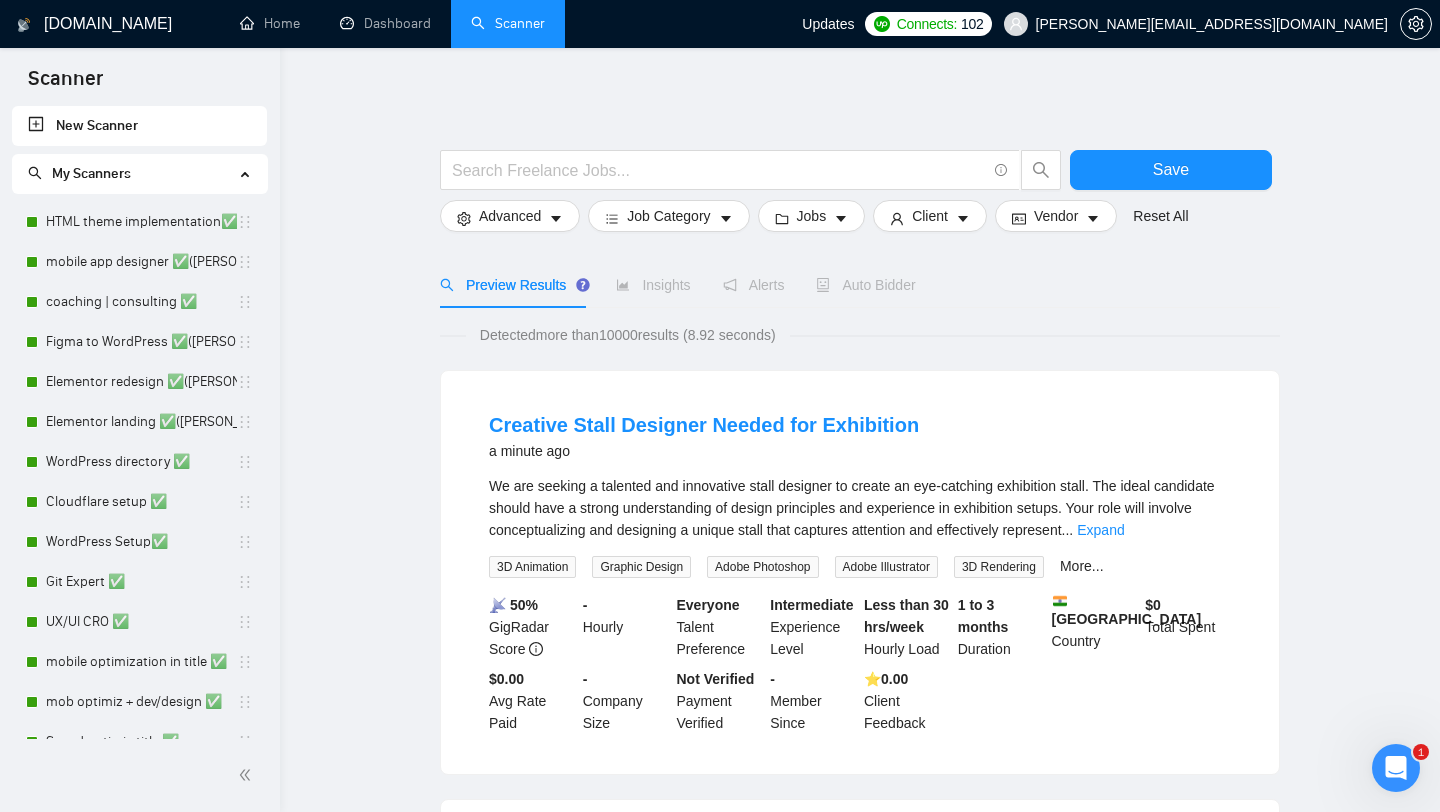 click on "New Scanner" at bounding box center [139, 126] 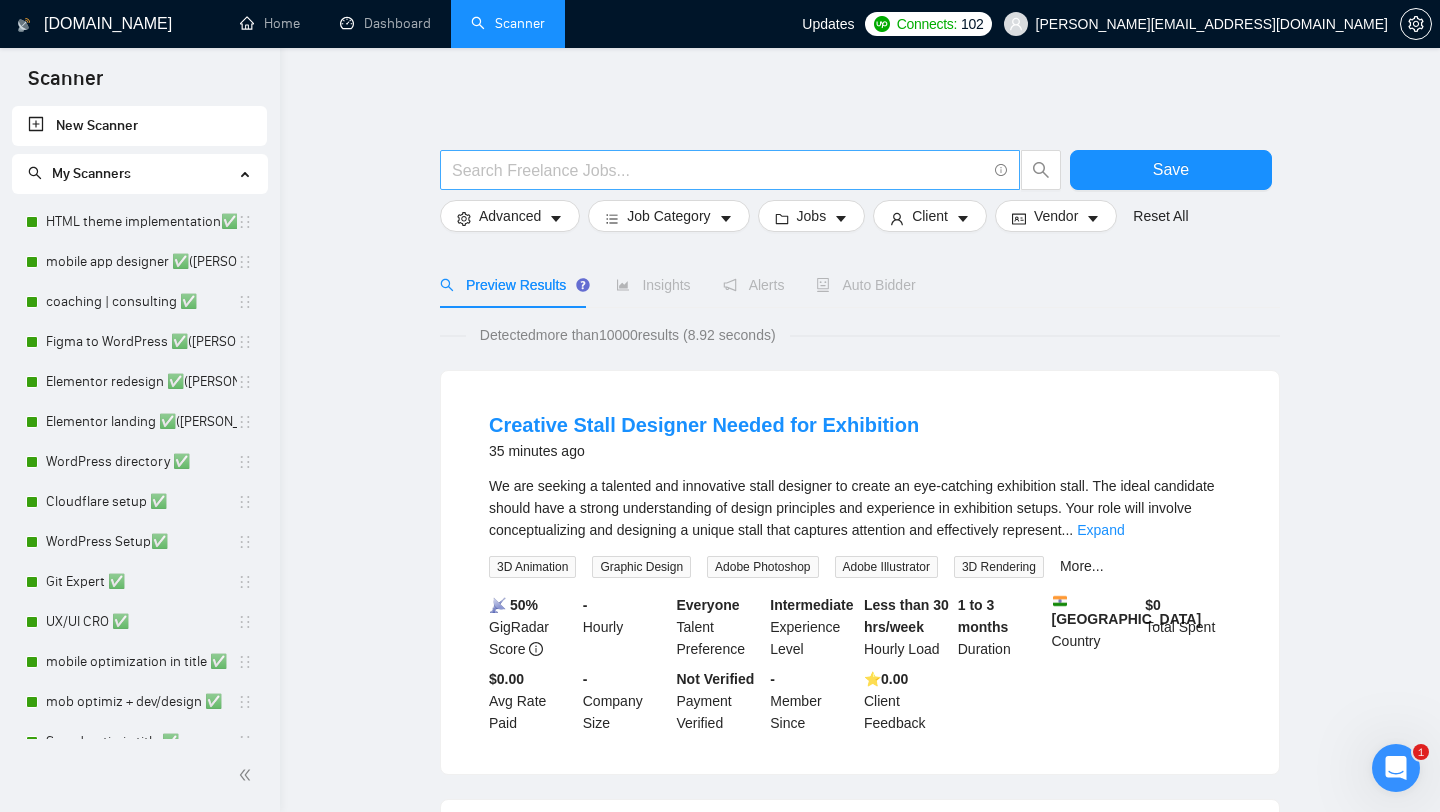 click at bounding box center [719, 170] 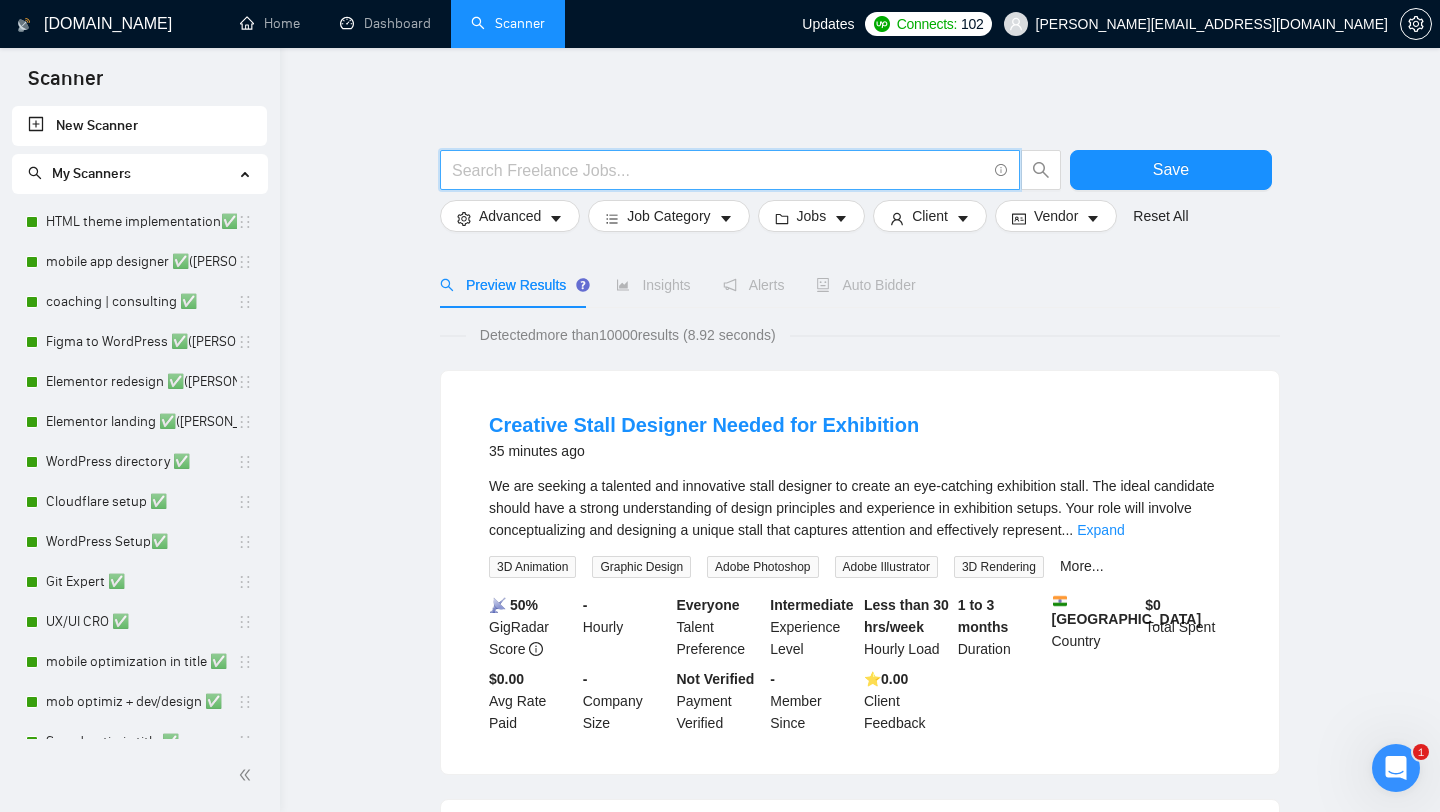 paste on "duplicate page plugin wordpress" 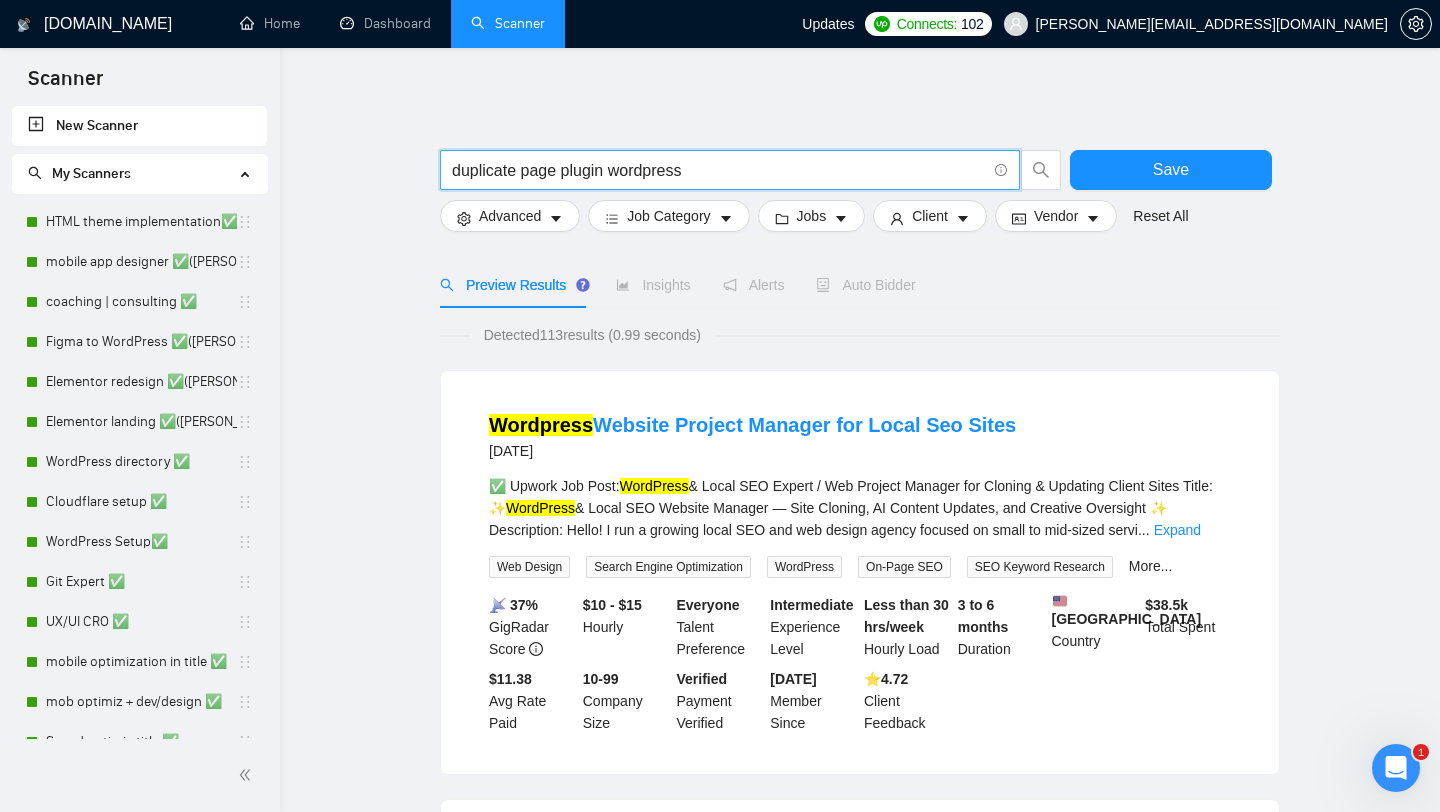 click on "duplicate page plugin wordpress" at bounding box center [719, 170] 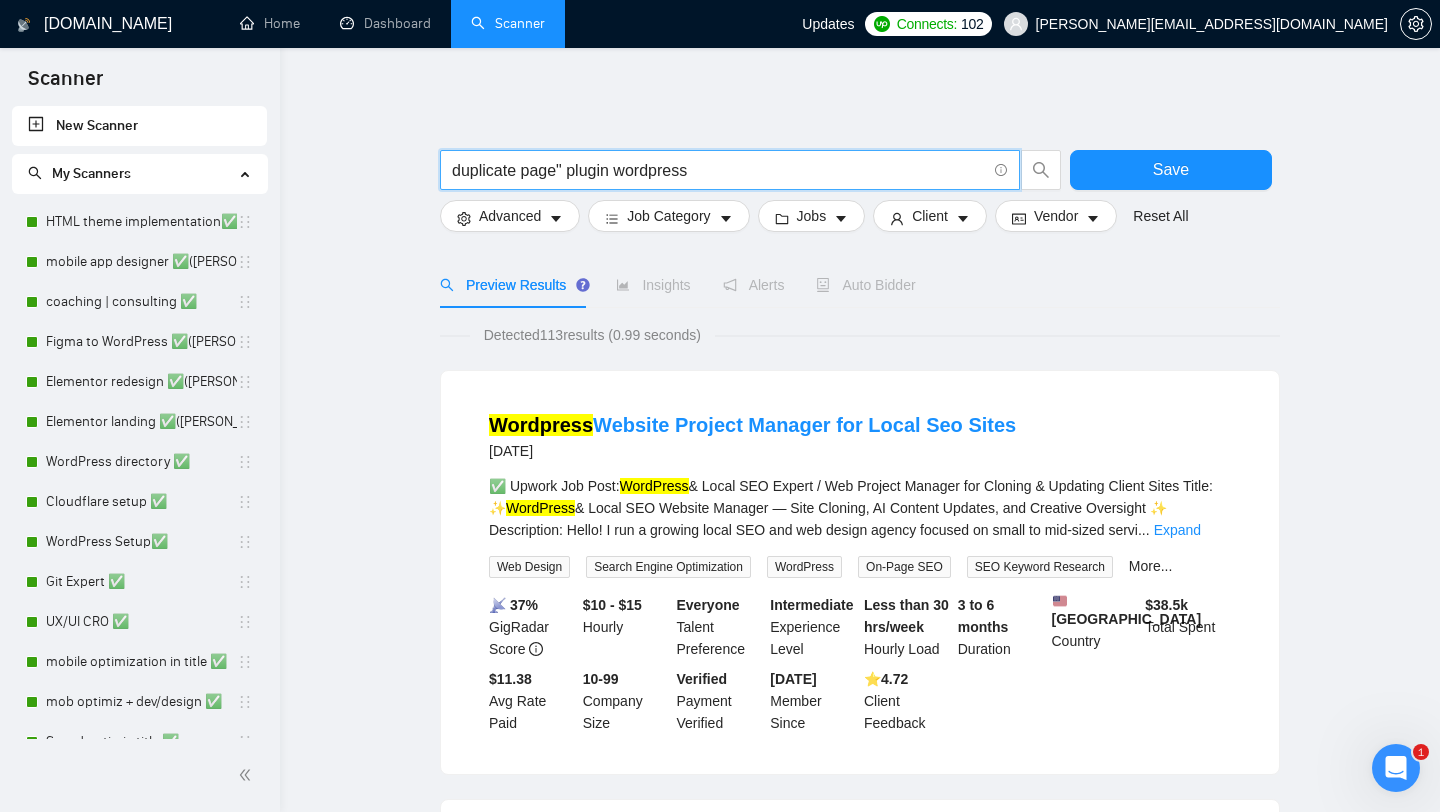 click on "duplicate page" plugin wordpress" at bounding box center (719, 170) 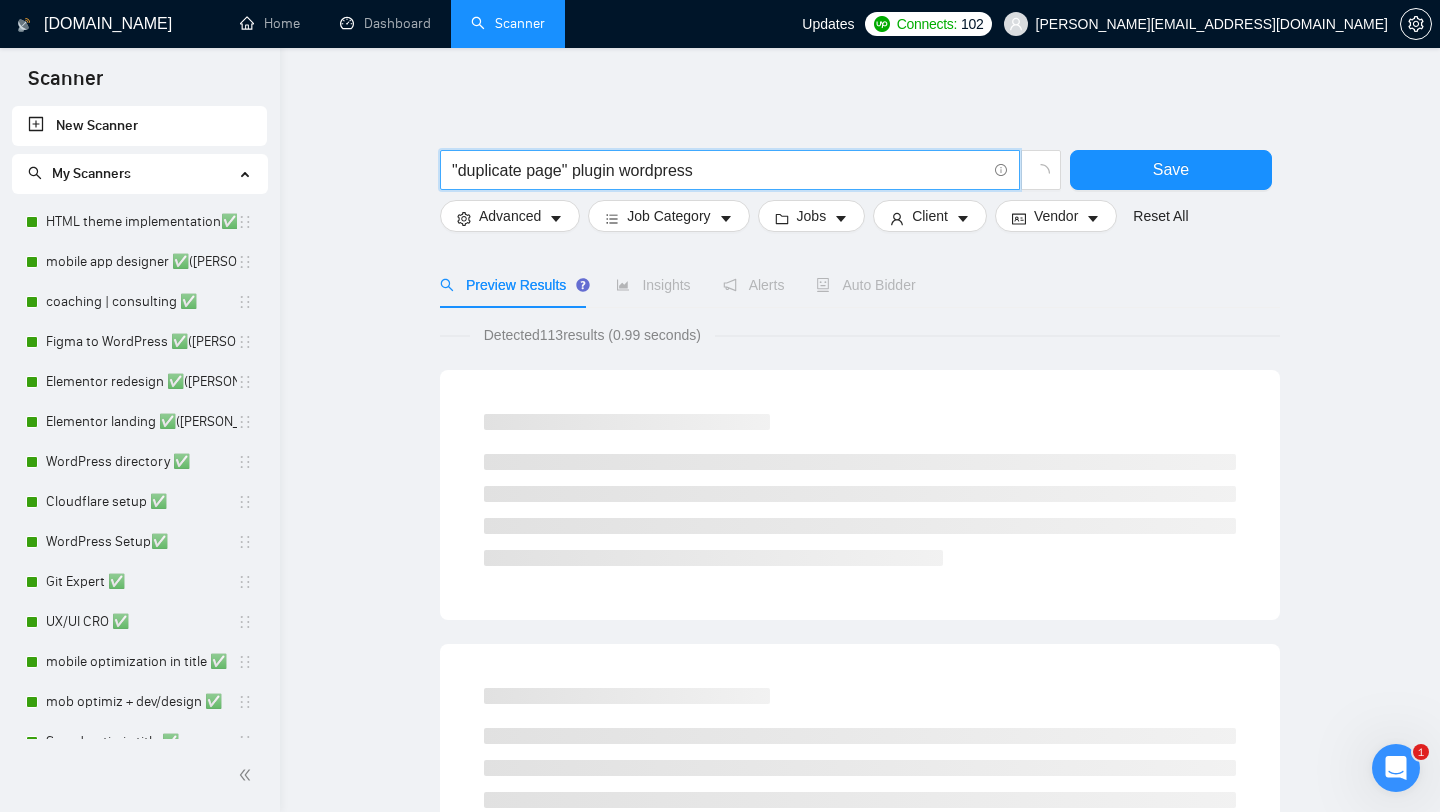 click on ""duplicate page" plugin wordpress" at bounding box center [719, 170] 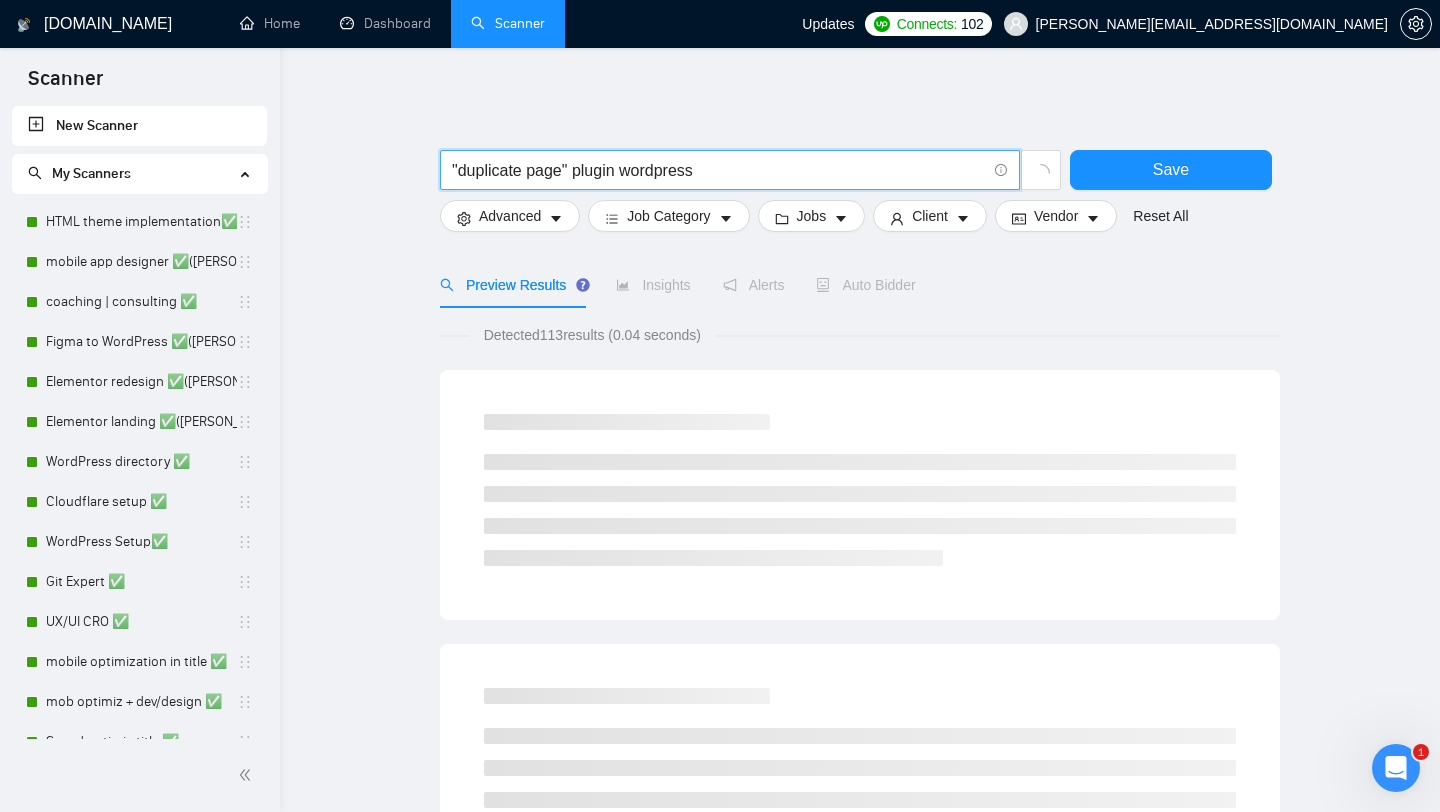 click on ""duplicate page" plugin wordpress" at bounding box center (719, 170) 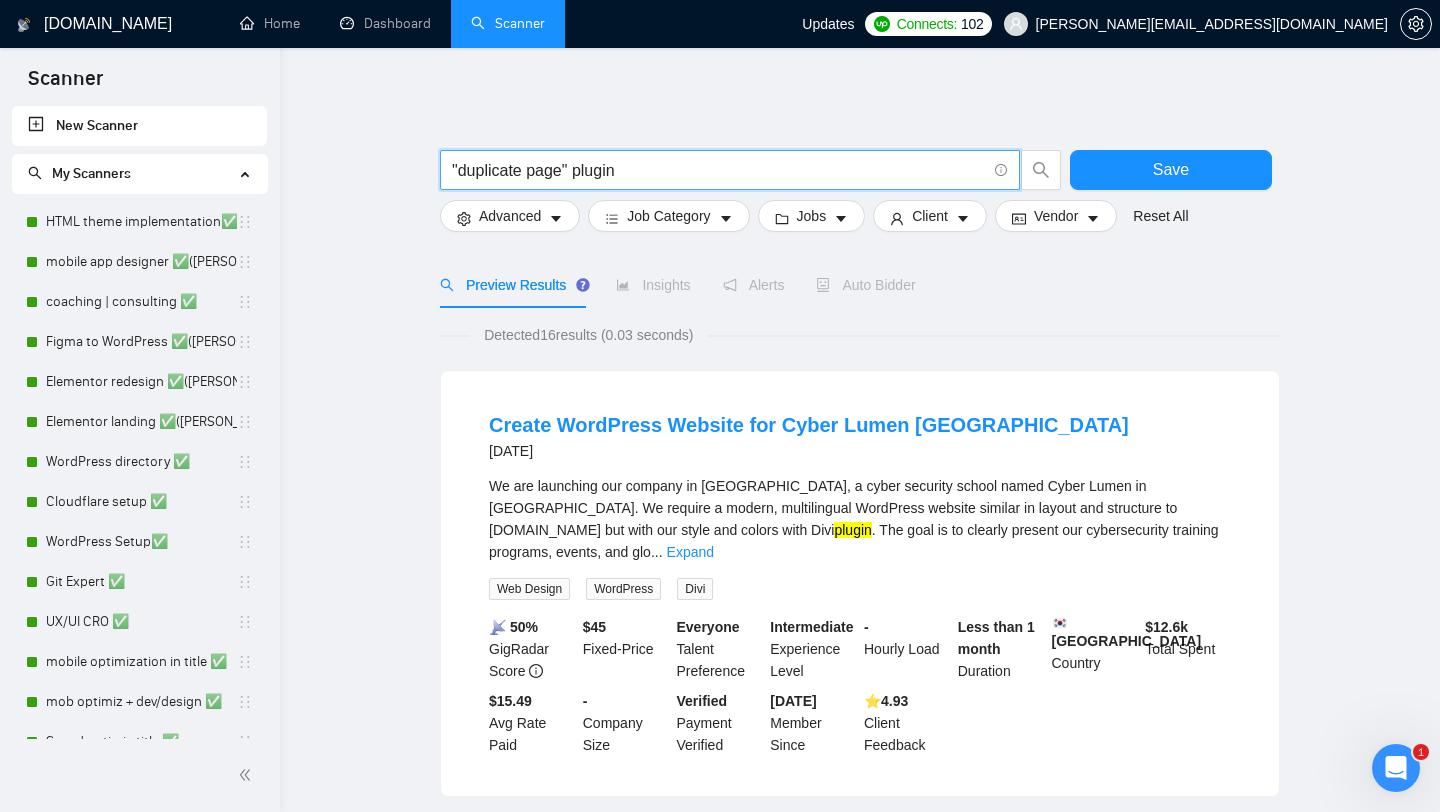 type on ""duplicate page" plugin" 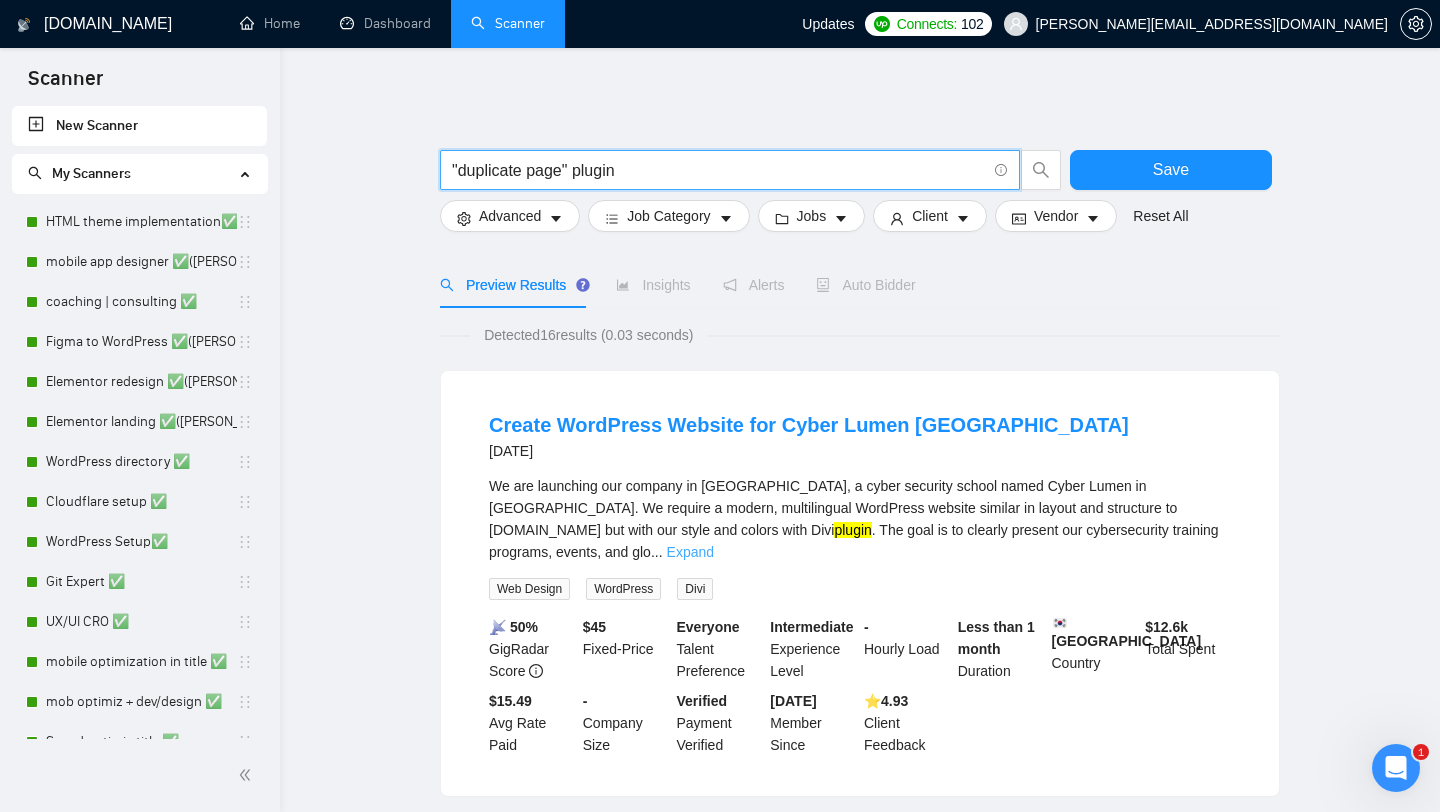 click on "Expand" at bounding box center (690, 552) 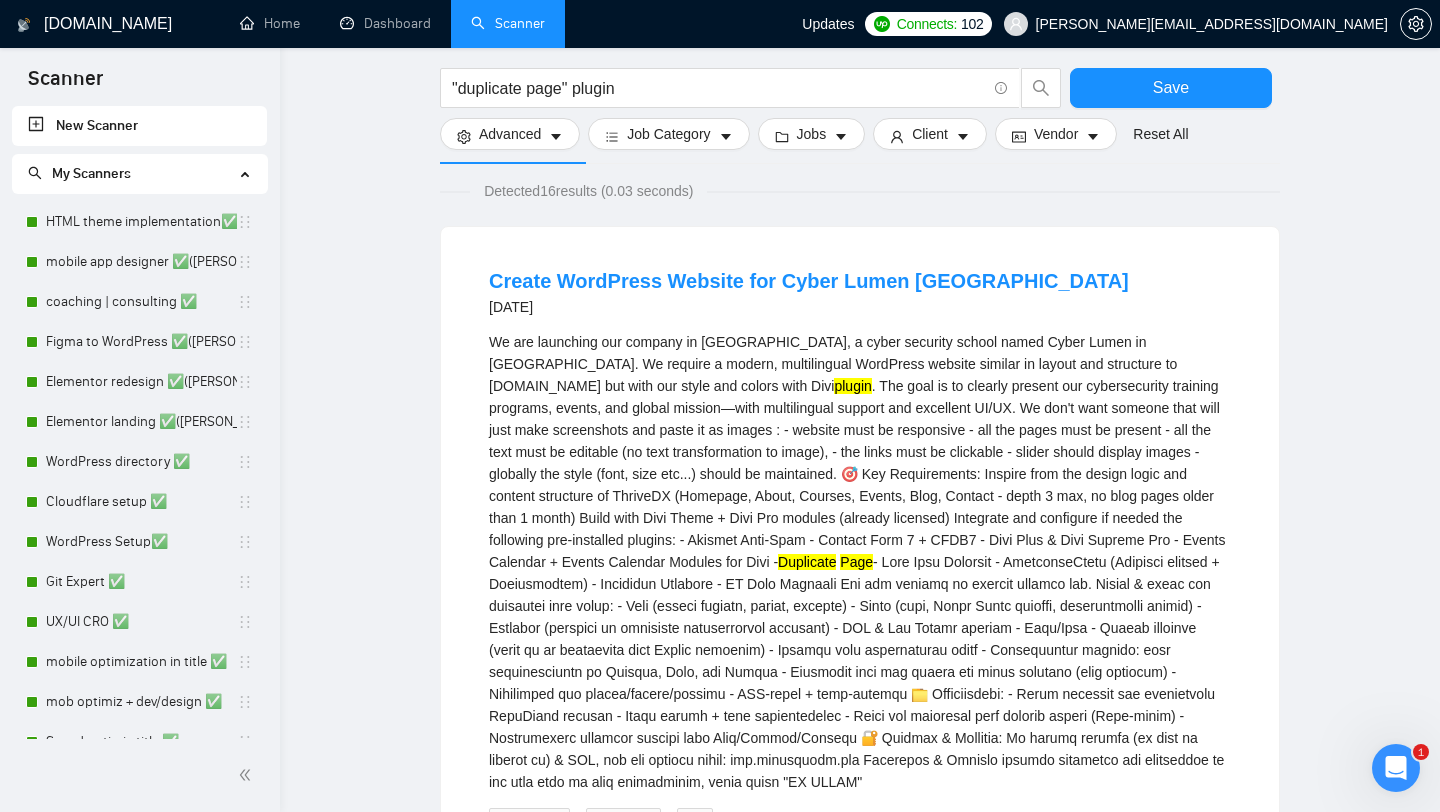 scroll, scrollTop: 146, scrollLeft: 0, axis: vertical 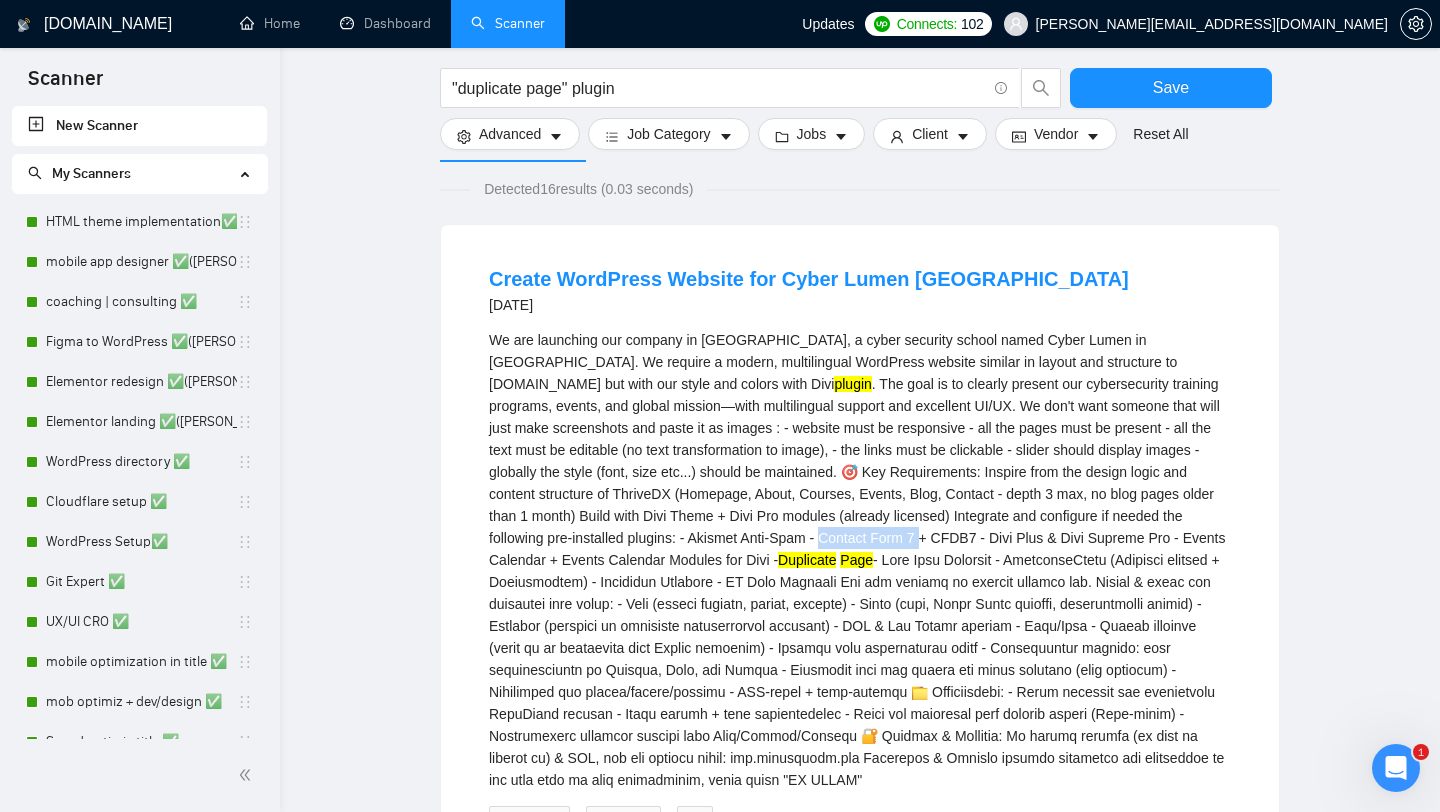 drag, startPoint x: 840, startPoint y: 541, endPoint x: 947, endPoint y: 542, distance: 107.00467 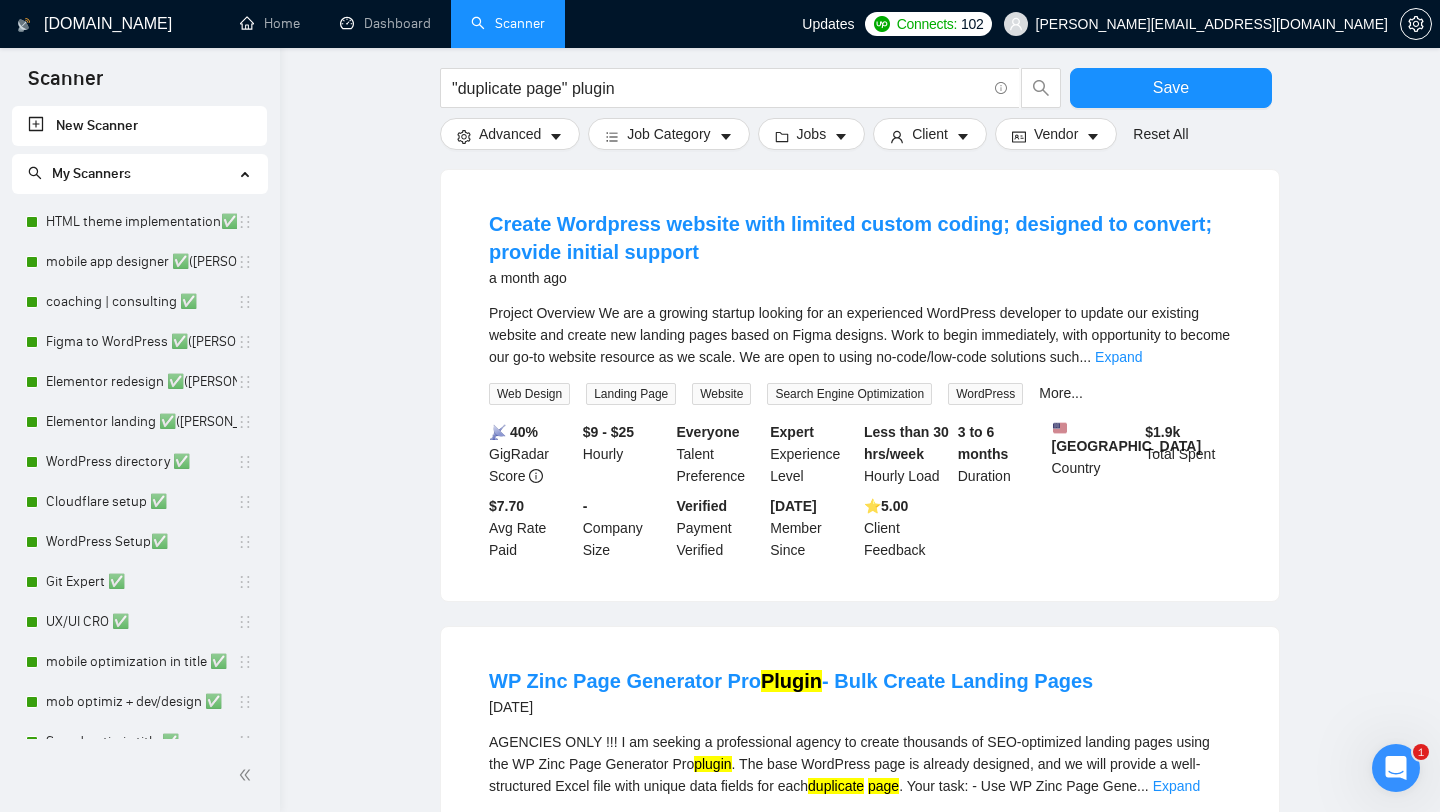 scroll, scrollTop: 1469, scrollLeft: 0, axis: vertical 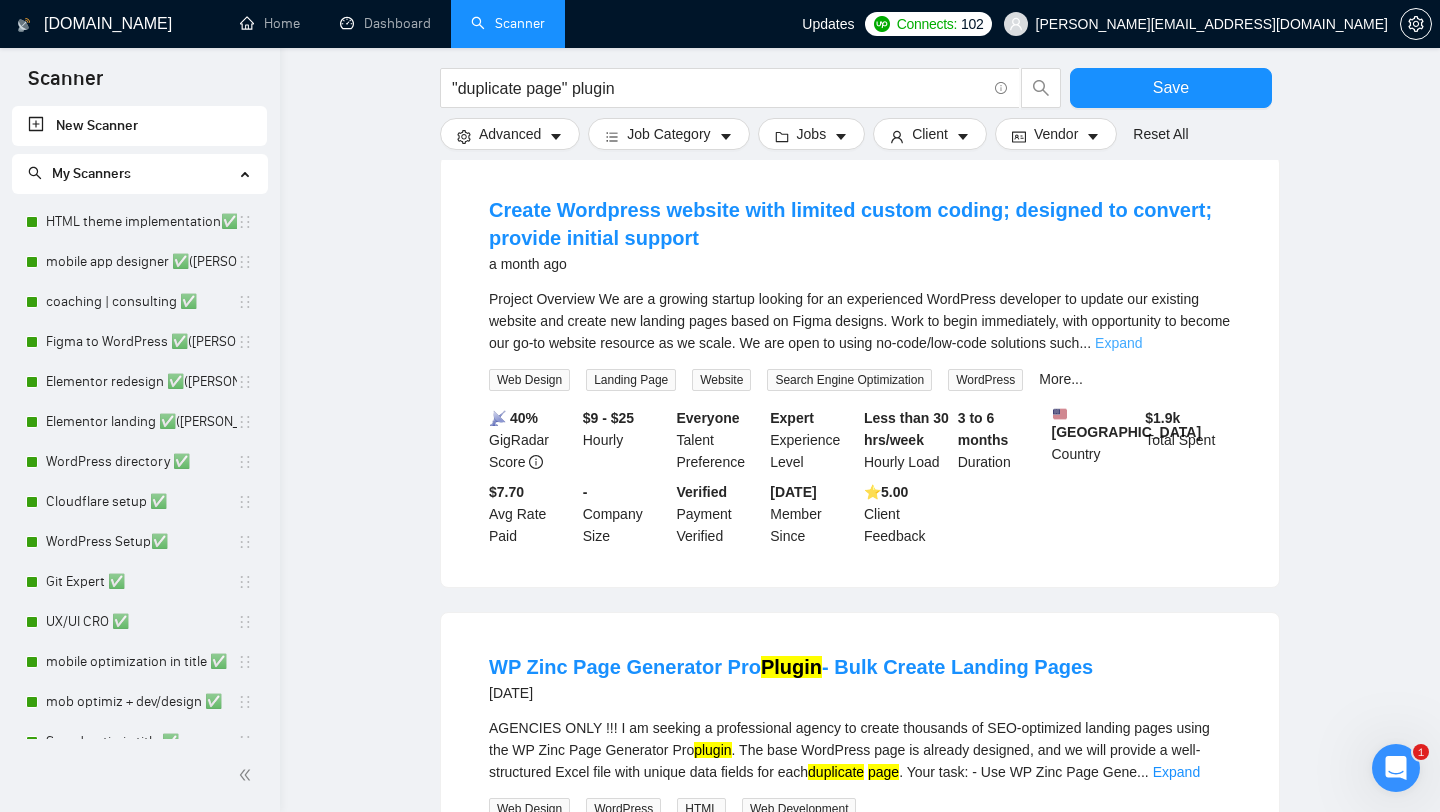 click on "Expand" at bounding box center (1118, 343) 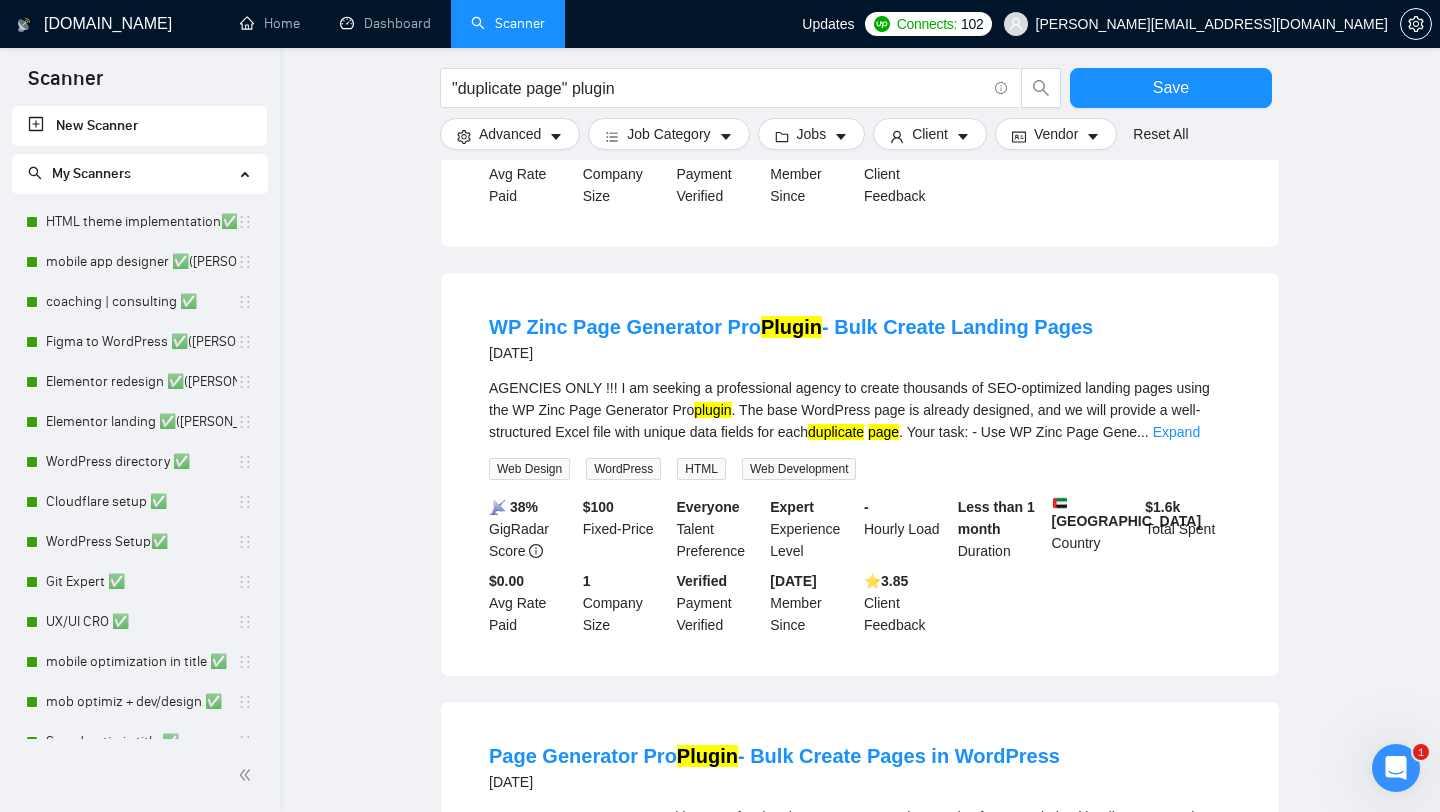 scroll, scrollTop: 2429, scrollLeft: 0, axis: vertical 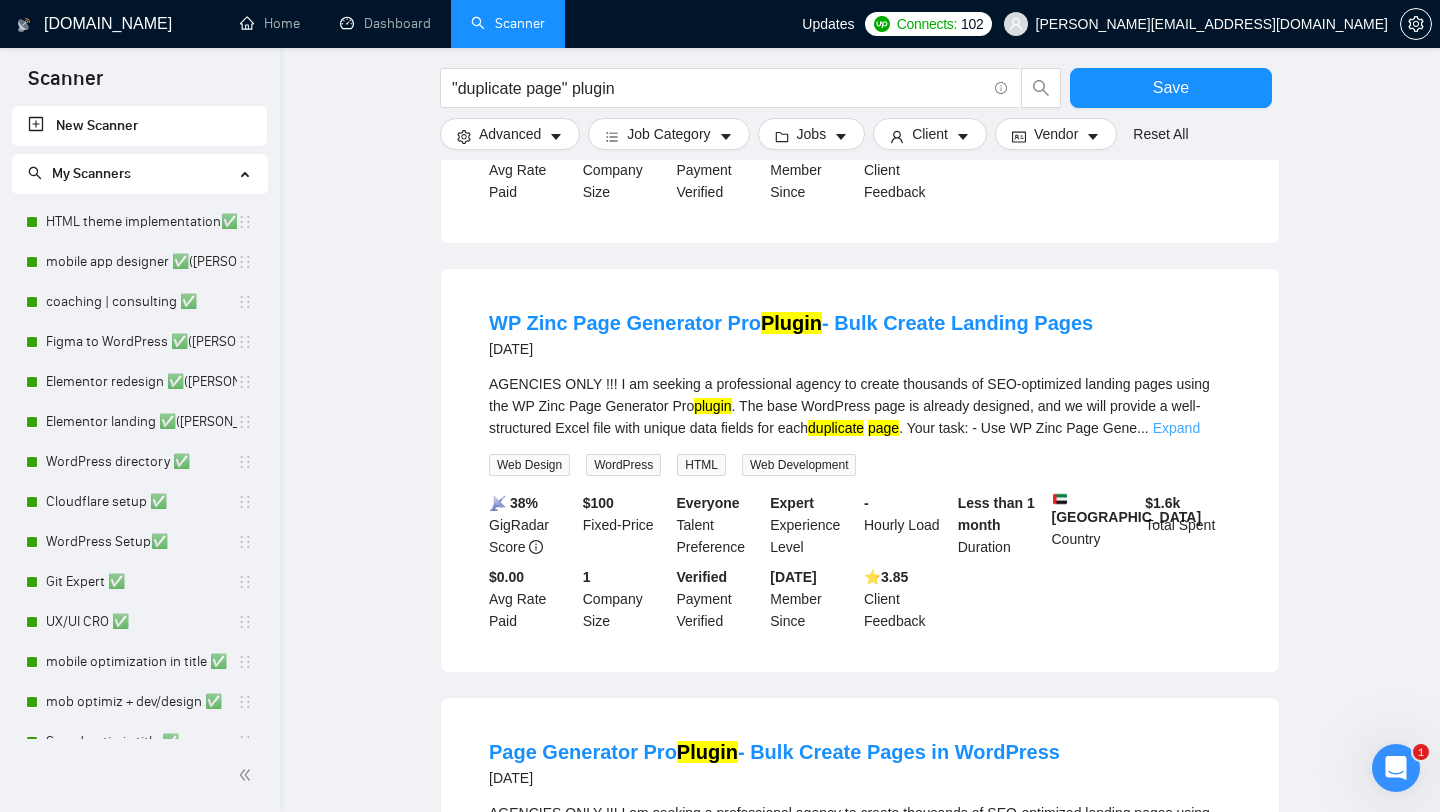 click on "Expand" at bounding box center [1176, 428] 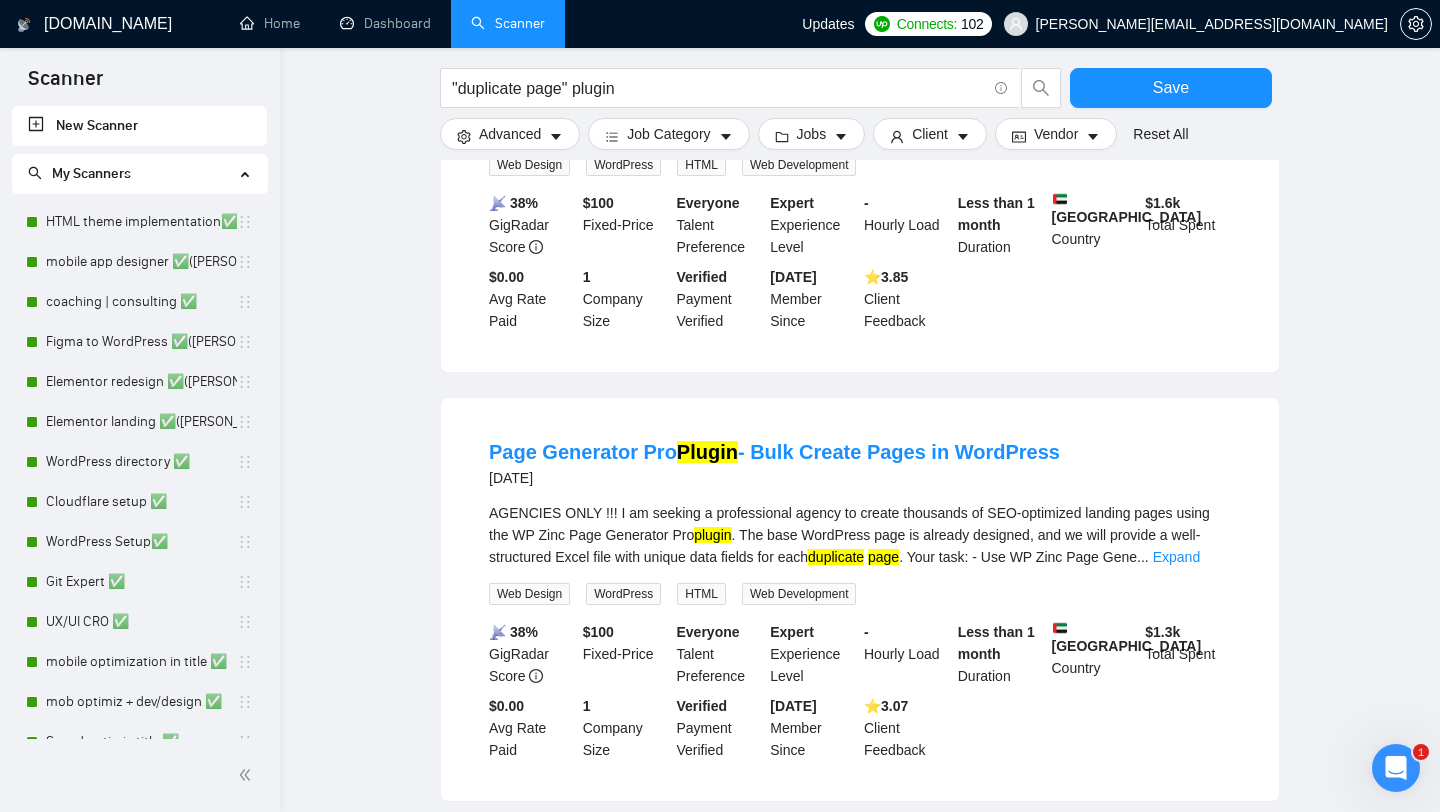 scroll, scrollTop: 3045, scrollLeft: 0, axis: vertical 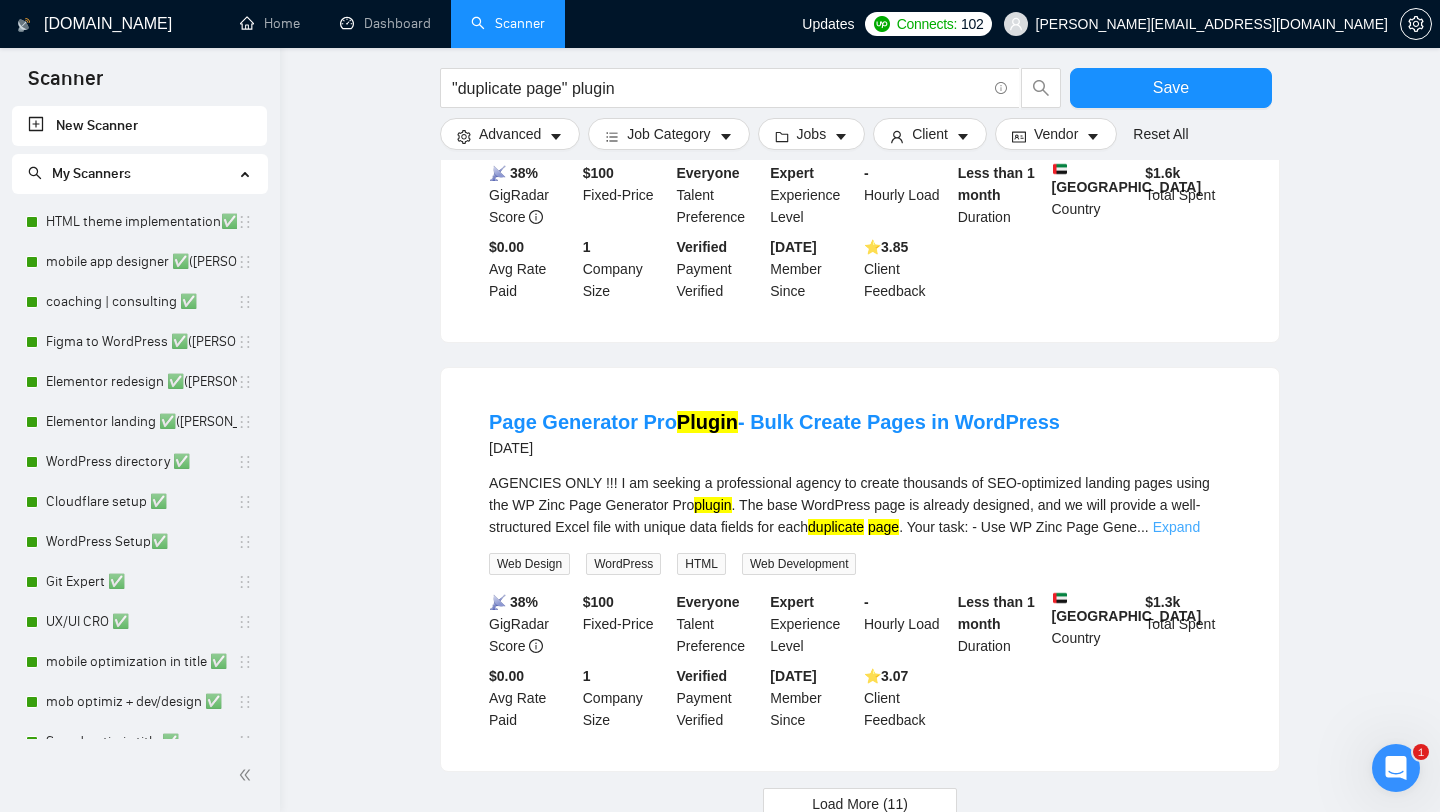 click on "Expand" at bounding box center (1176, 527) 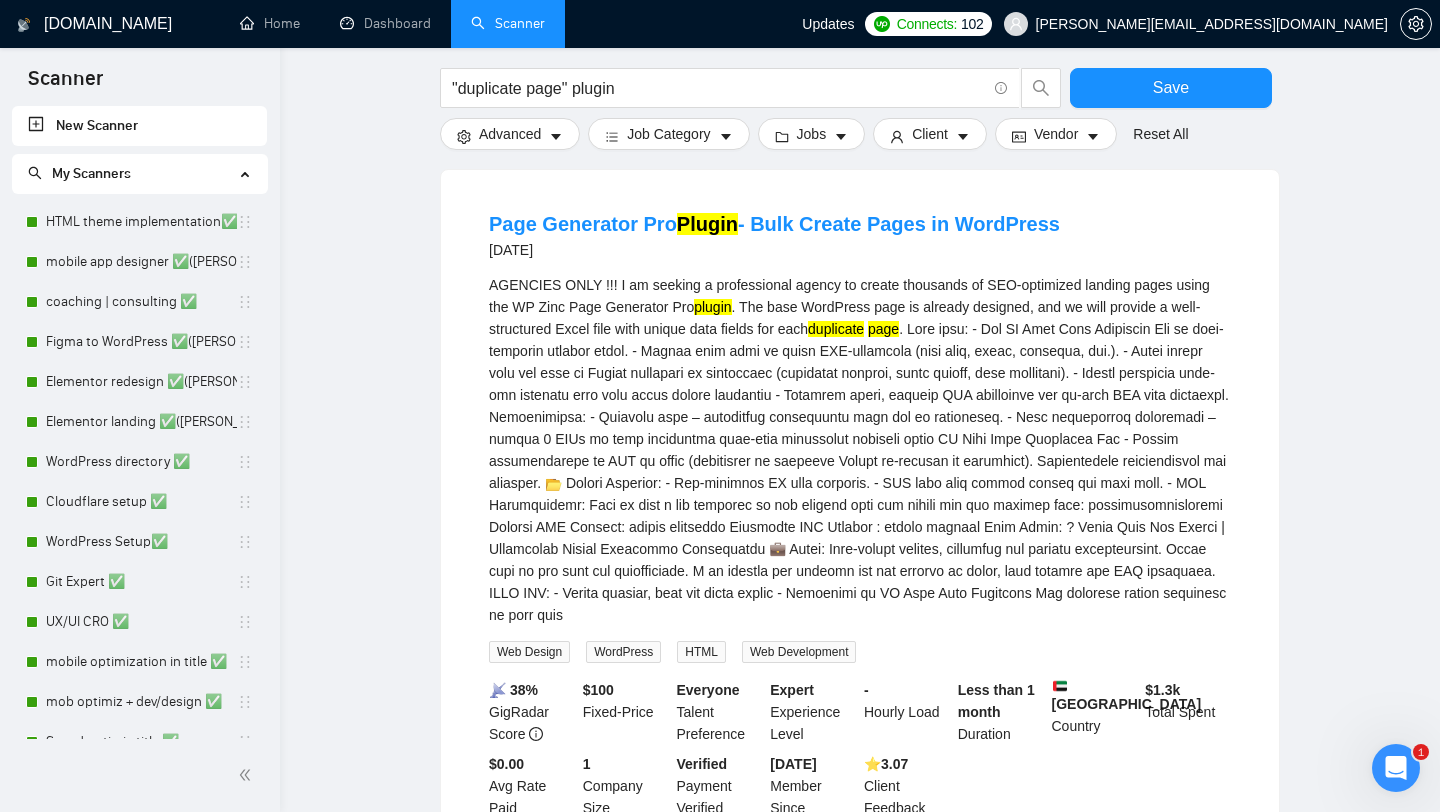 scroll, scrollTop: 3250, scrollLeft: 0, axis: vertical 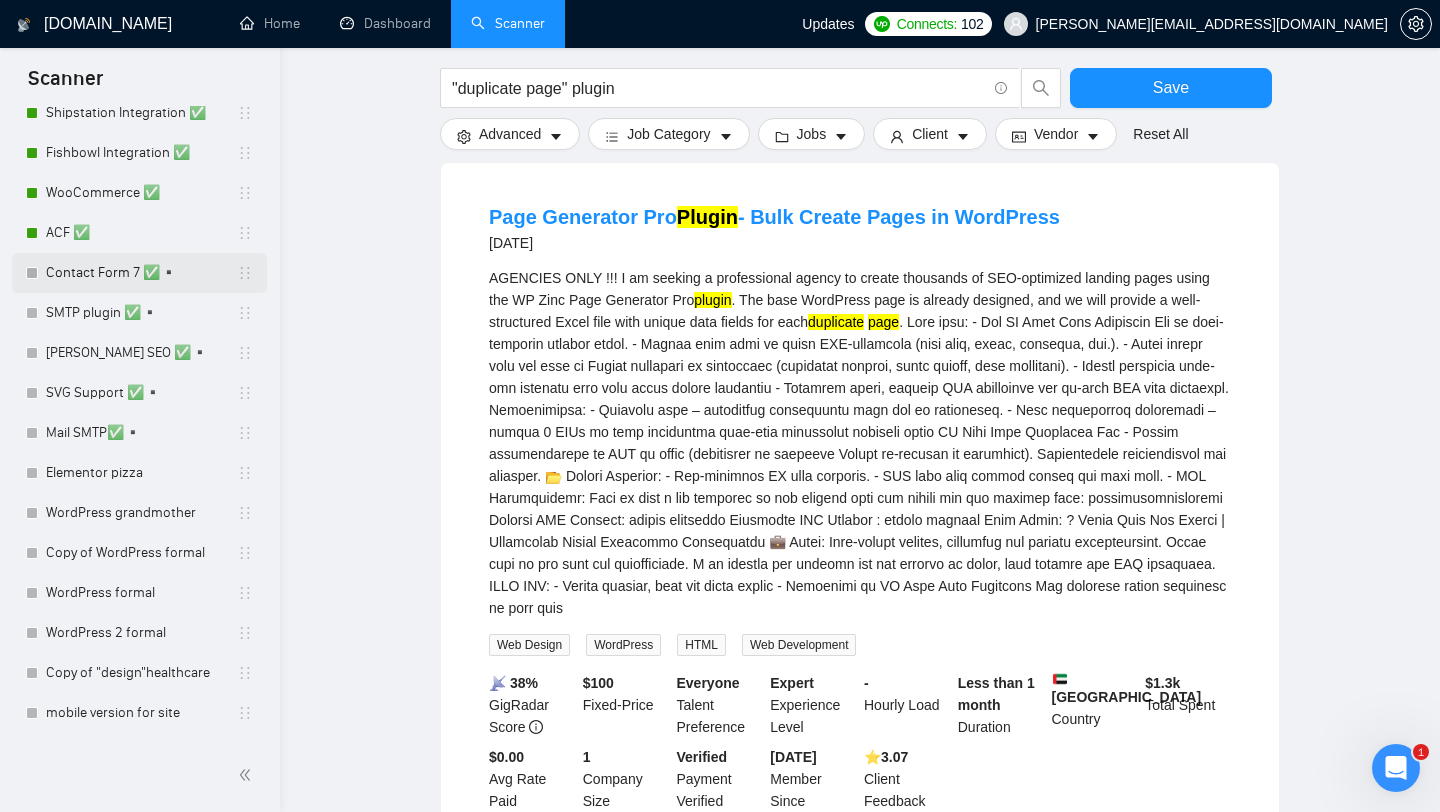 click on "Contact Form 7 ✅▪️" at bounding box center [141, 273] 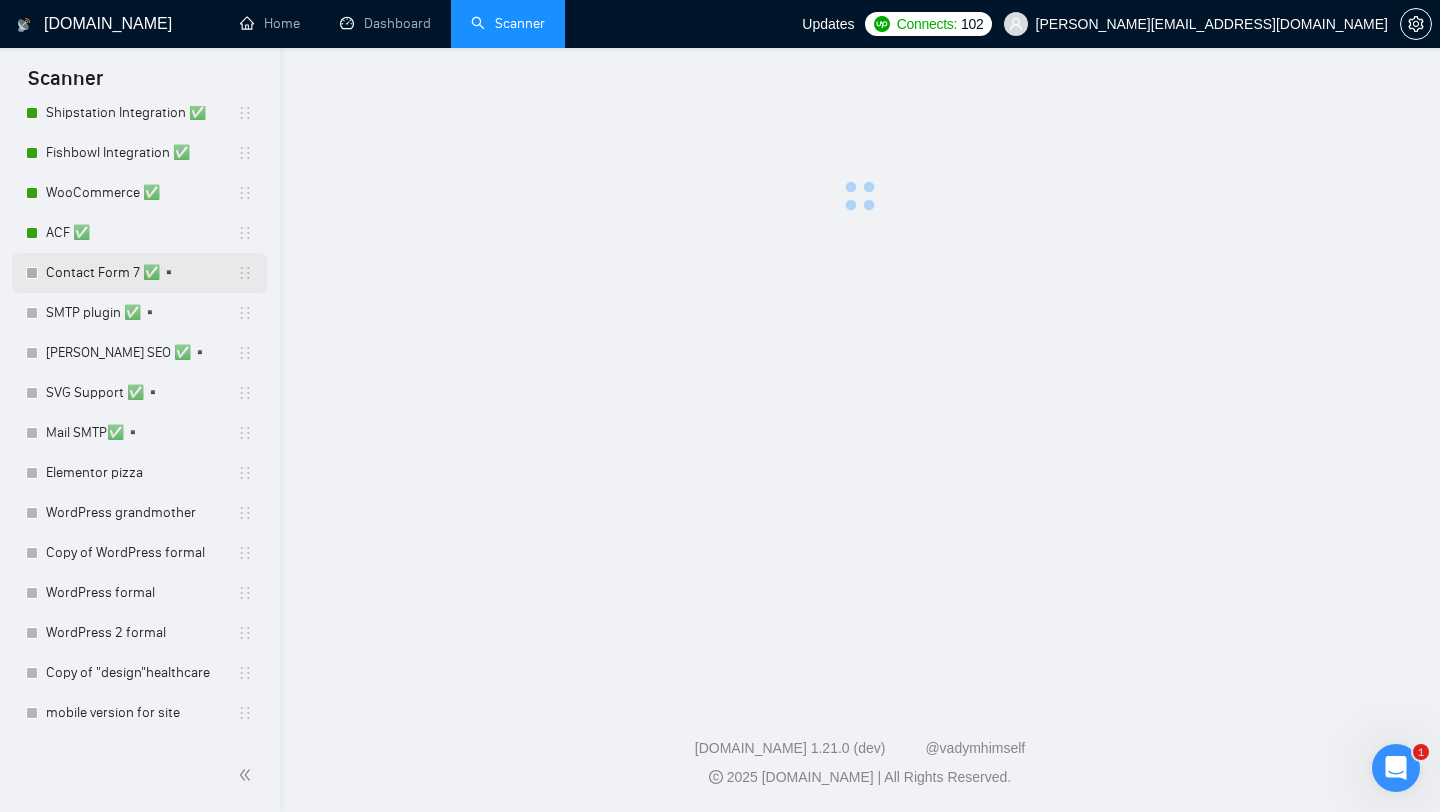 scroll, scrollTop: 0, scrollLeft: 0, axis: both 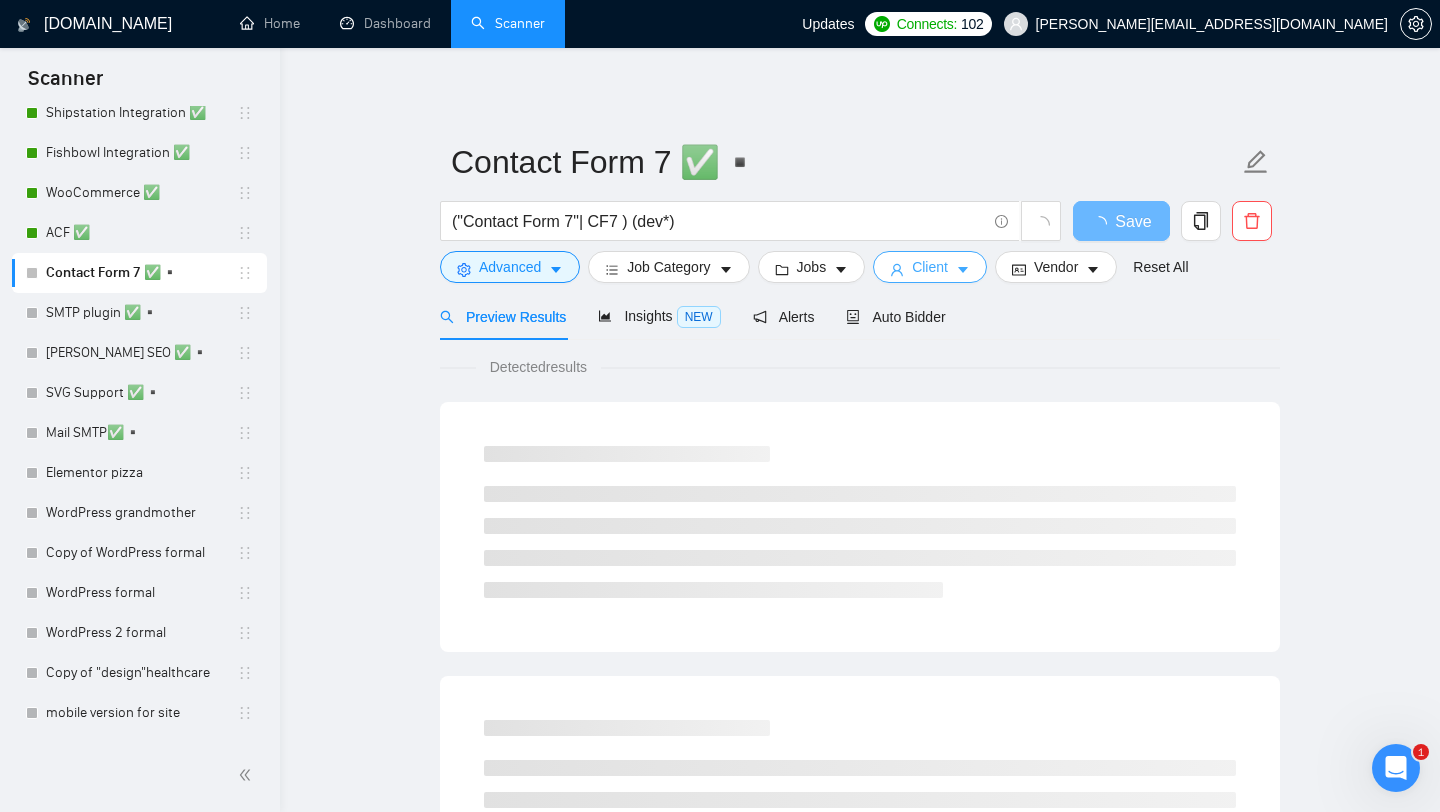 click on "Client" at bounding box center (930, 267) 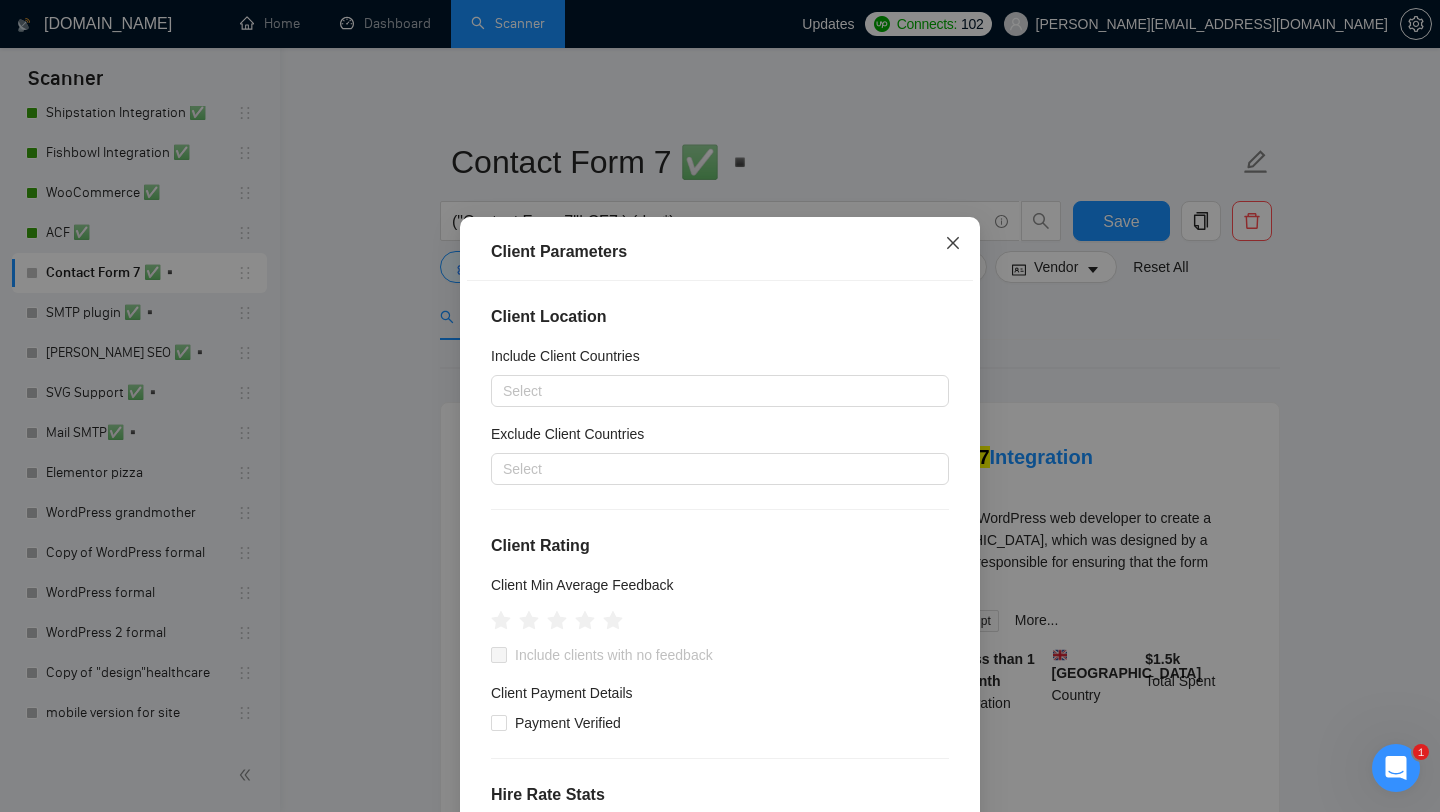 click 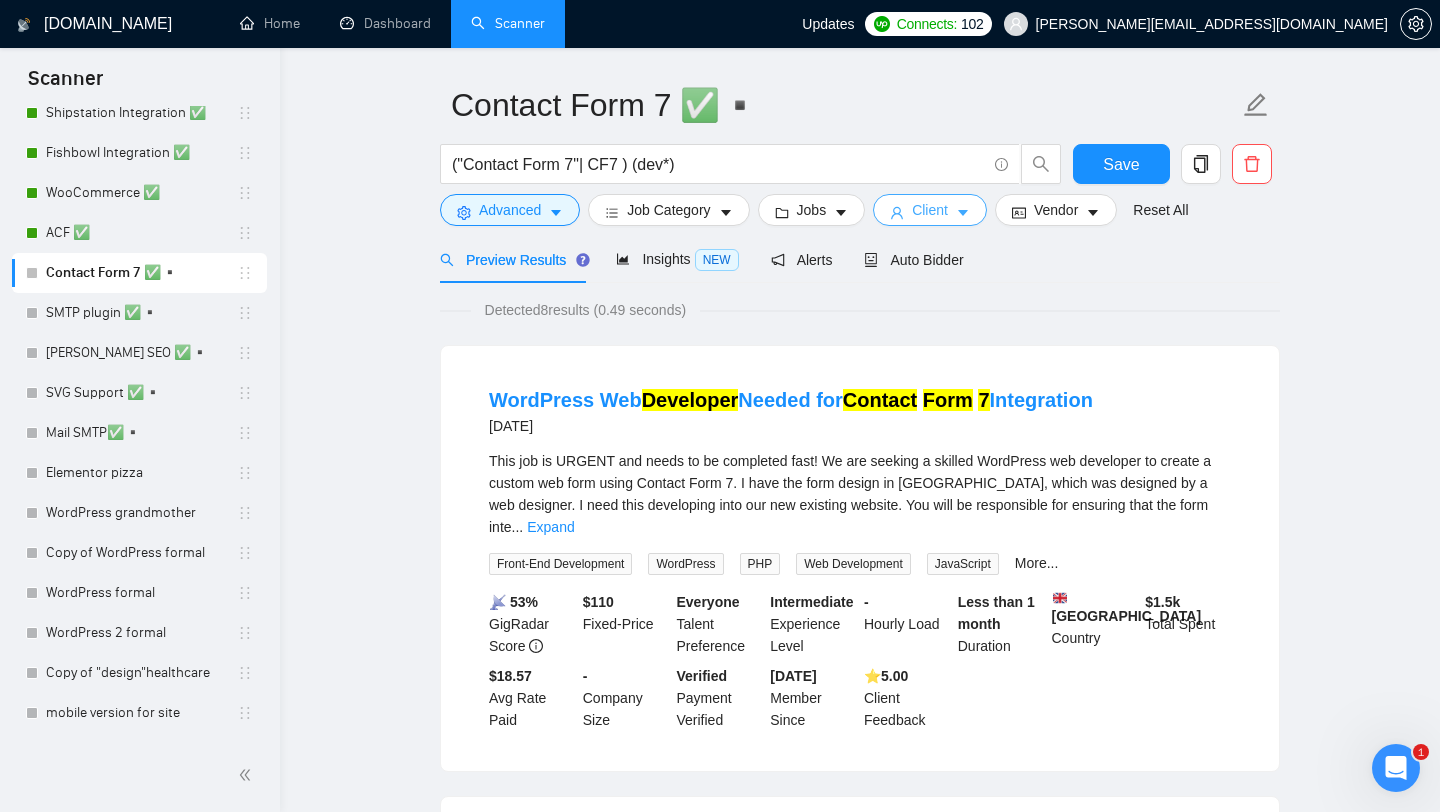 scroll, scrollTop: 75, scrollLeft: 0, axis: vertical 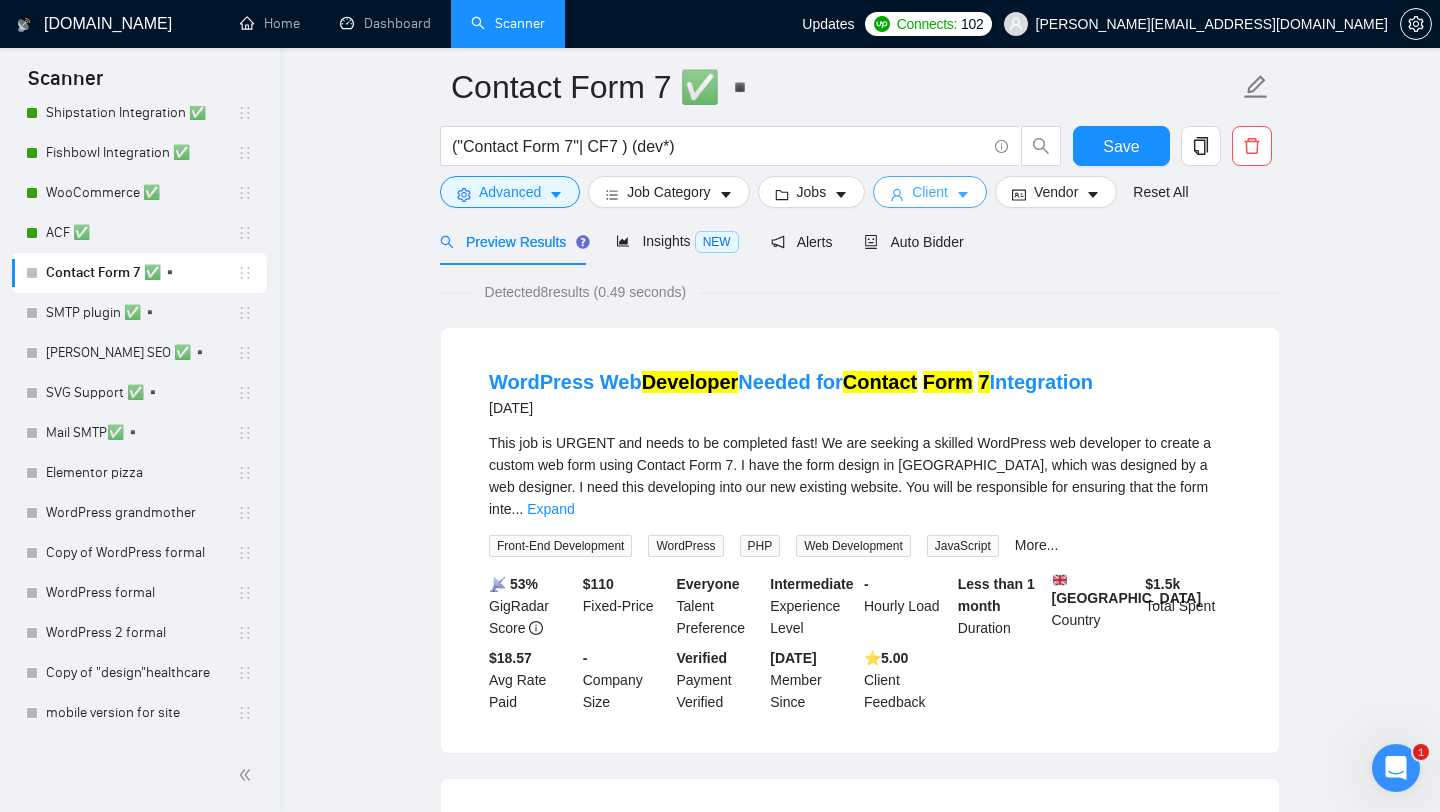 click on "Client" at bounding box center [930, 192] 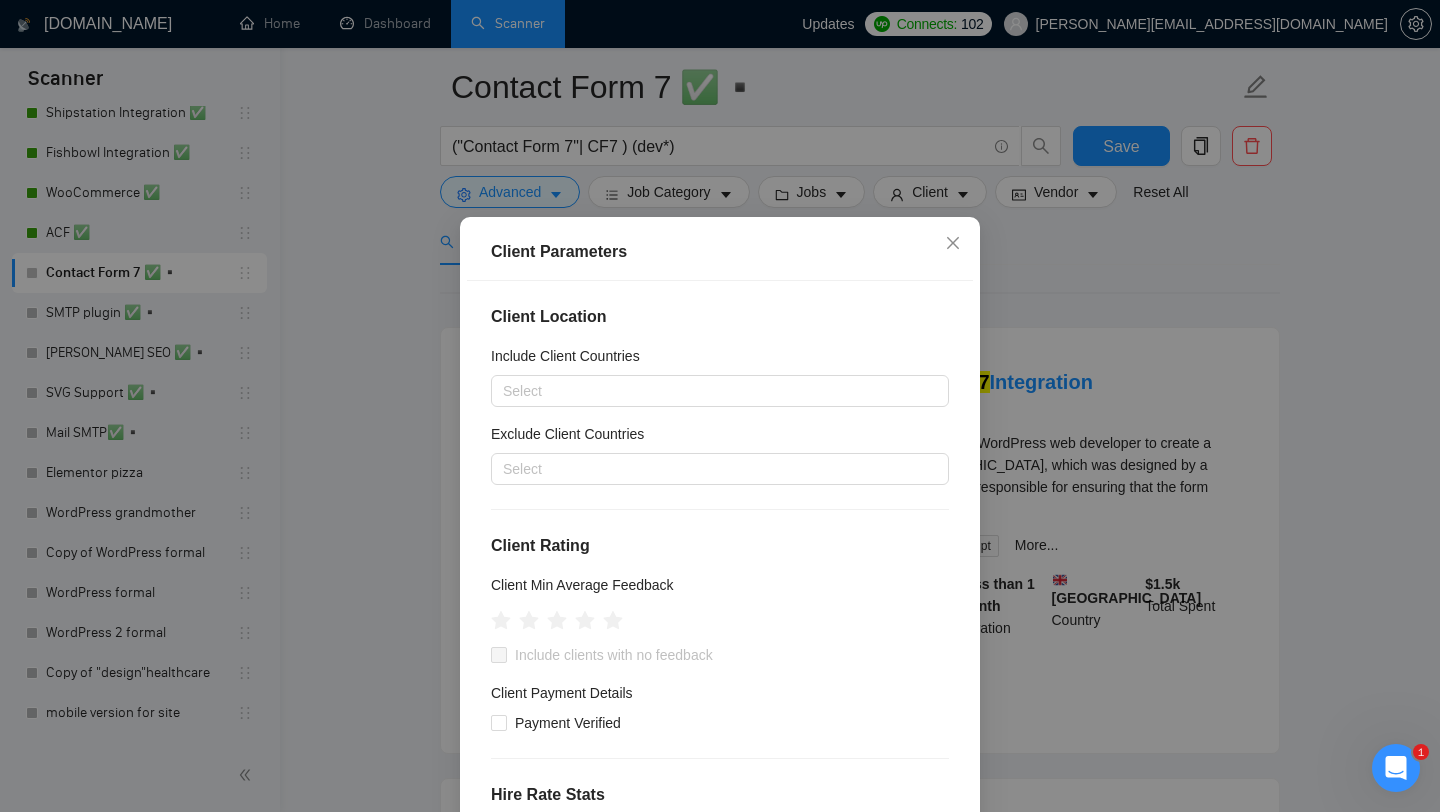 click on "Client Parameters Client Location Include Client Countries   Select Exclude Client Countries   Select Client Rating Client Min Average Feedback Include clients with no feedback Client Payment Details Payment Verified Hire Rate Stats   Client Total Spent $ Min - $ Max Client Hire Rate New   Any hire rate   Avg Hourly Rate Paid New $ Min - $ Max Include Clients without Sufficient History Client Profile Client Industry New   Any industry Client Company Size   Any company size Enterprise Clients New   Any clients Reset OK" at bounding box center [720, 406] 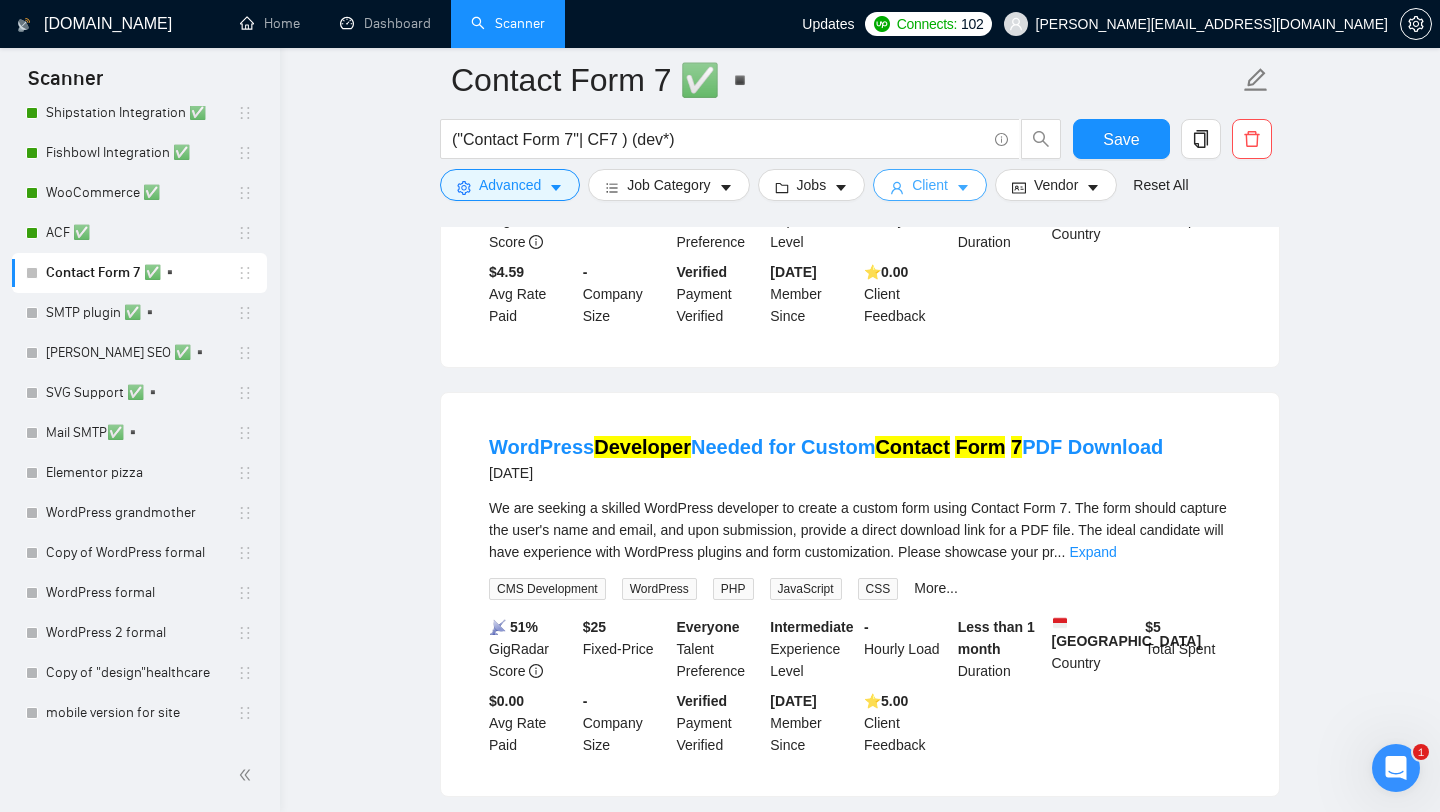 scroll, scrollTop: 918, scrollLeft: 0, axis: vertical 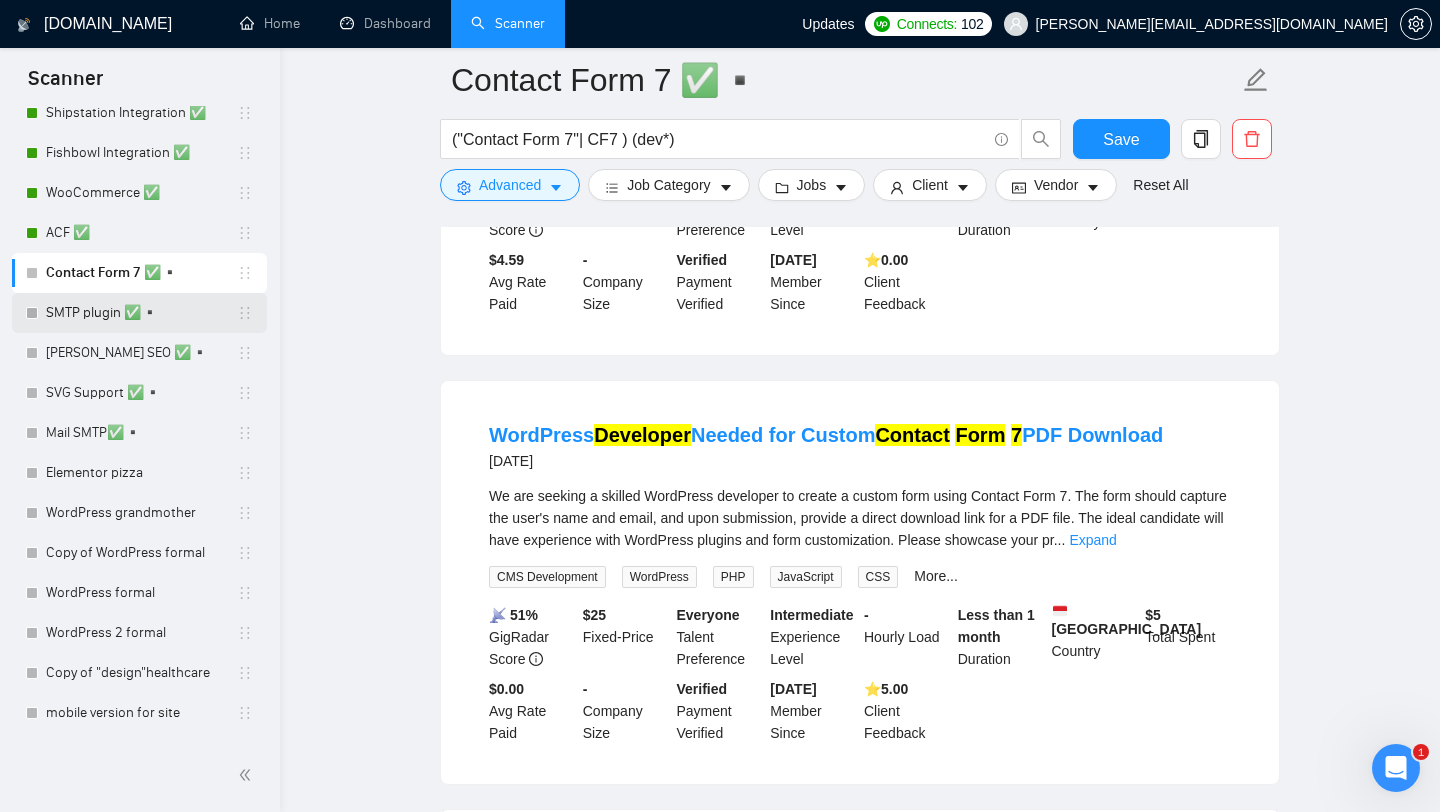 click on "SMTP plugin ✅▪️" at bounding box center (141, 313) 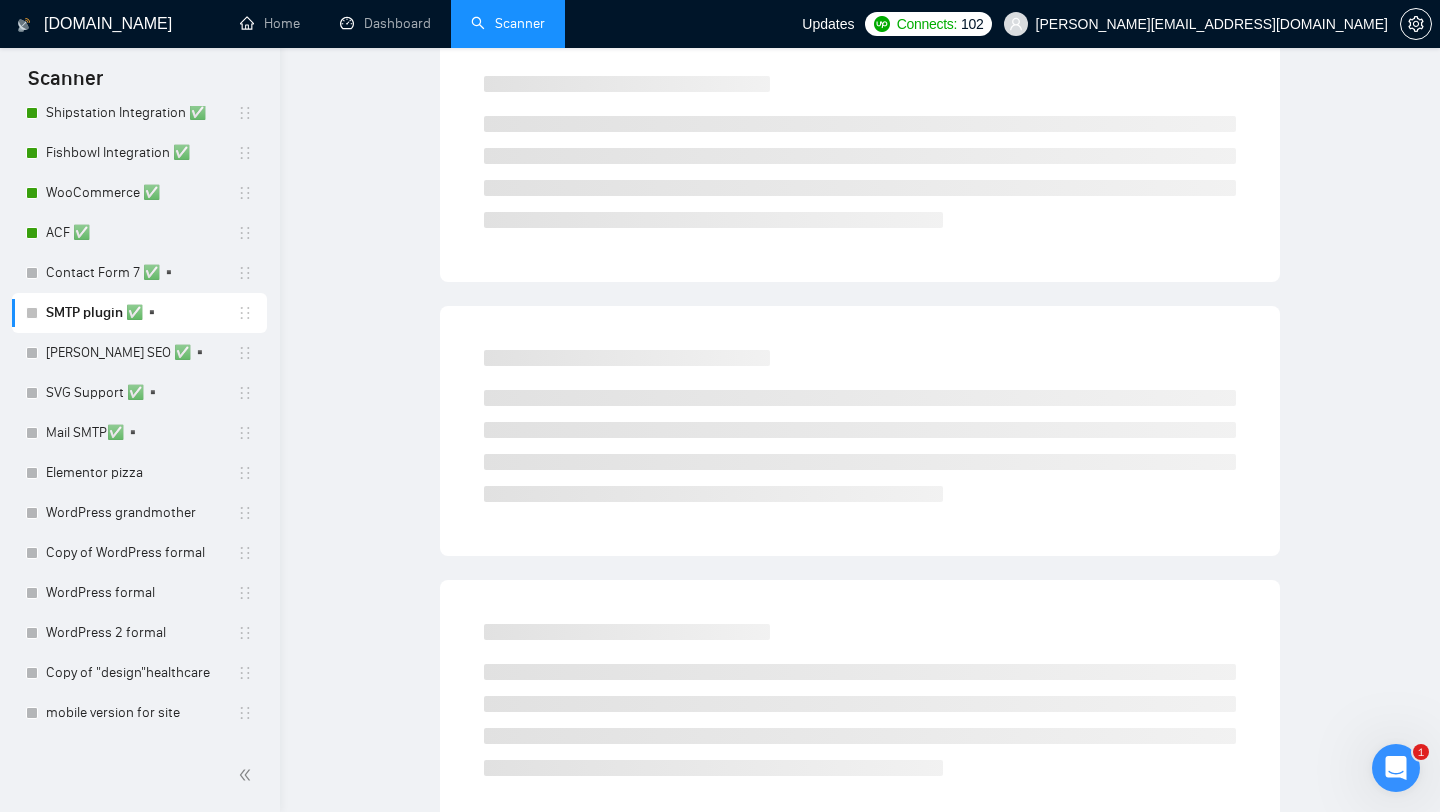 scroll, scrollTop: 0, scrollLeft: 0, axis: both 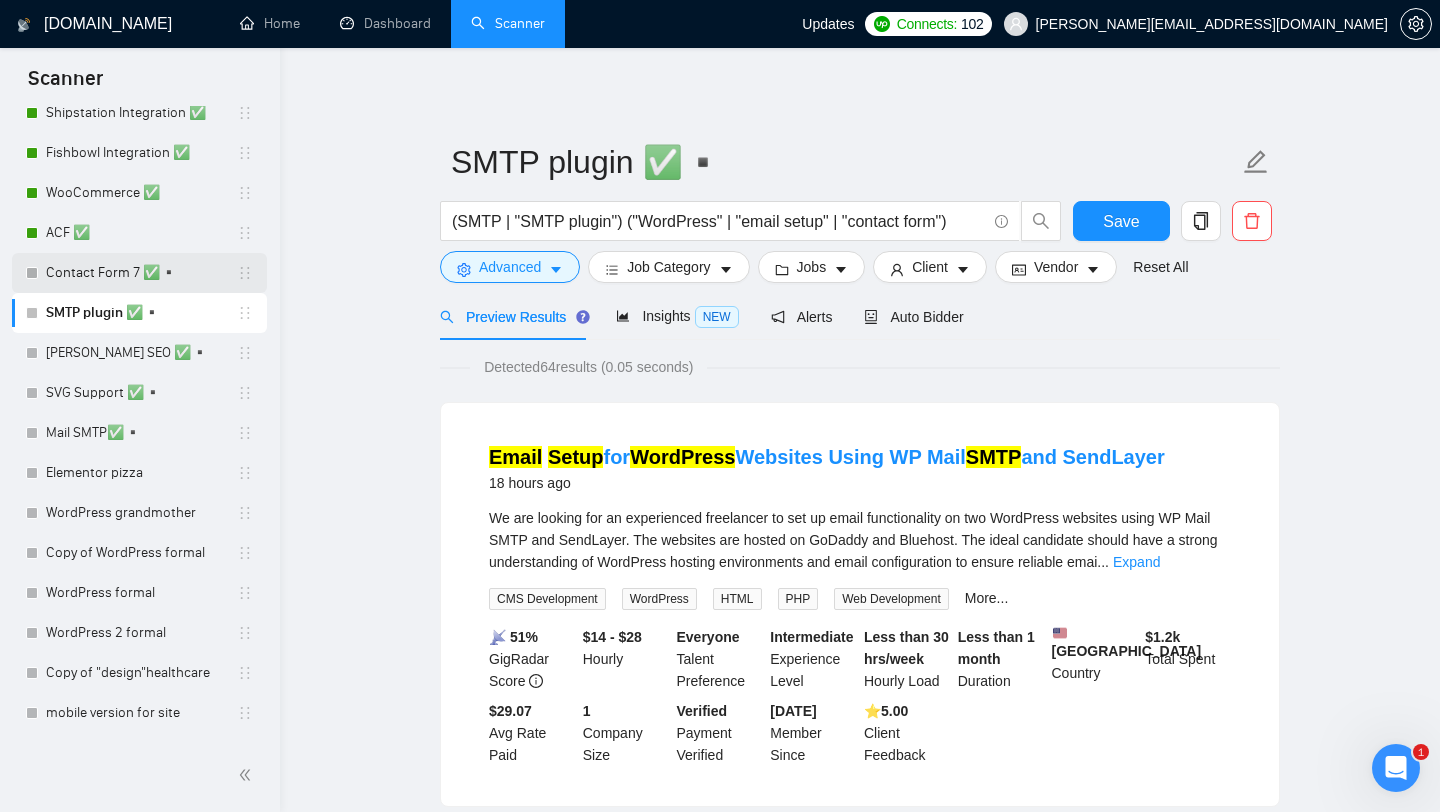 click on "Contact Form 7 ✅▪️" at bounding box center (141, 273) 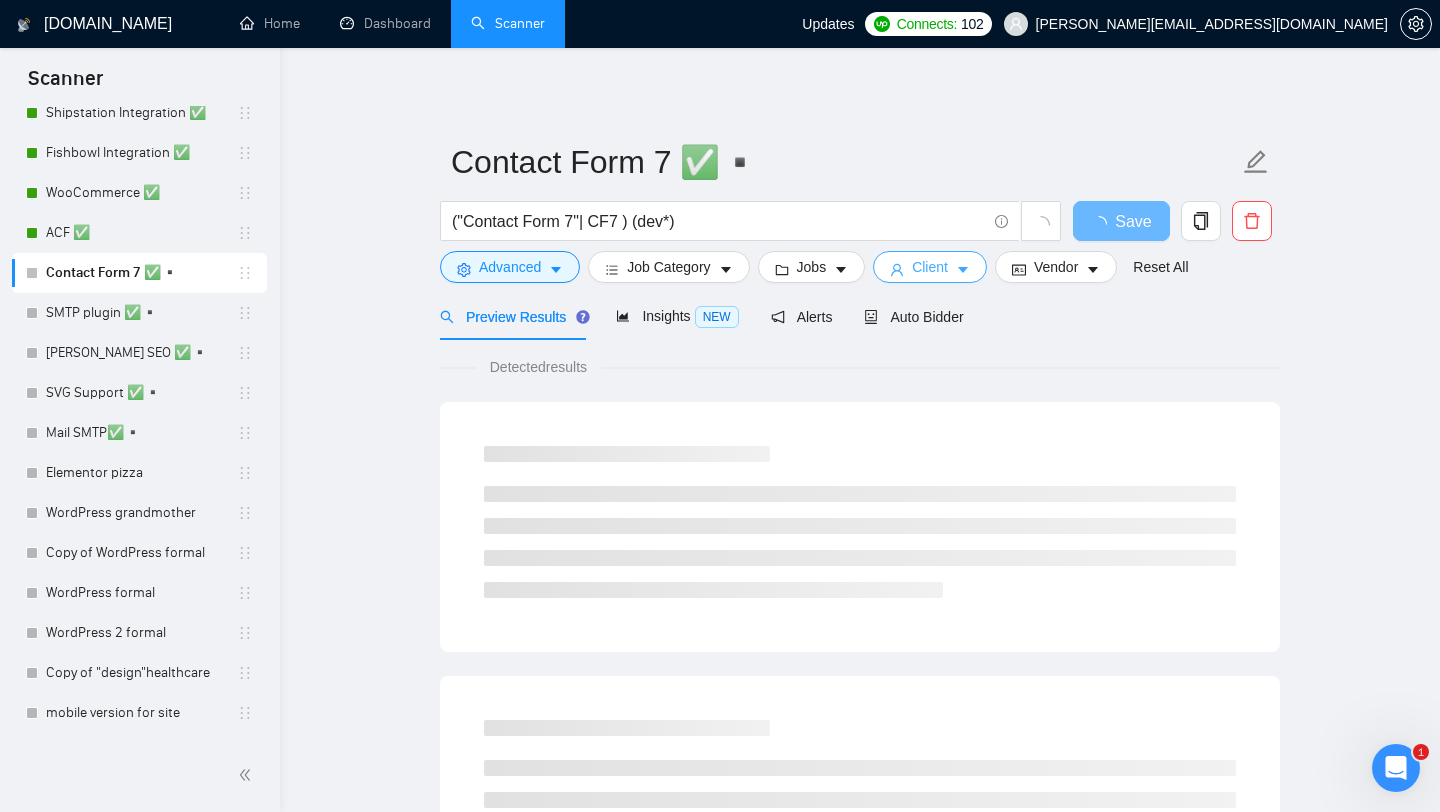 click on "Client" at bounding box center [930, 267] 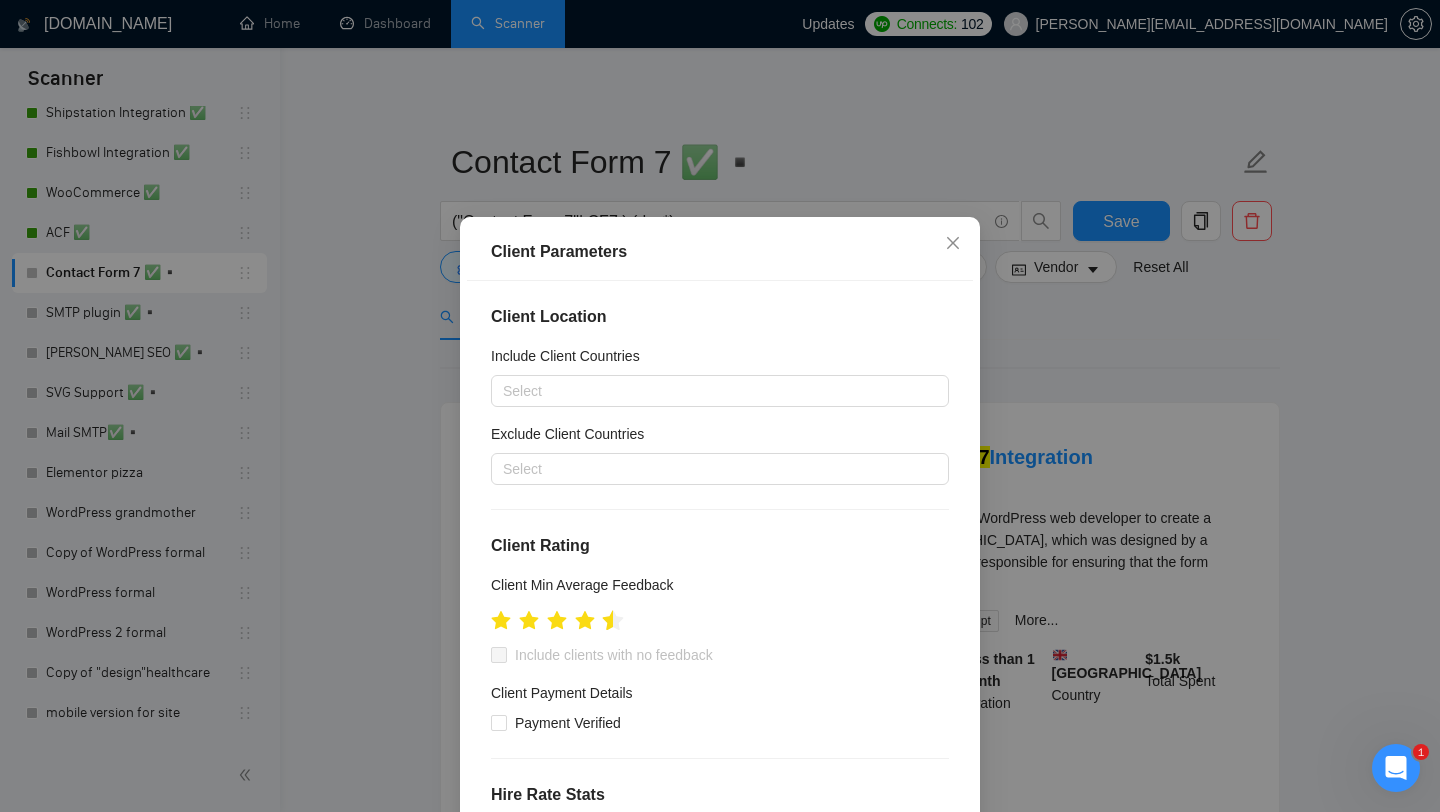 click 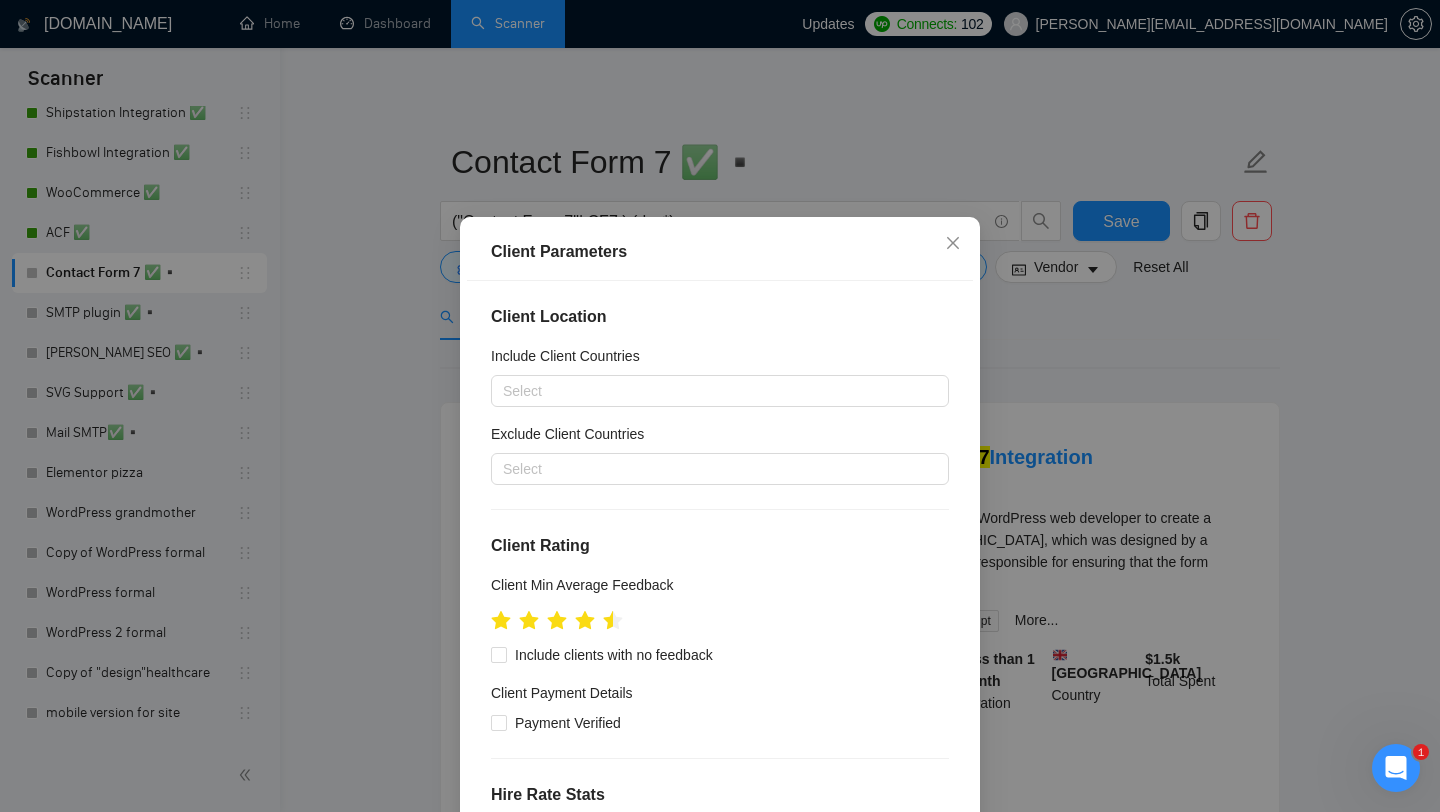 click on "Client Parameters Client Location Include Client Countries   Select Exclude Client Countries   Select Client Rating Client Min Average Feedback Include clients with no feedback Client Payment Details Payment Verified Hire Rate Stats   Client Total Spent $ Min - $ Max Client Hire Rate New   Any hire rate   Avg Hourly Rate Paid New $ Min - $ Max Include Clients without Sufficient History Client Profile Client Industry New   Any industry Client Company Size   Any company size Enterprise Clients New   Any clients Reset OK" at bounding box center [720, 406] 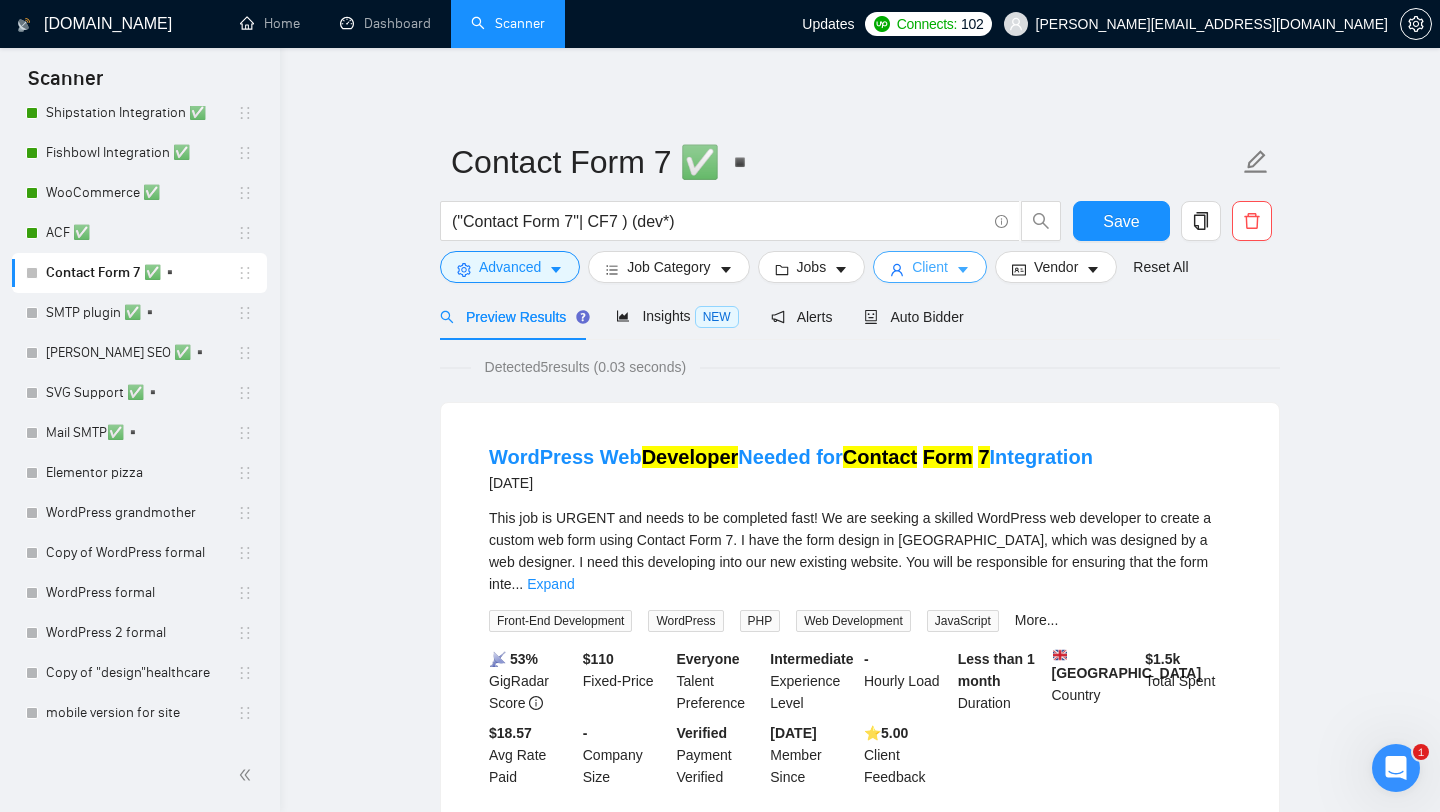 click on "Client" at bounding box center (930, 267) 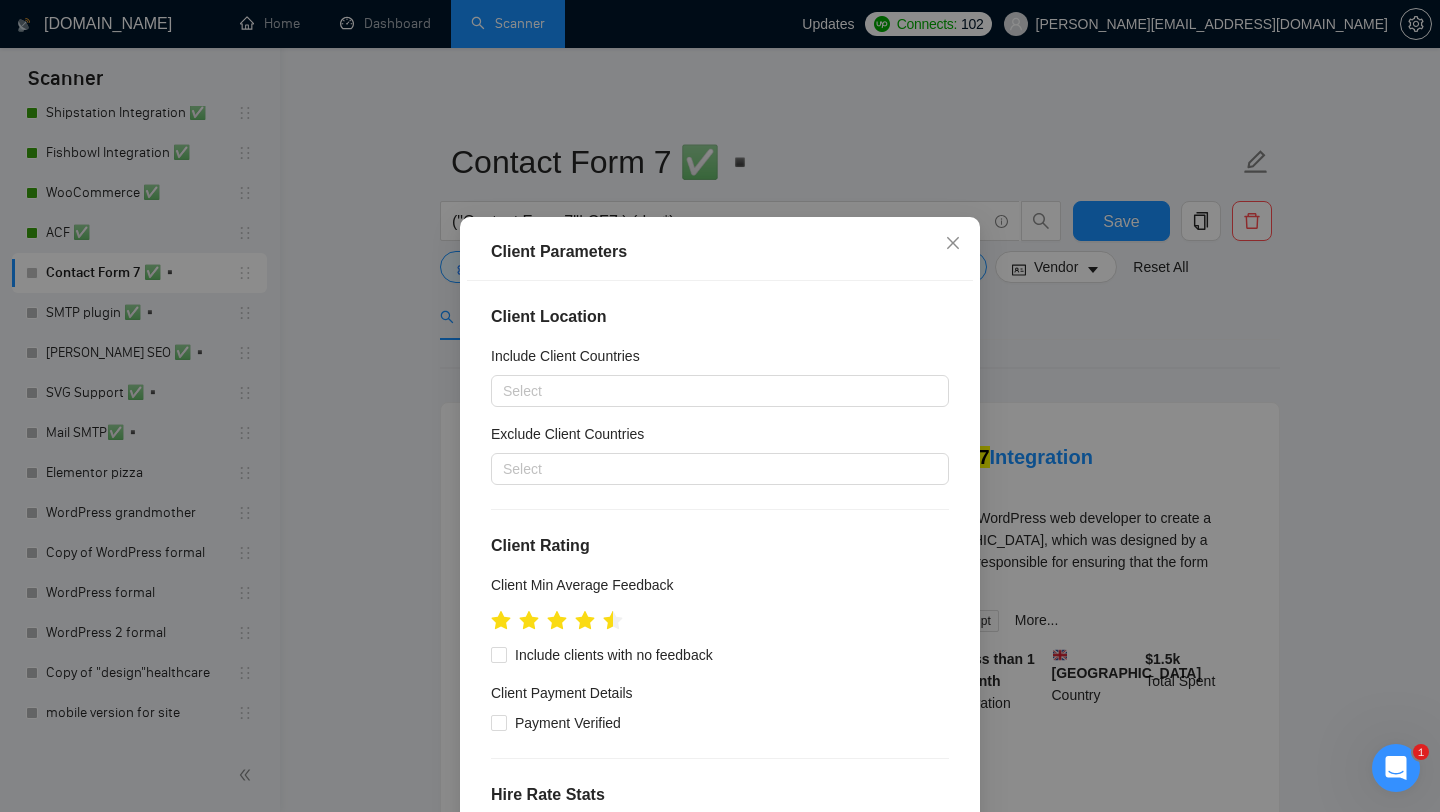 click on "Client Parameters Client Location Include Client Countries   Select Exclude Client Countries   Select Client Rating Client Min Average Feedback Include clients with no feedback Client Payment Details Payment Verified Hire Rate Stats   Client Total Spent $ Min - $ Max Client Hire Rate New   Any hire rate   Avg Hourly Rate Paid New $ Min - $ Max Include Clients without Sufficient History Client Profile Client Industry New   Any industry Client Company Size   Any company size Enterprise Clients New   Any clients Reset OK" at bounding box center [720, 406] 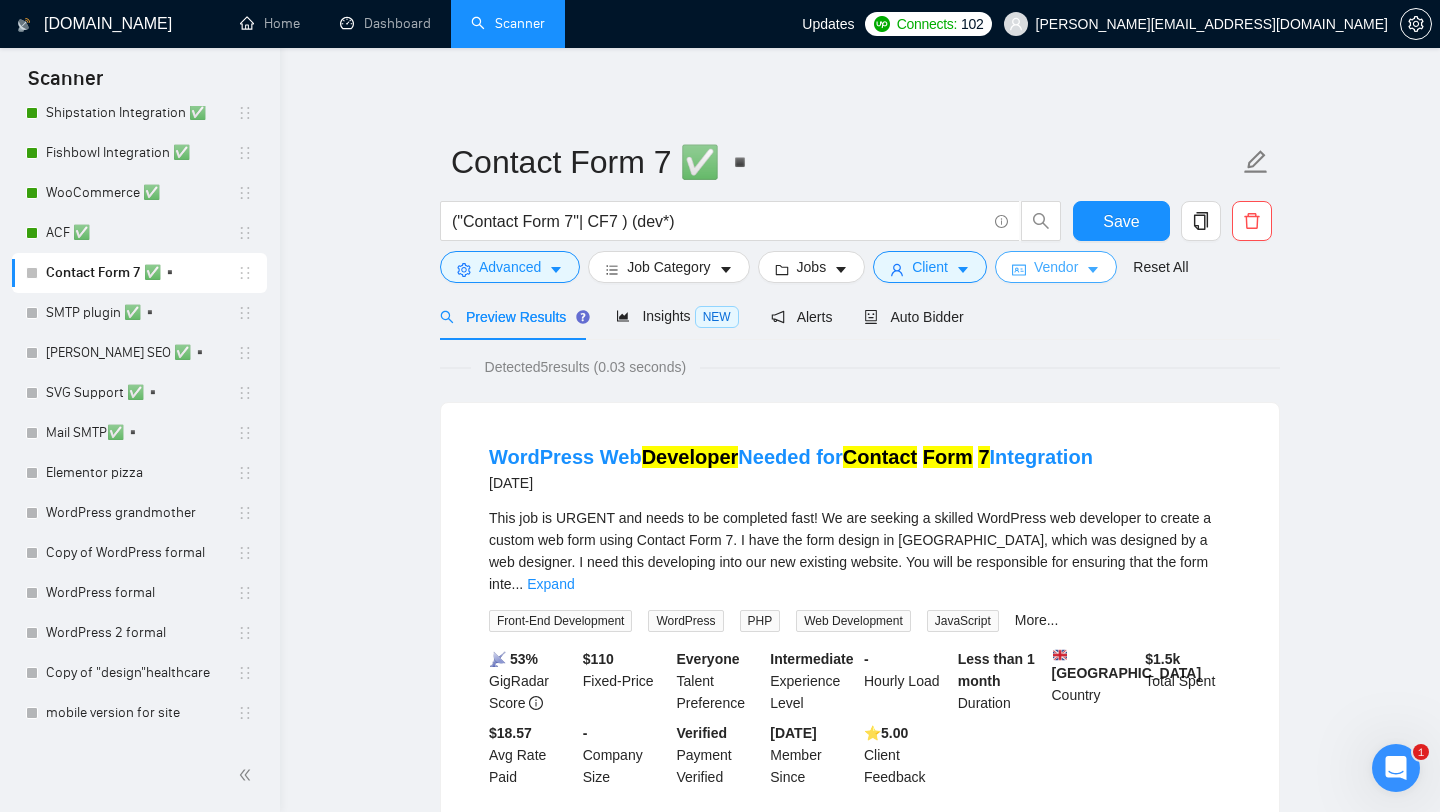 click on "Vendor" at bounding box center [1056, 267] 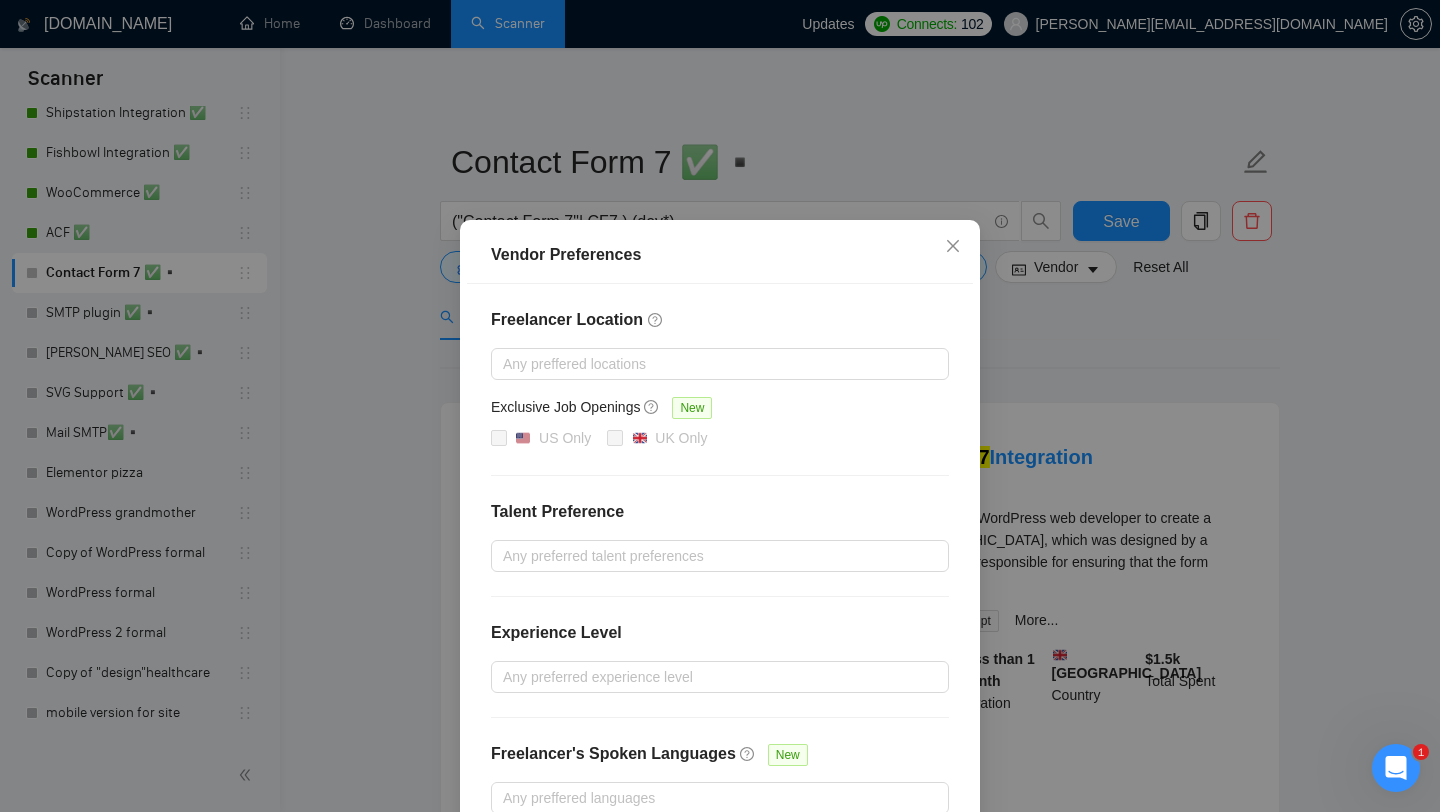click on "Vendor Preferences Freelancer Location     Any preffered locations Exclusive Job Openings [GEOGRAPHIC_DATA] Only UK Only Talent Preference   Any preferred talent preferences Experience Level   Any preferred experience level Freelancer's Spoken Languages New   Any preffered languages Reset OK" at bounding box center (720, 406) 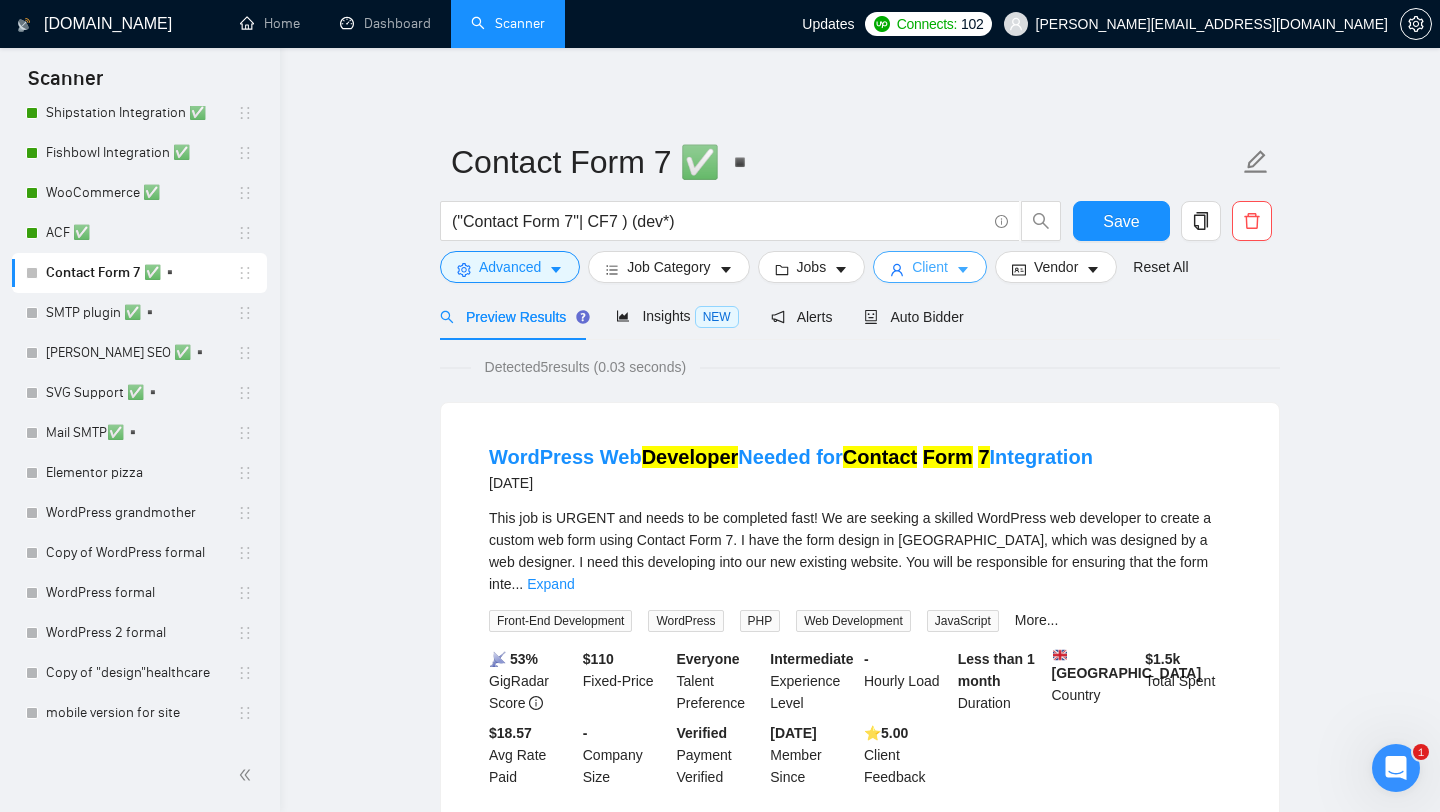 click on "Client" at bounding box center (930, 267) 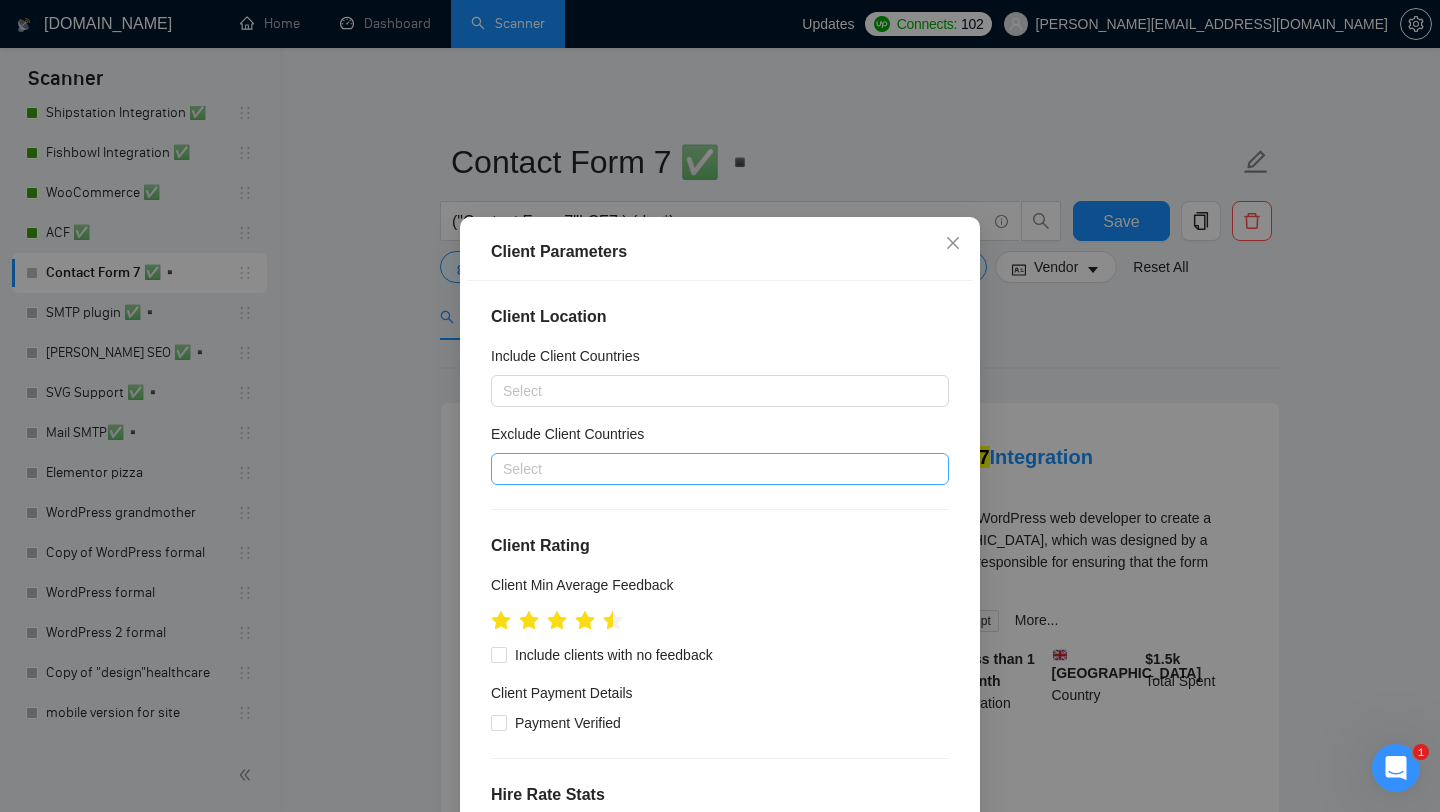 click on "Select" at bounding box center [720, 469] 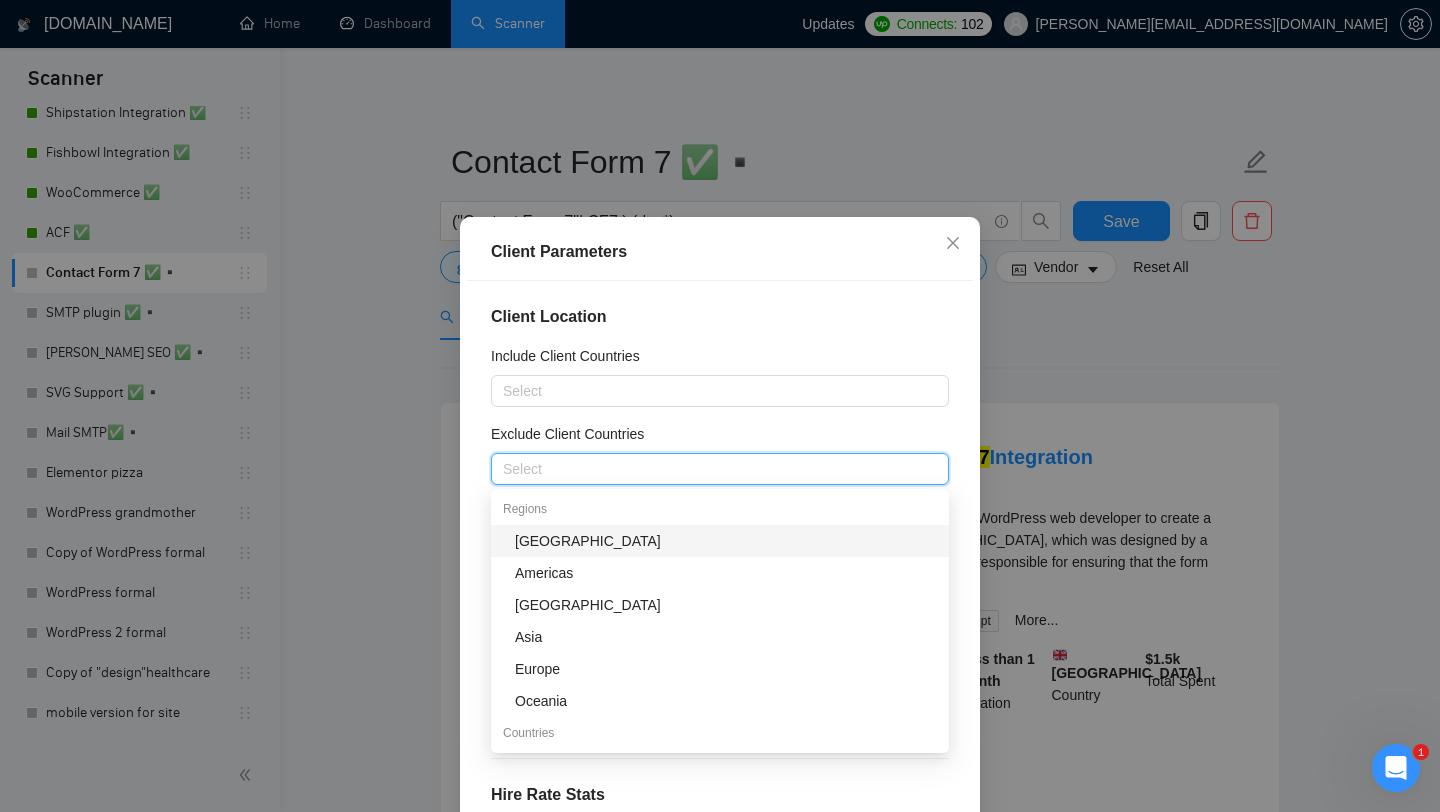 click on "[GEOGRAPHIC_DATA]" at bounding box center (726, 541) 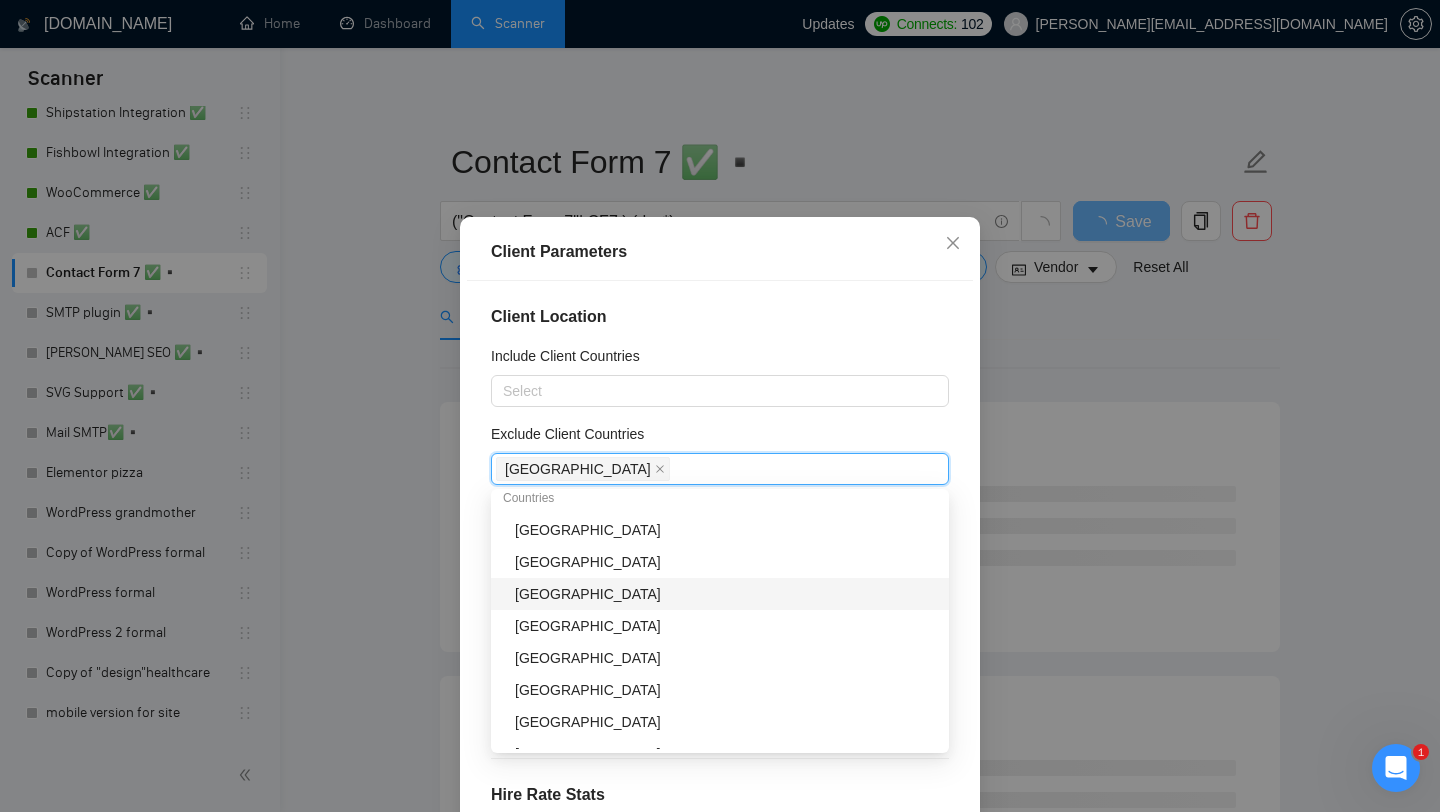click on "[GEOGRAPHIC_DATA]" at bounding box center [726, 594] 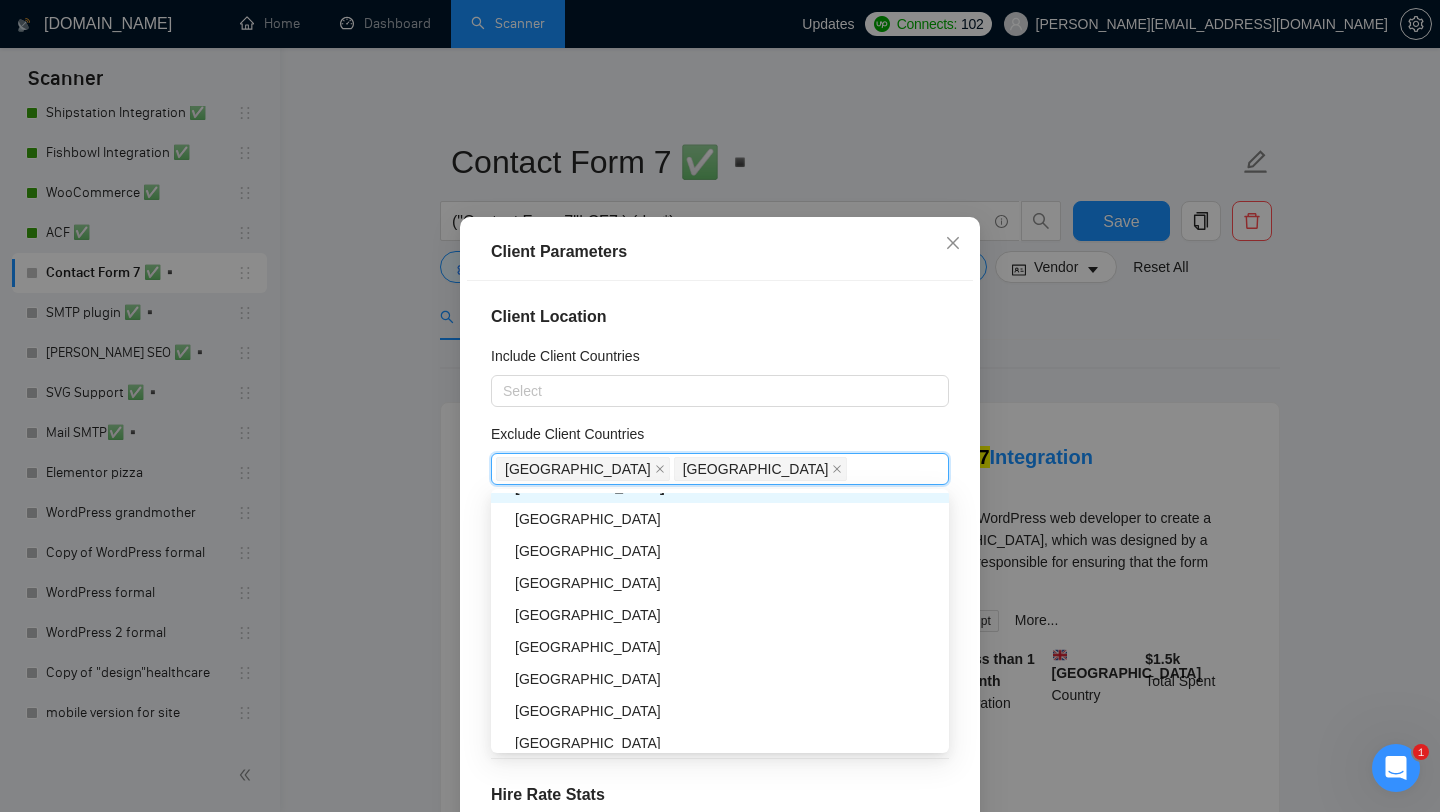 scroll, scrollTop: 353, scrollLeft: 0, axis: vertical 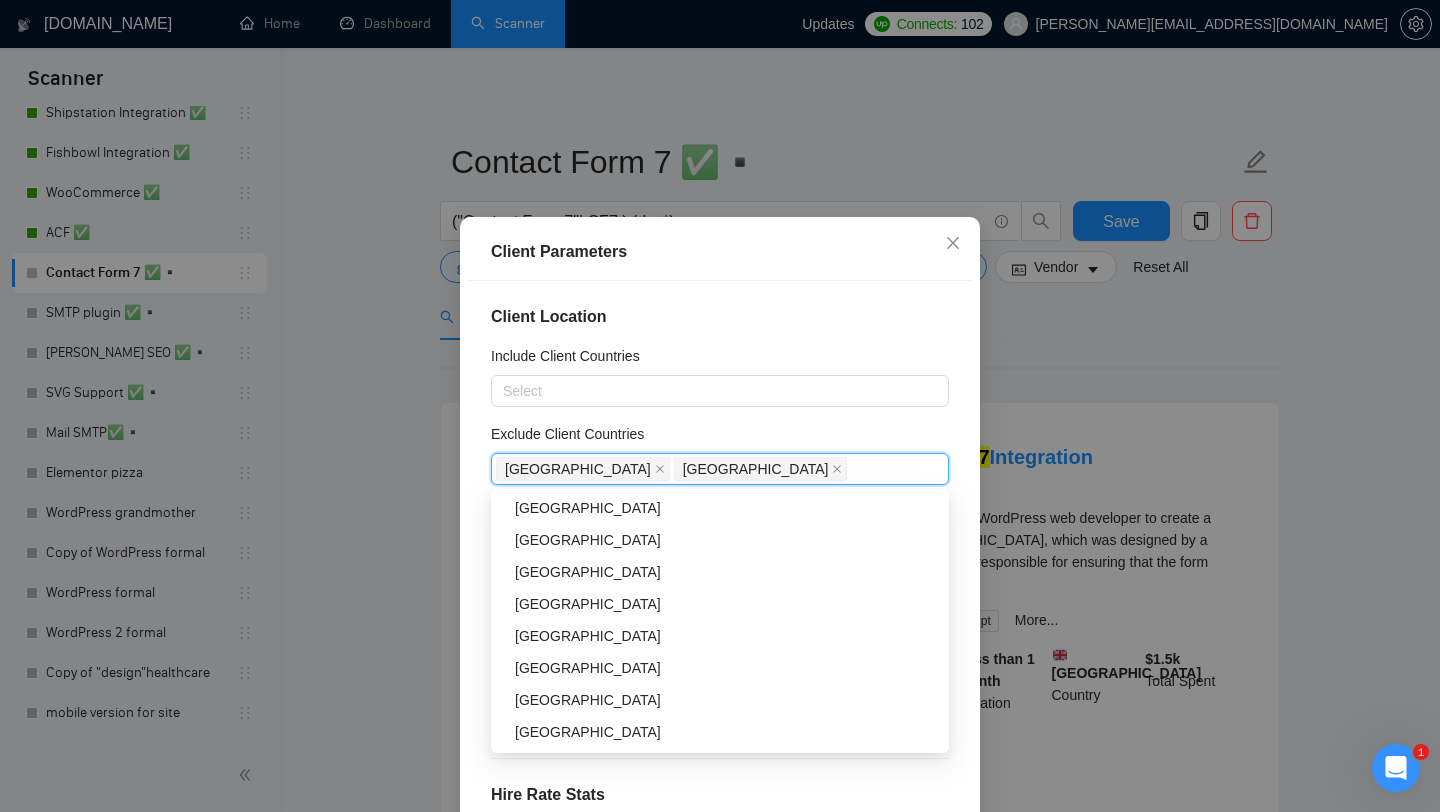 click on "[GEOGRAPHIC_DATA]" at bounding box center (726, 604) 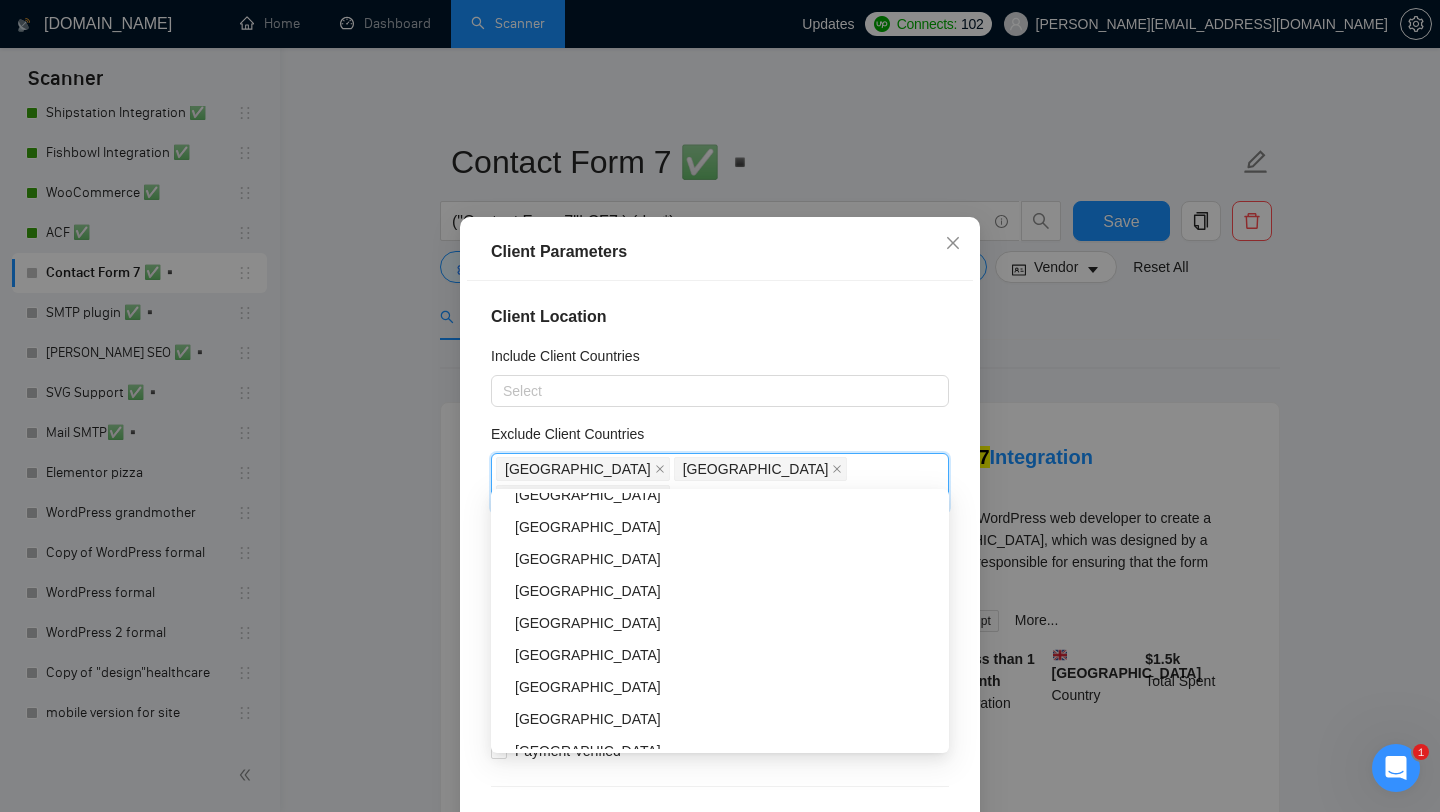scroll, scrollTop: 755, scrollLeft: 0, axis: vertical 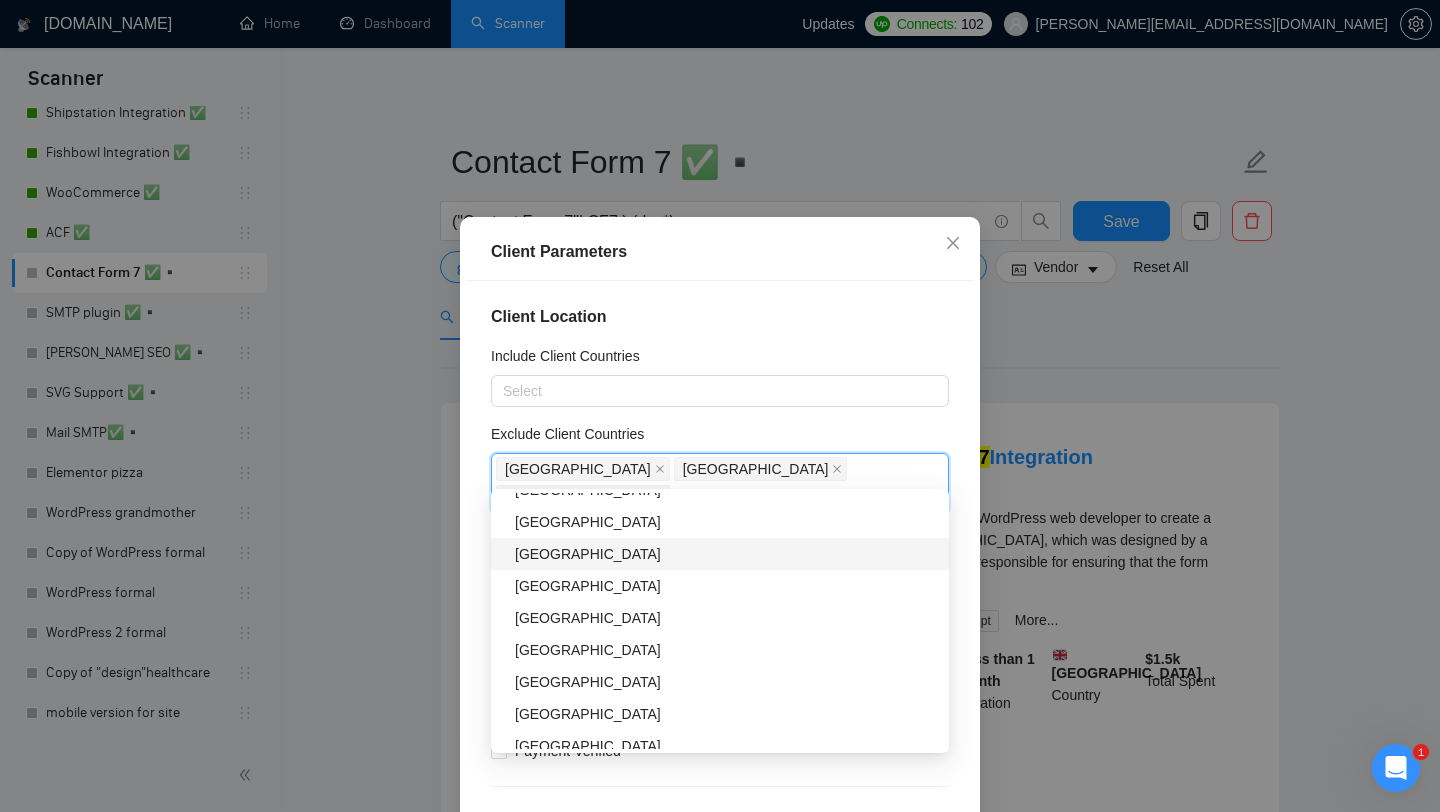 click on "[GEOGRAPHIC_DATA]" at bounding box center [720, 554] 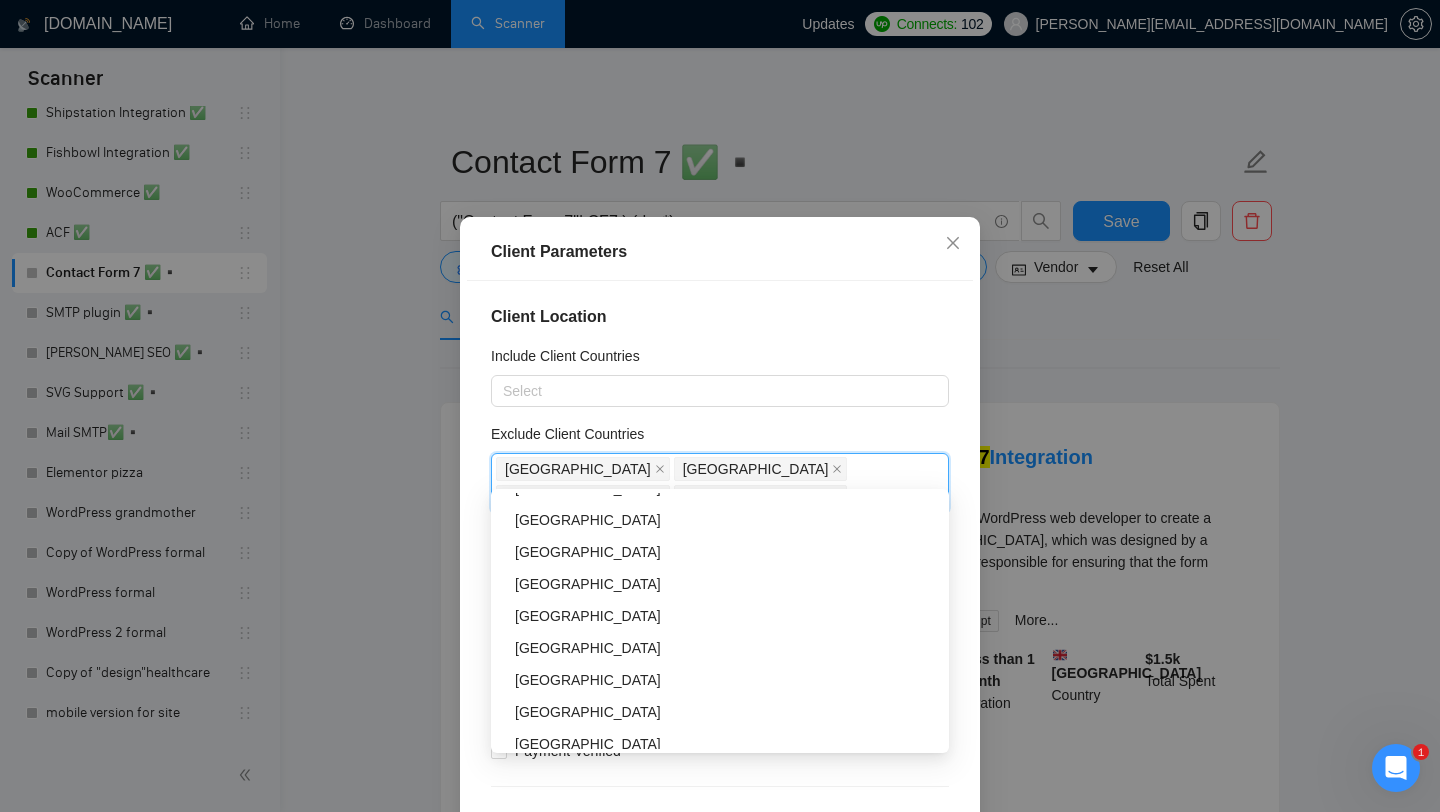 scroll, scrollTop: 1254, scrollLeft: 0, axis: vertical 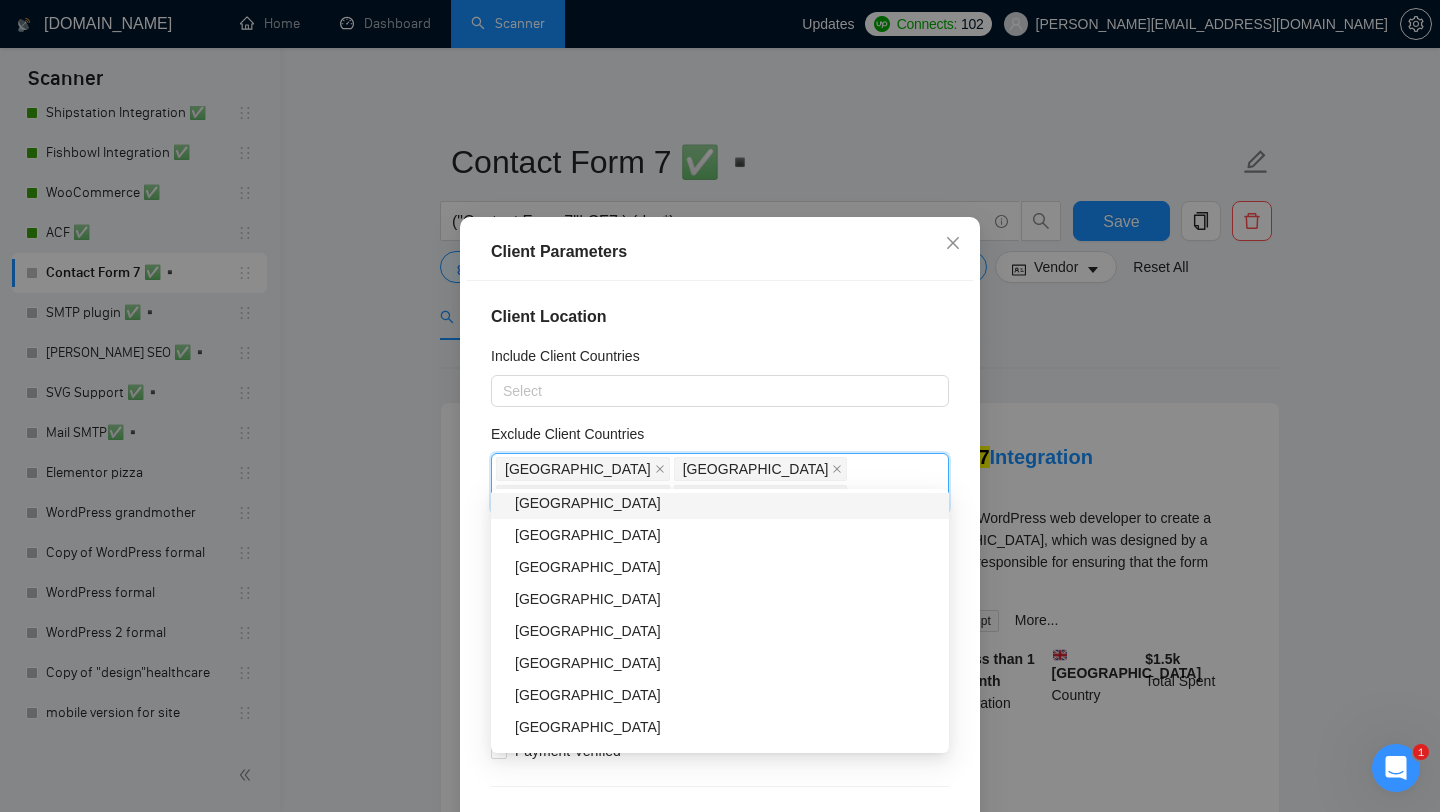 click on "[GEOGRAPHIC_DATA]" at bounding box center [726, 503] 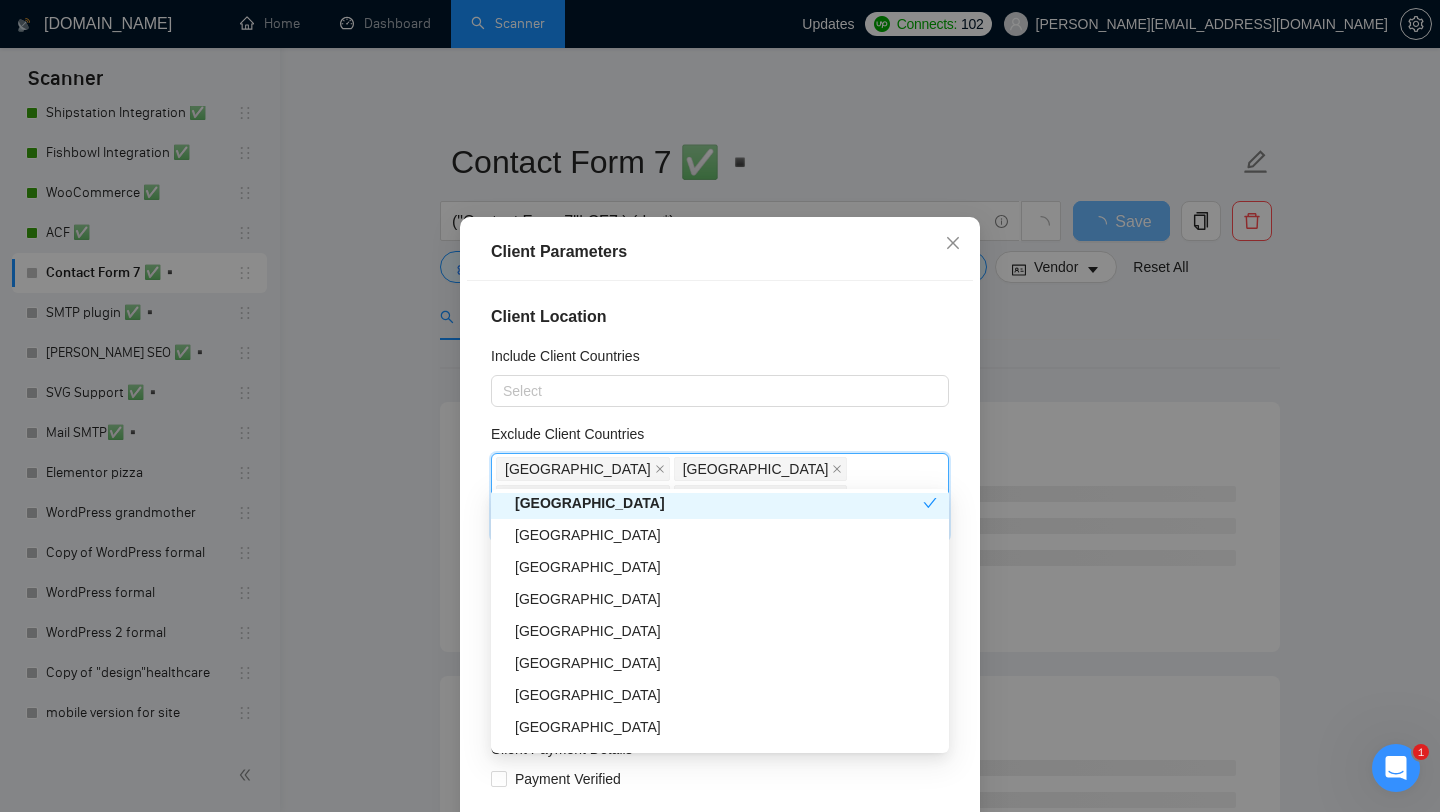 click on "Client Parameters Client Location Include Client Countries   Select Exclude Client Countries [GEOGRAPHIC_DATA] [GEOGRAPHIC_DATA] [GEOGRAPHIC_DATA] [GEOGRAPHIC_DATA] [GEOGRAPHIC_DATA]   Client Rating Client Min Average Feedback Include clients with no feedback Client Payment Details Payment Verified Hire Rate Stats   Client Total Spent $ Min - $ Max Client Hire Rate New   Any hire rate   Avg Hourly Rate Paid New $ Min - $ Max Include Clients without Sufficient History Client Profile Client Industry New   Any industry Client Company Size   Any company size Enterprise Clients New   Any clients Reset OK" at bounding box center [720, 406] 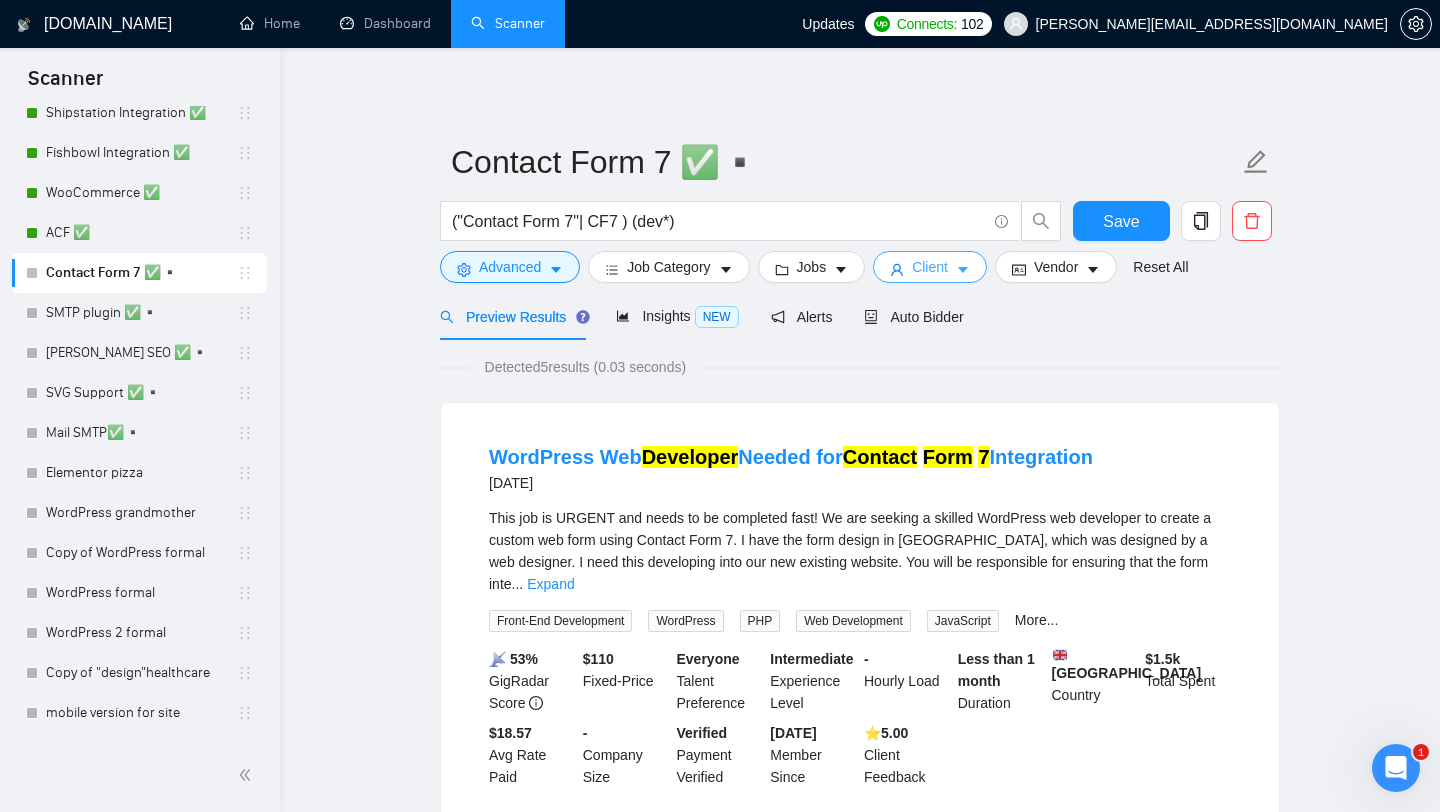 click 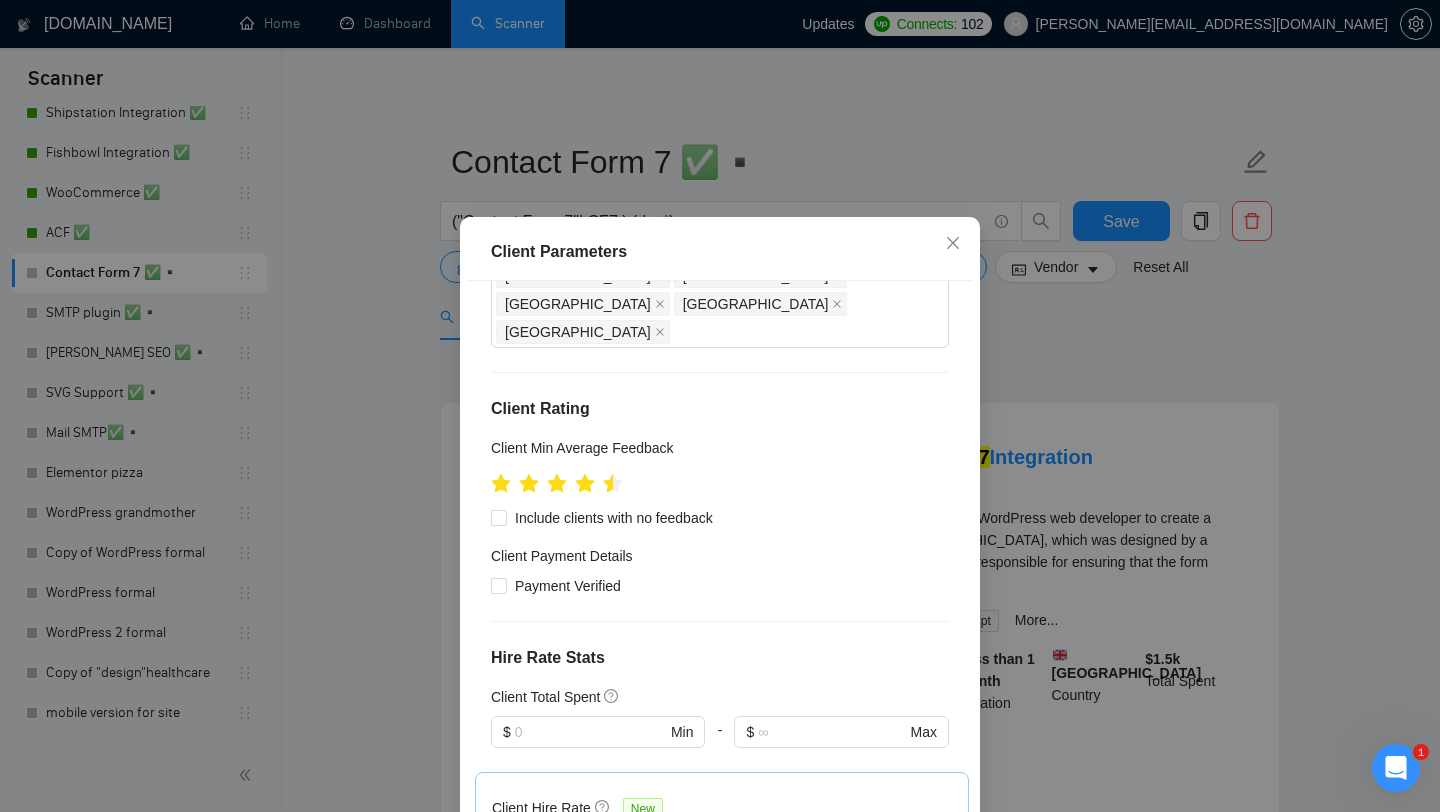 scroll, scrollTop: 202, scrollLeft: 0, axis: vertical 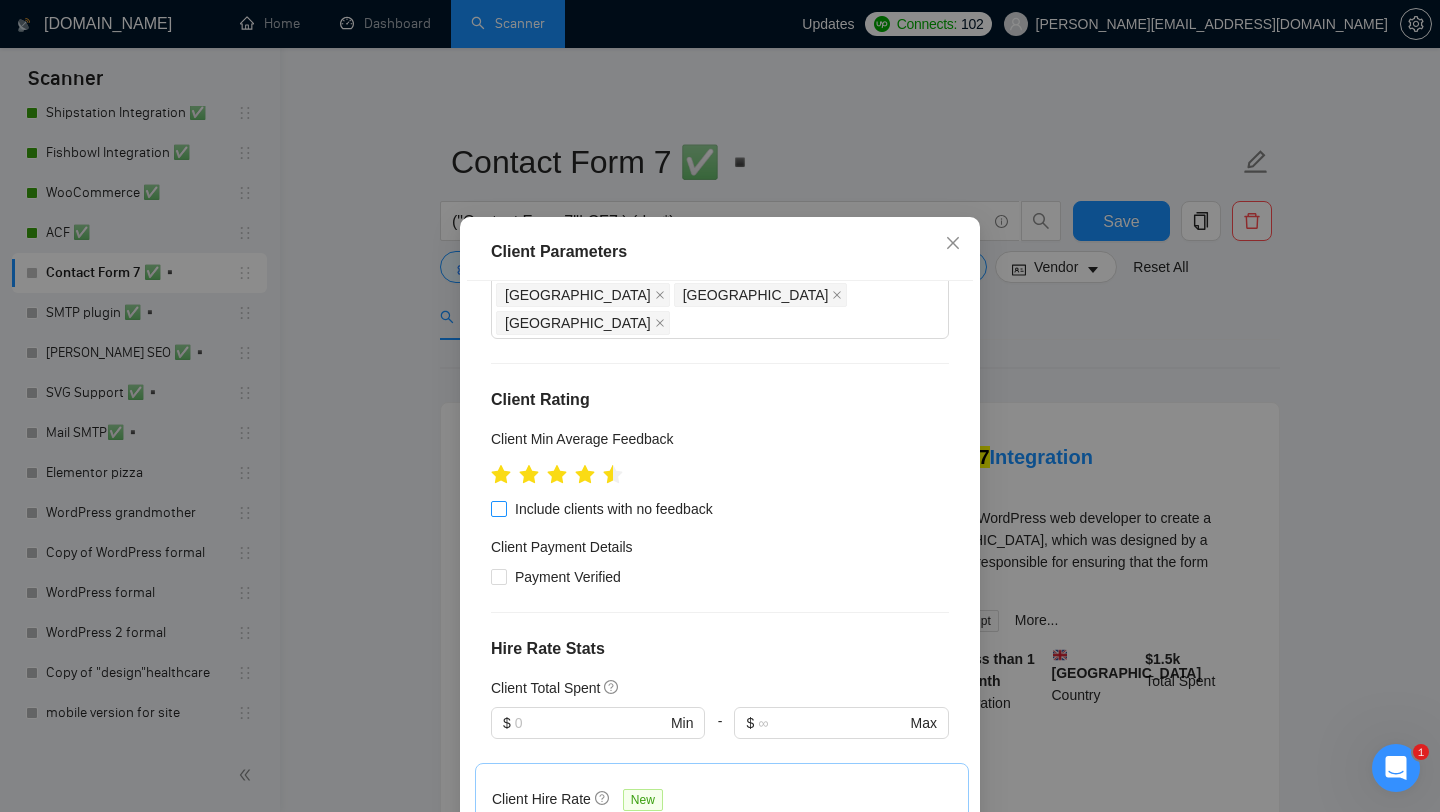 click on "Include clients with no feedback" at bounding box center [614, 509] 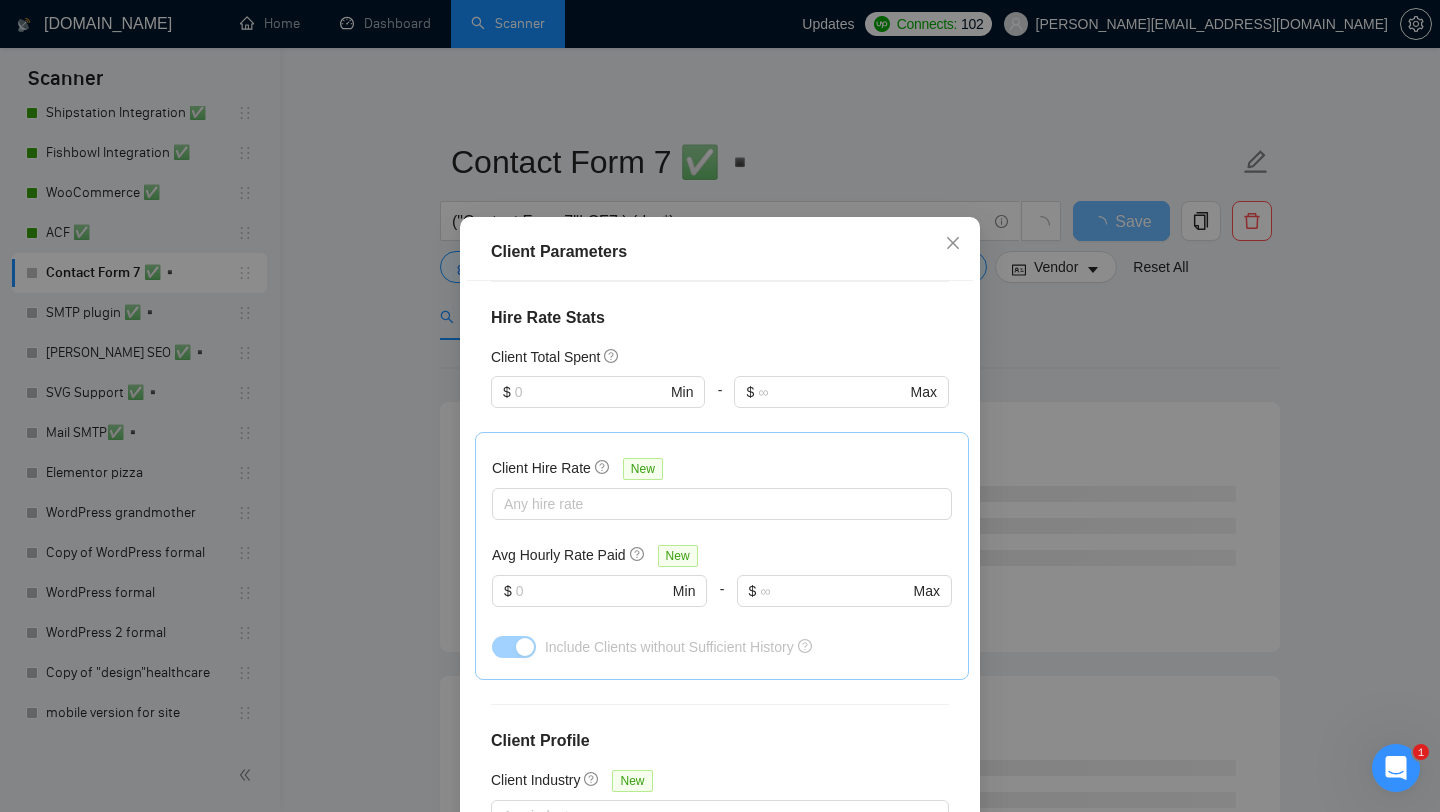 scroll, scrollTop: 531, scrollLeft: 0, axis: vertical 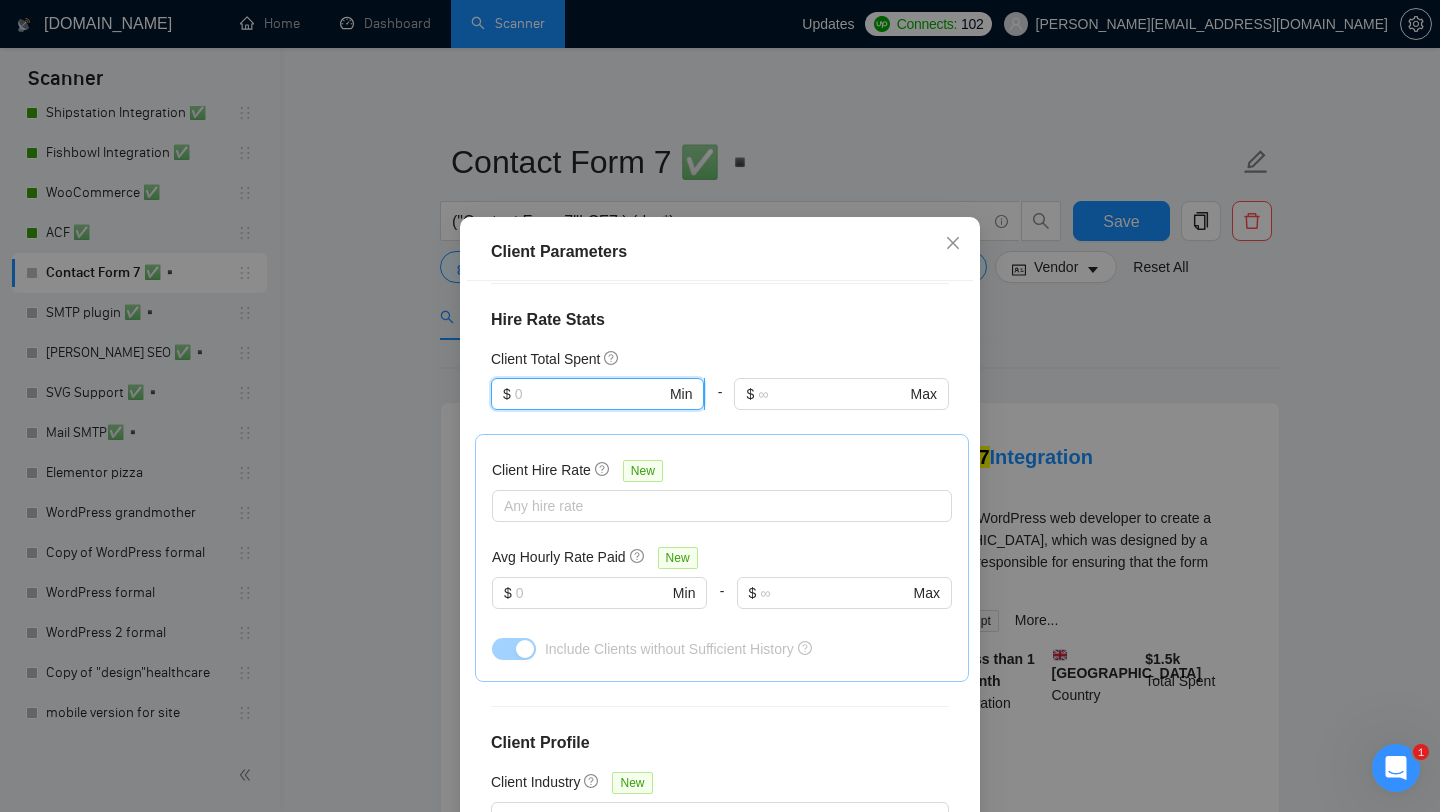click at bounding box center (590, 394) 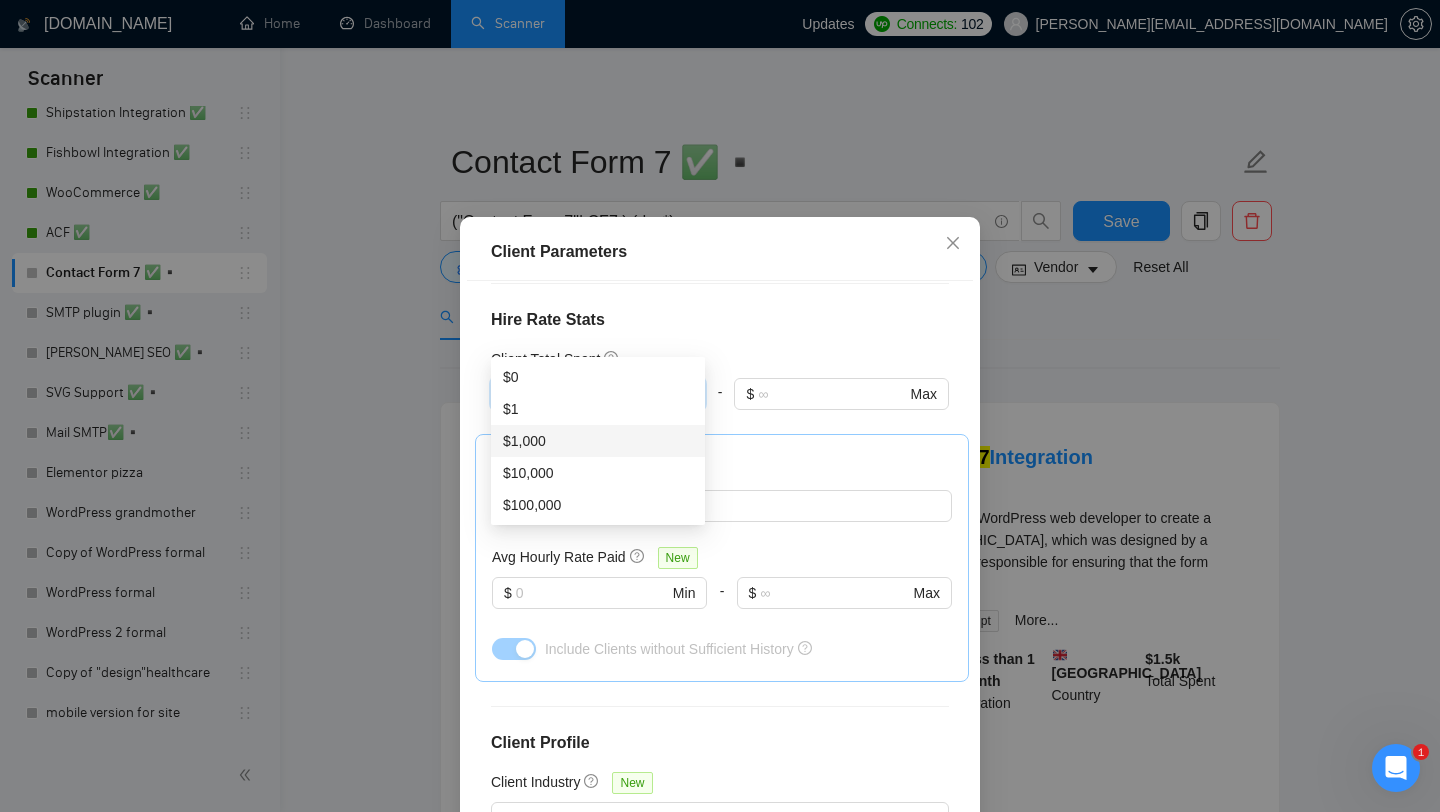 click on "$1,000" at bounding box center [598, 441] 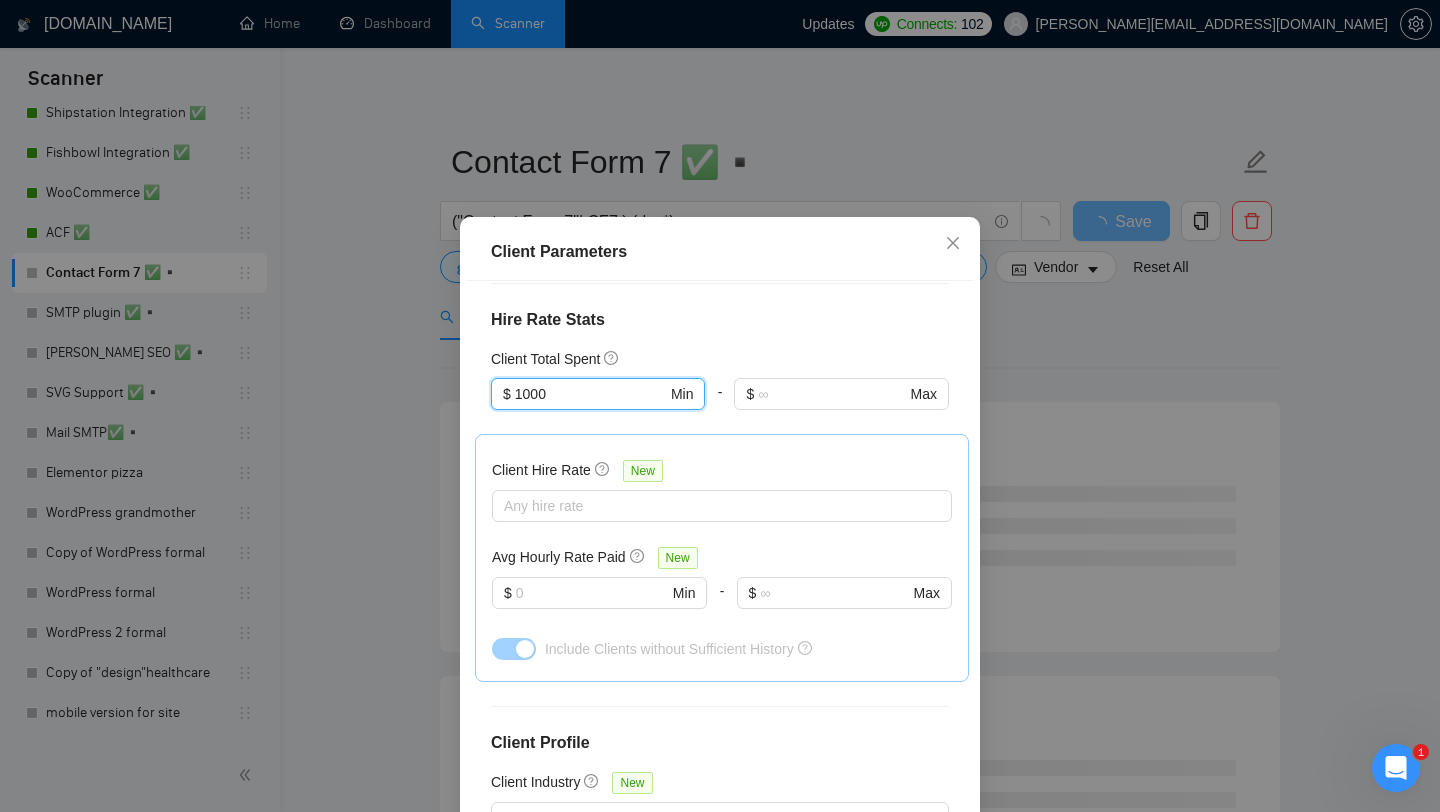 click on "Client Parameters Client Location Include Client Countries   Select Exclude Client Countries [GEOGRAPHIC_DATA] [GEOGRAPHIC_DATA] [GEOGRAPHIC_DATA] [GEOGRAPHIC_DATA] [GEOGRAPHIC_DATA]   Client Rating Client Min Average Feedback Include clients with no feedback Client Payment Details Payment Verified Hire Rate Stats   Client Total Spent $1,000 $ 1000 Min - $ Max Client Hire Rate New   Any hire rate   Avg Hourly Rate Paid New $ Min - $ Max Include Clients without Sufficient History Client Profile Client Industry New   Any industry Client Company Size   Any company size Enterprise Clients New   Any clients Reset OK" at bounding box center [720, 406] 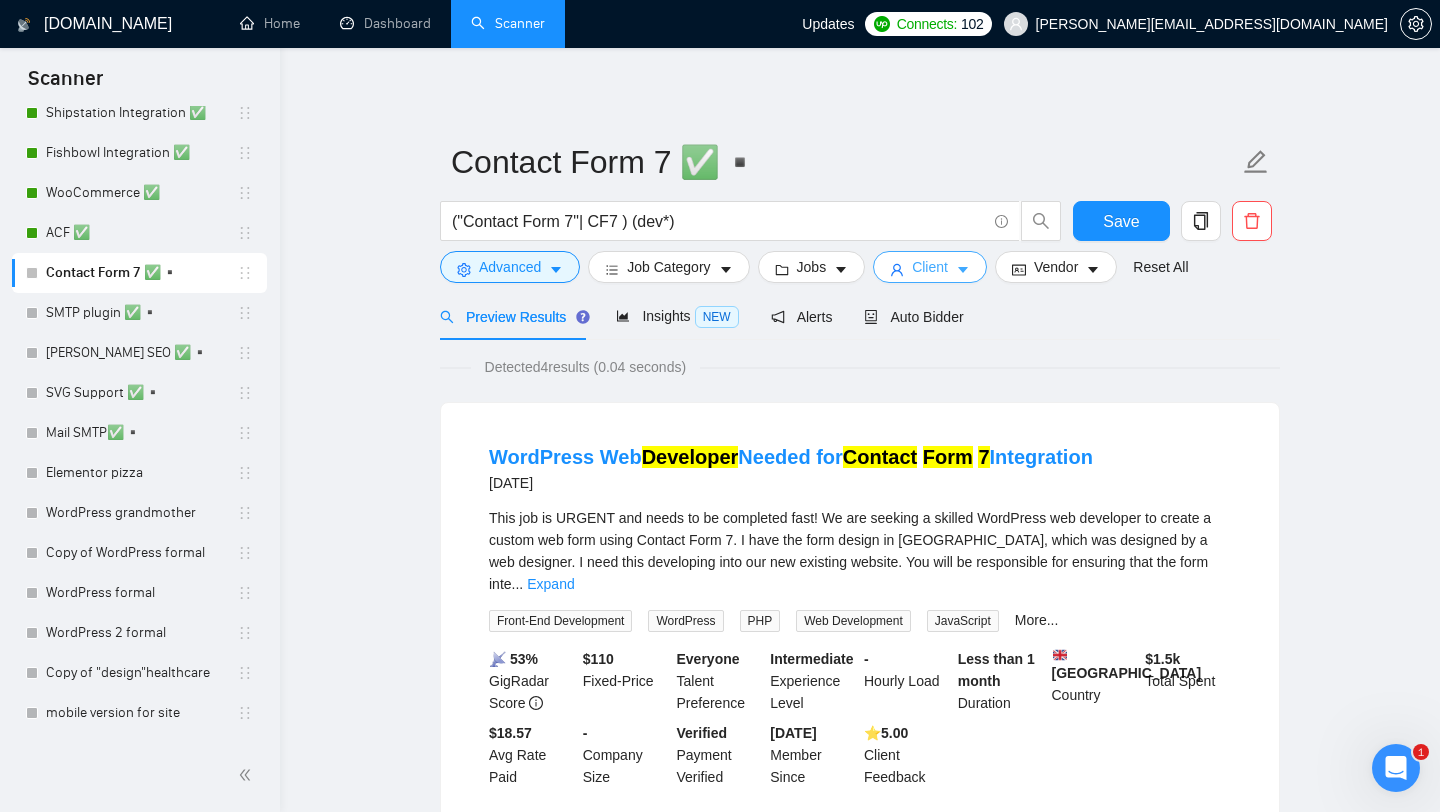 click 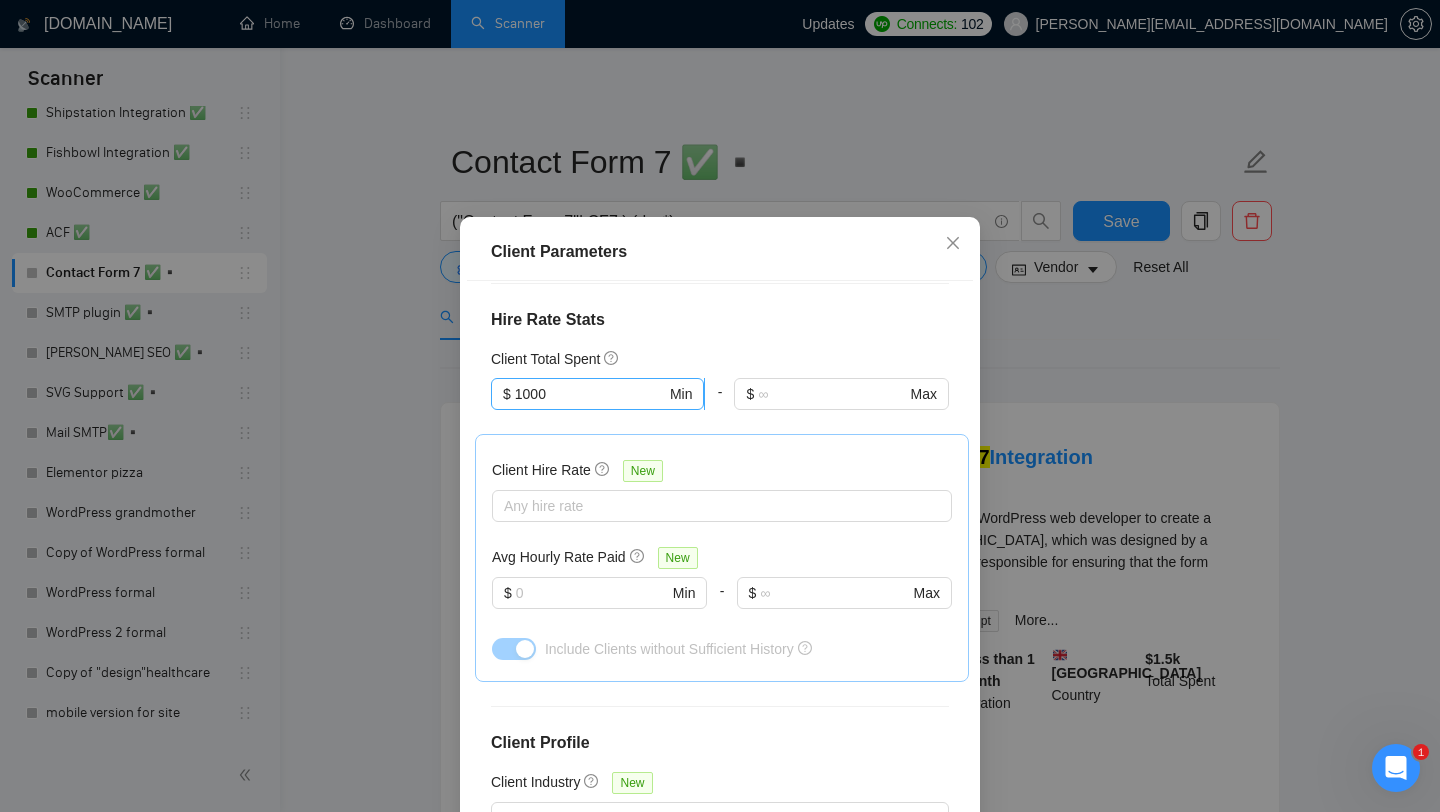 click on "1000" at bounding box center (590, 394) 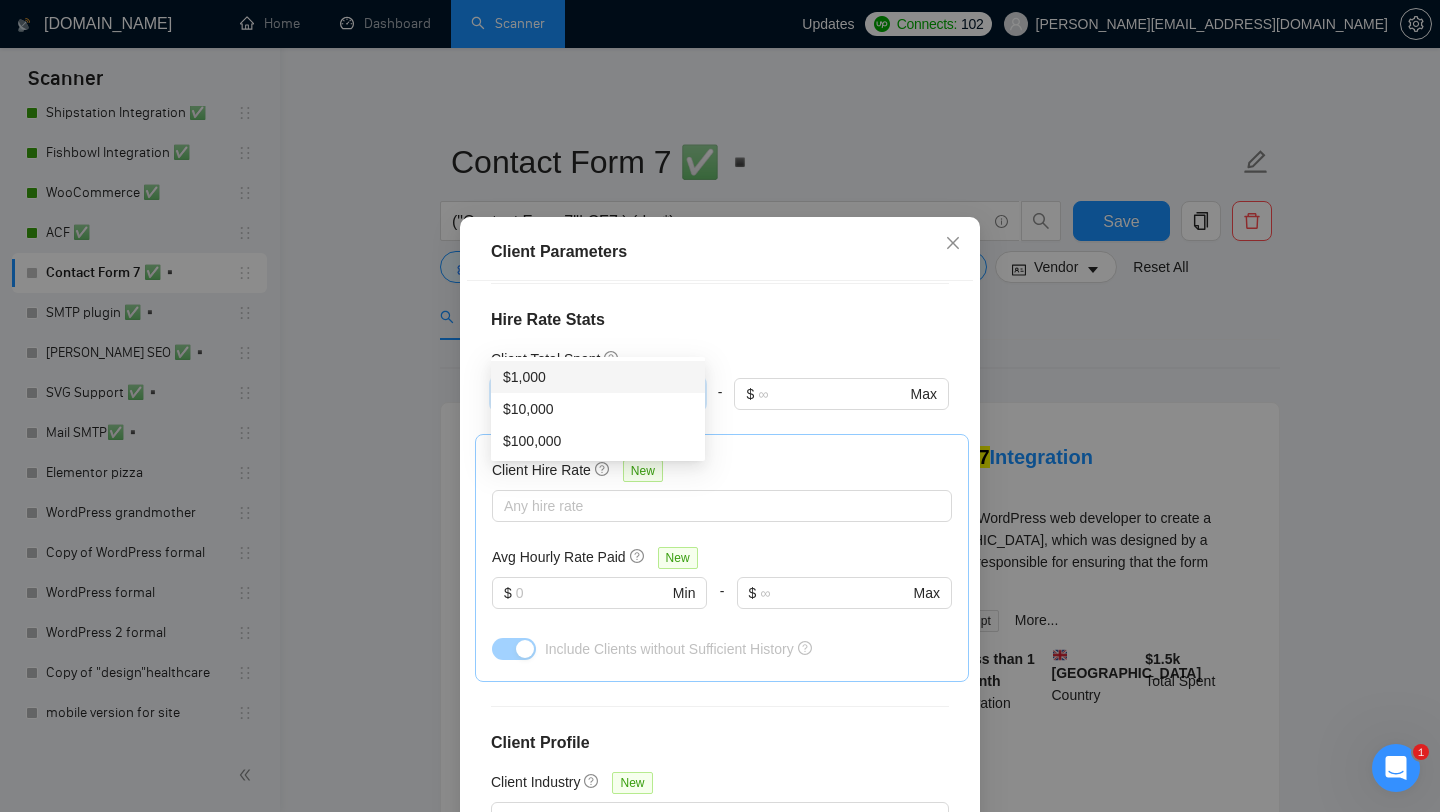 click on "Client Parameters Client Location Include Client Countries   Select Exclude Client Countries [GEOGRAPHIC_DATA] [GEOGRAPHIC_DATA] [GEOGRAPHIC_DATA] [GEOGRAPHIC_DATA] [GEOGRAPHIC_DATA]   Client Rating Client Min Average Feedback Include clients with no feedback Client Payment Details Payment Verified Hire Rate Stats   Client Total Spent $ 1000 Min - $ Max Client Hire Rate New   Any hire rate   Avg Hourly Rate Paid New $ Min - $ Max Include Clients without Sufficient History Client Profile Client Industry New   Any industry Client Company Size   Any company size Enterprise Clients New   Any clients Reset OK" at bounding box center [720, 406] 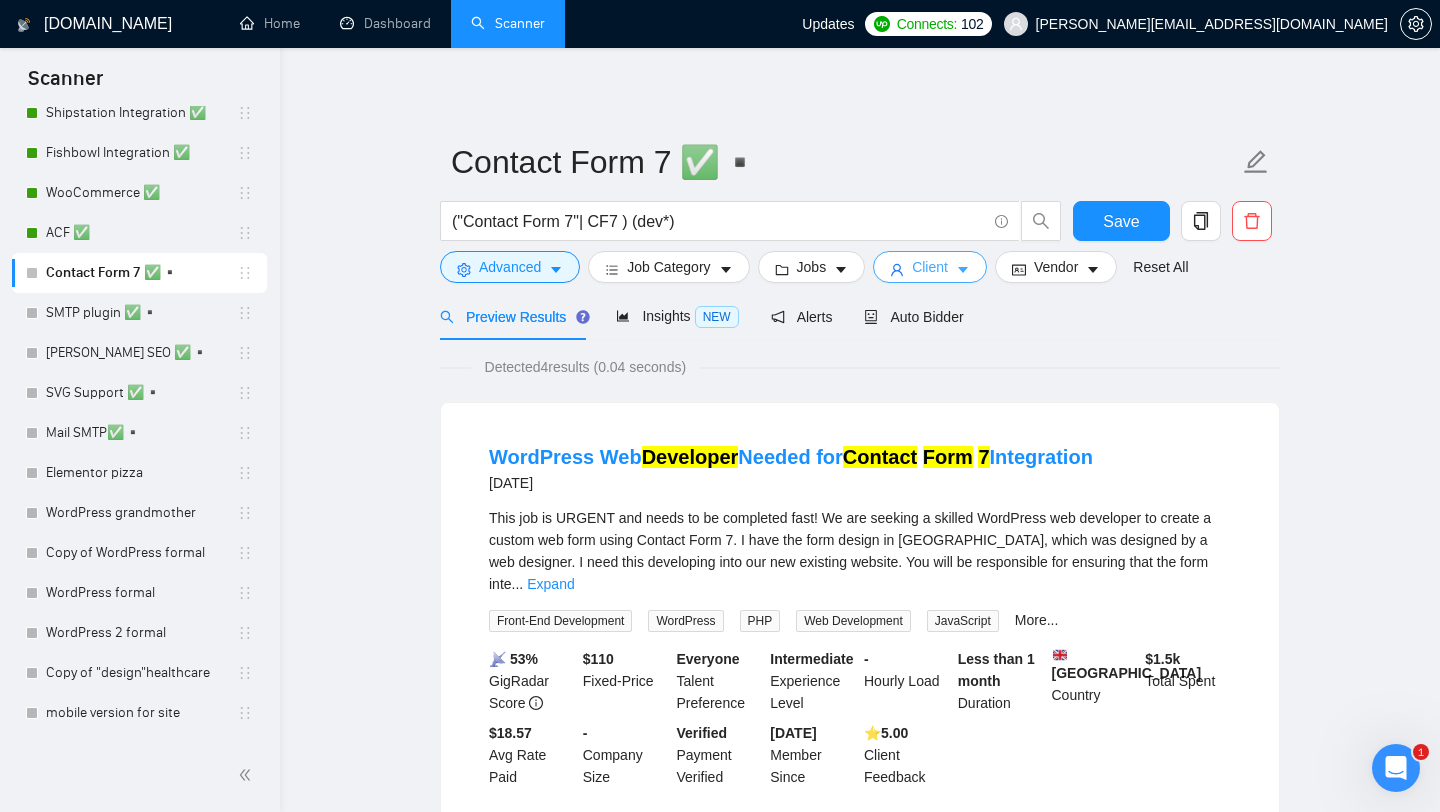 click on "Client" at bounding box center [930, 267] 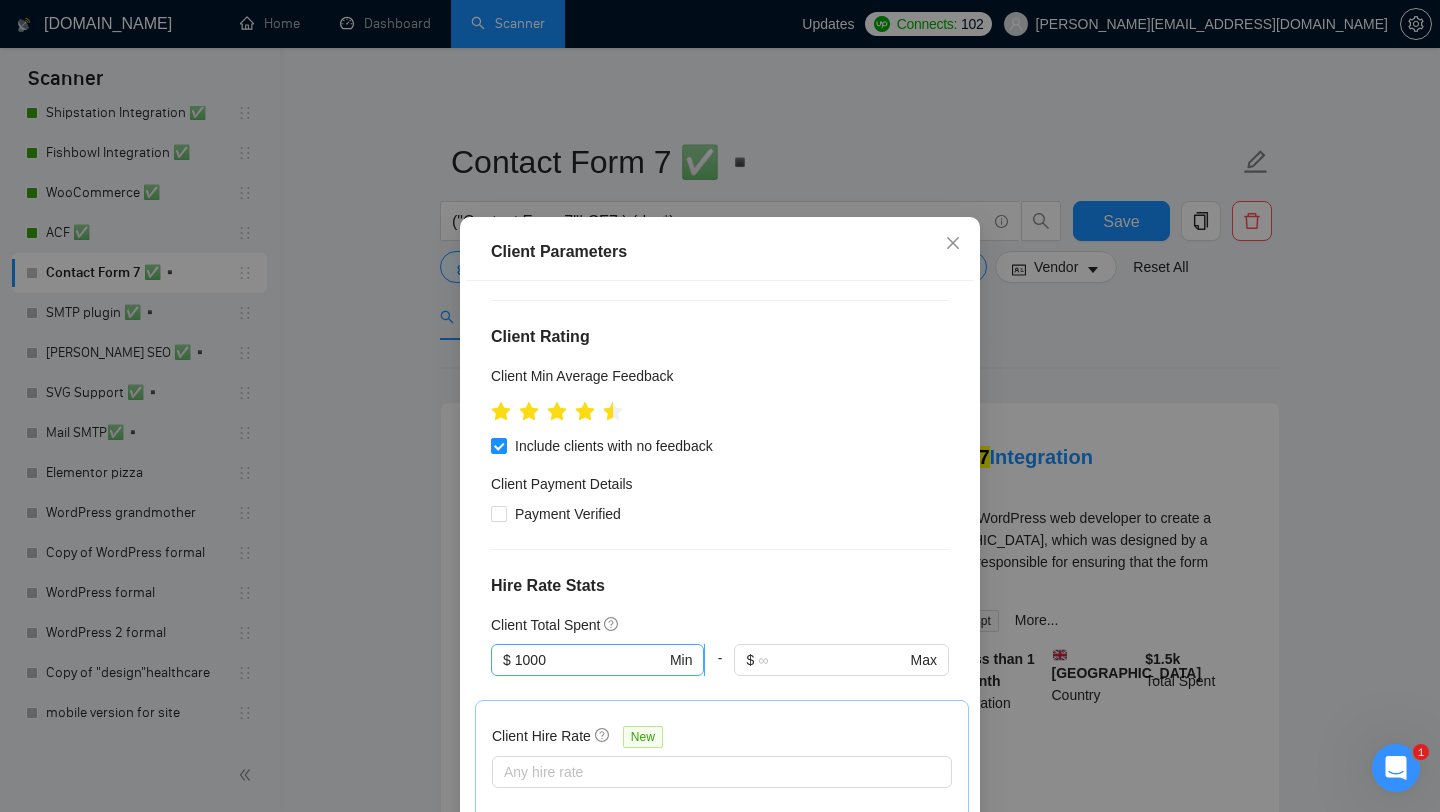 scroll, scrollTop: 278, scrollLeft: 0, axis: vertical 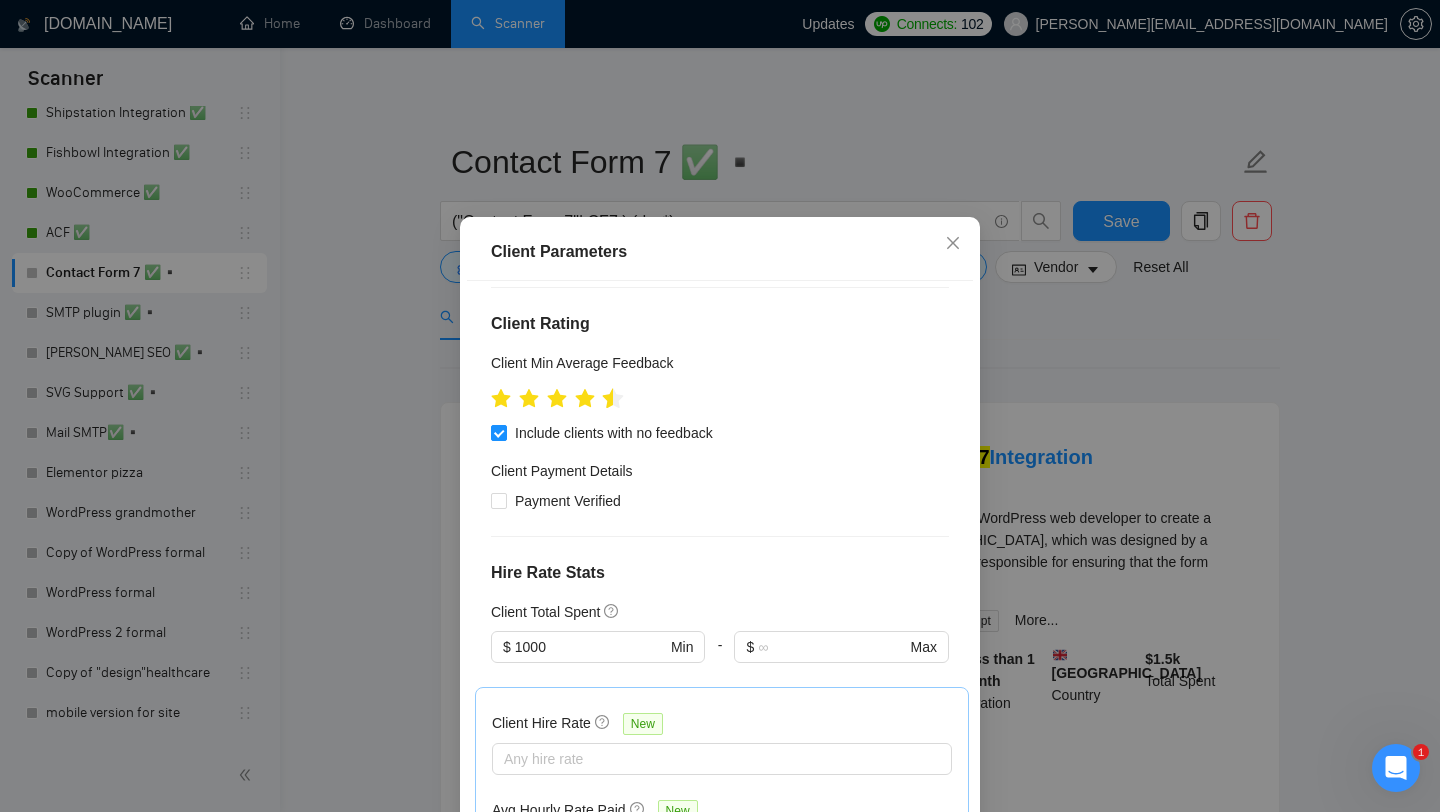 click 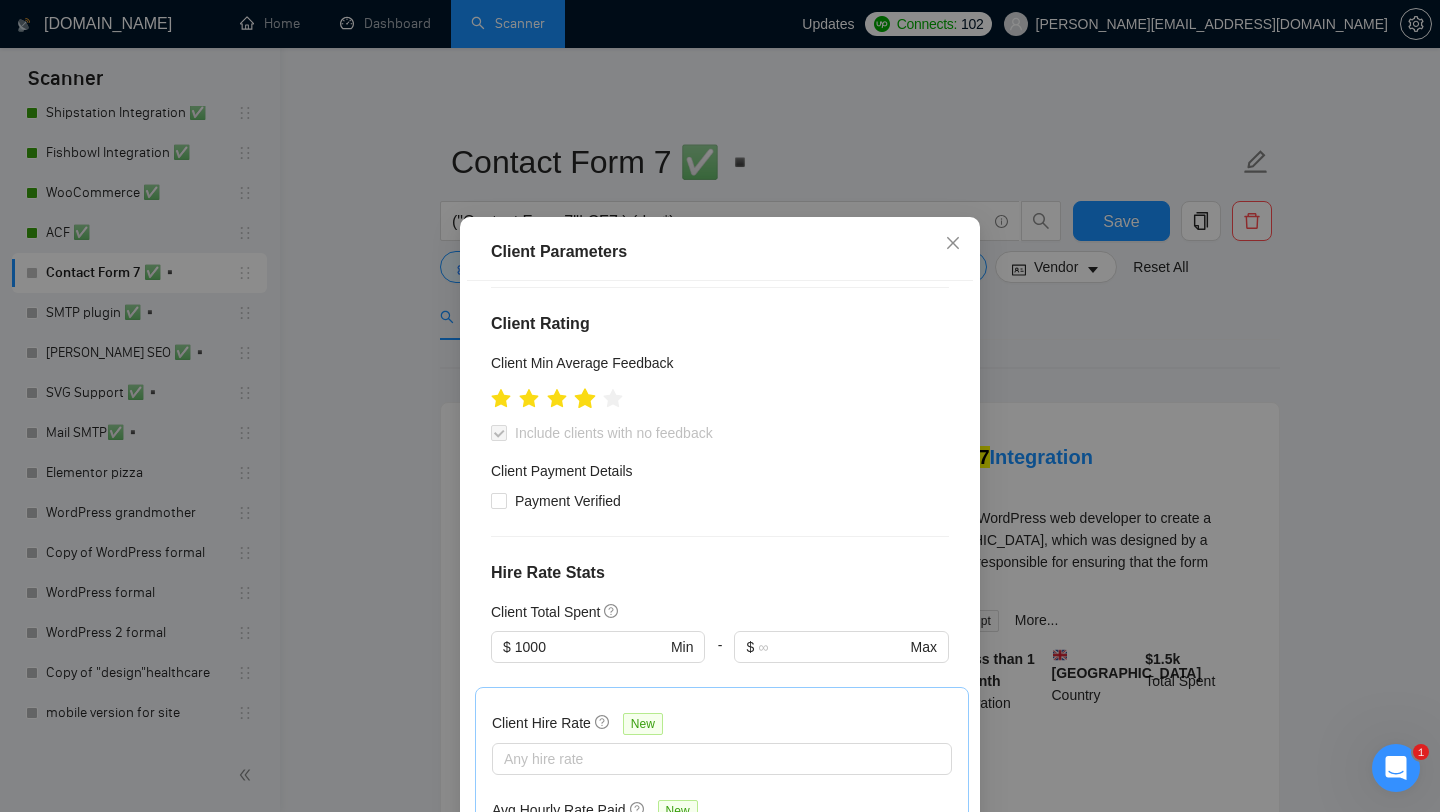 click 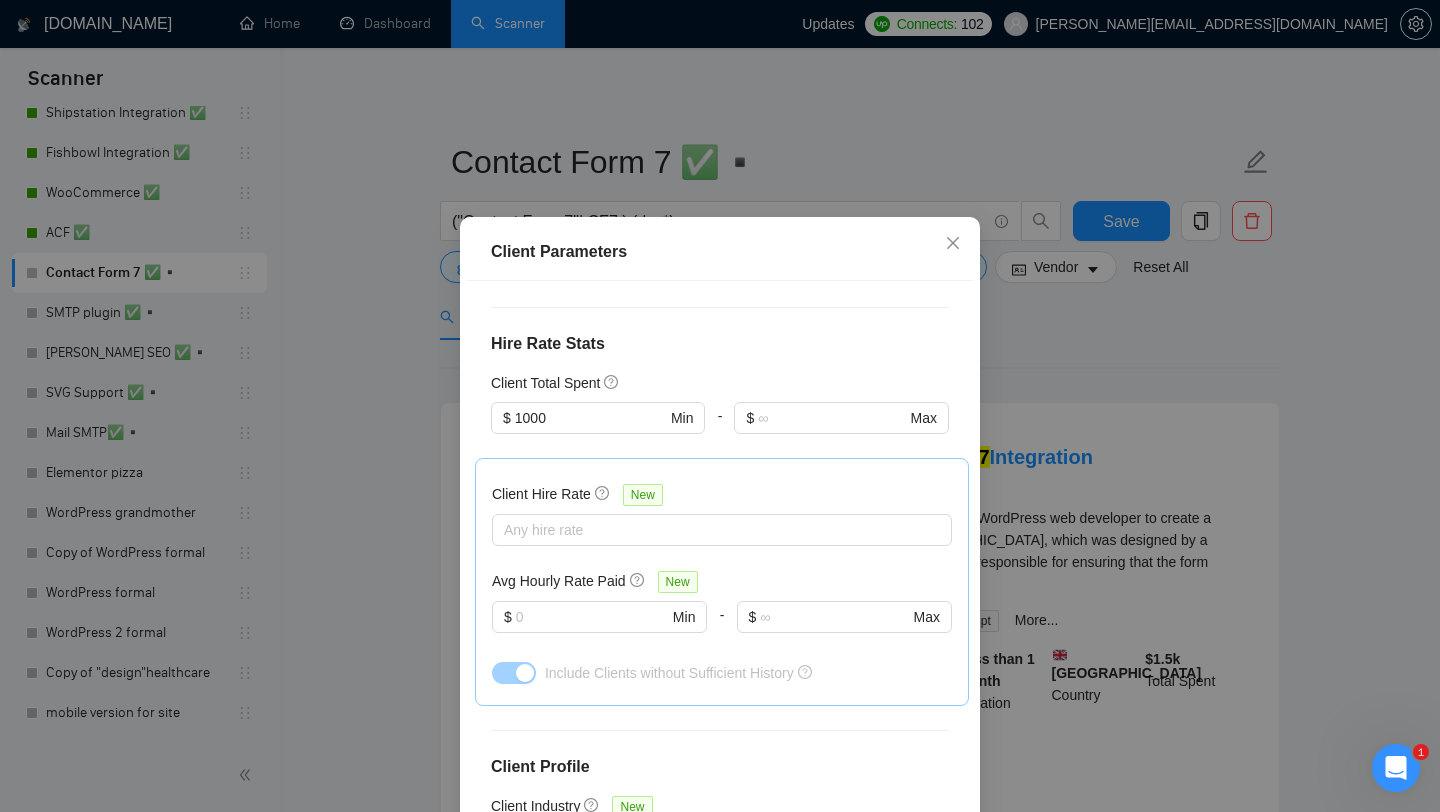 scroll, scrollTop: 509, scrollLeft: 0, axis: vertical 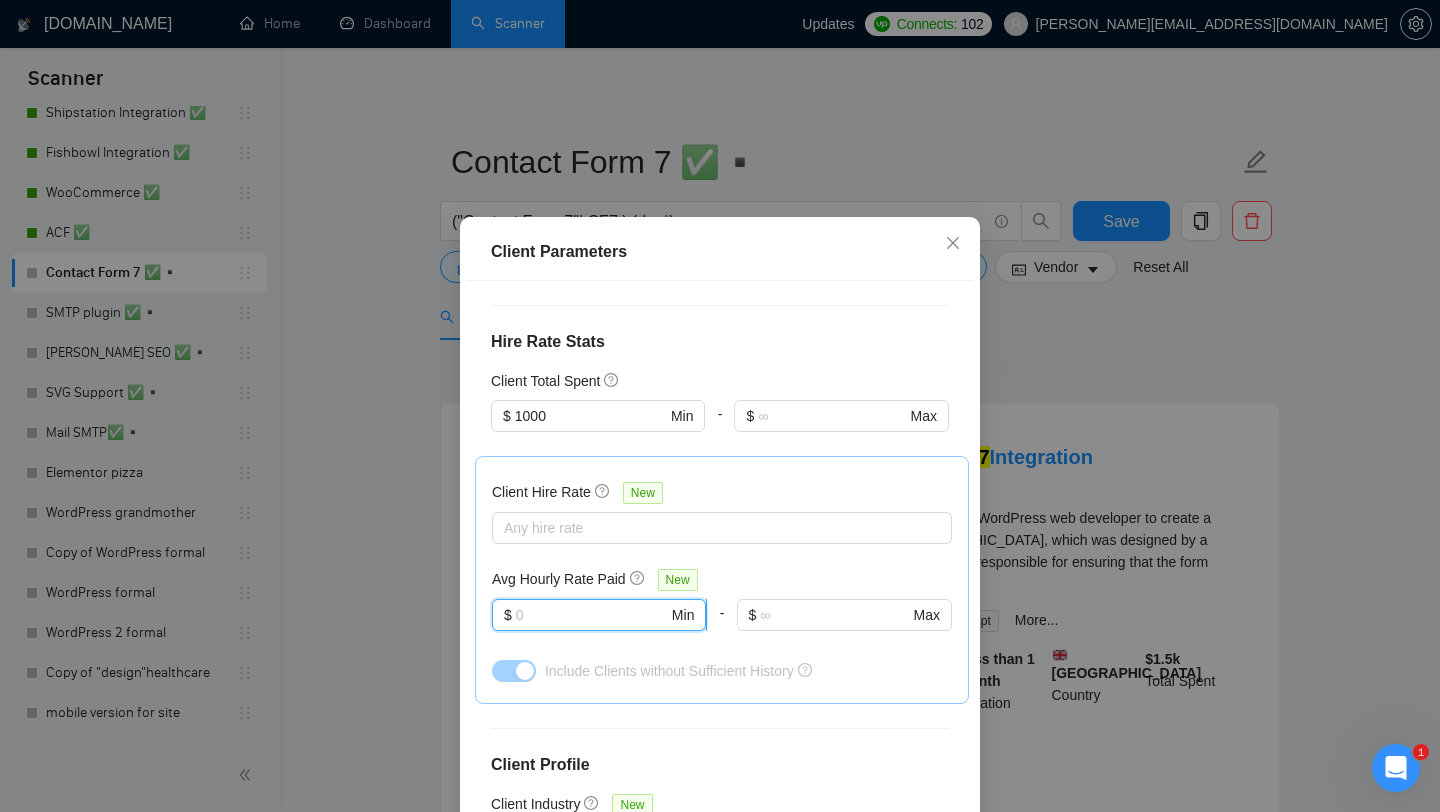 click at bounding box center [592, 615] 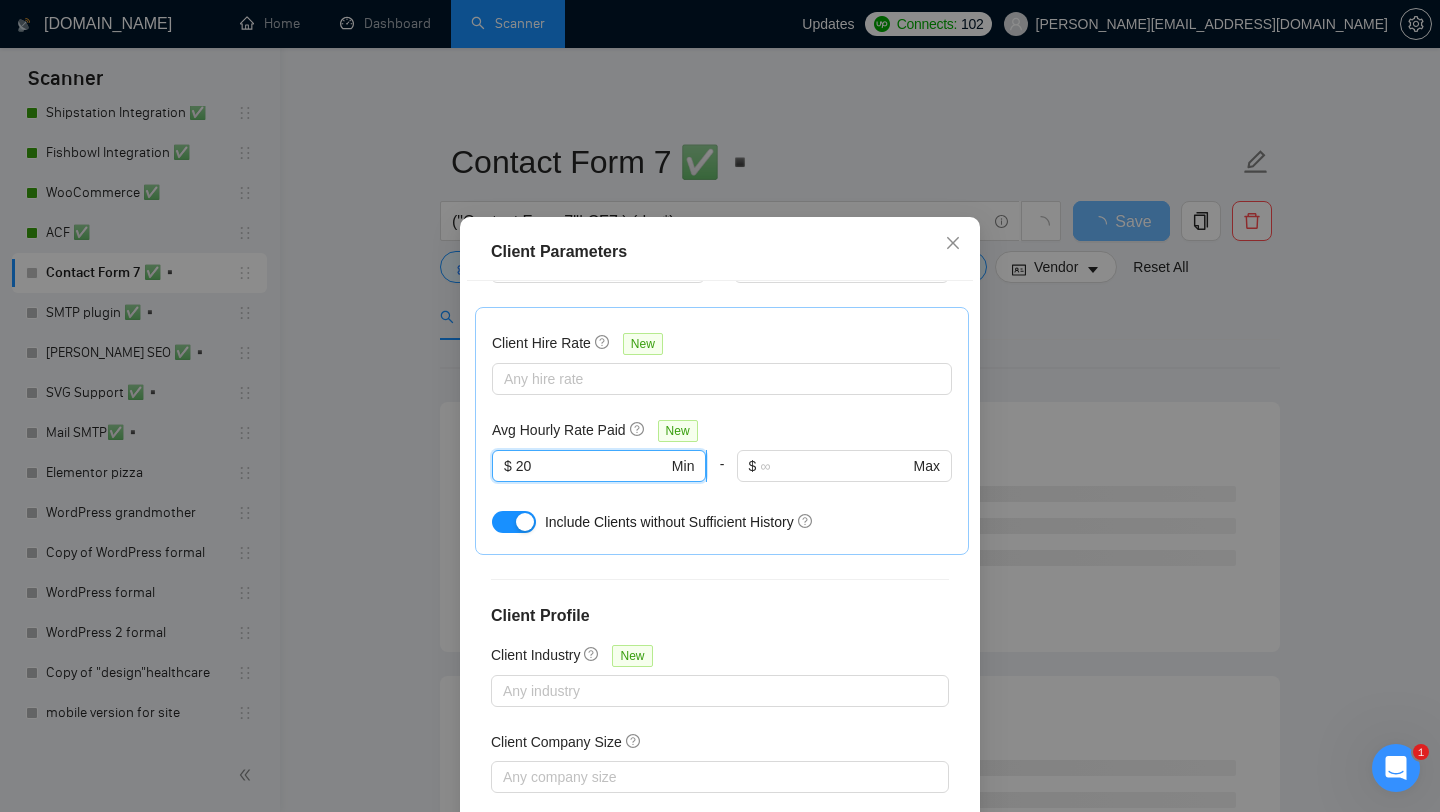 scroll, scrollTop: 678, scrollLeft: 0, axis: vertical 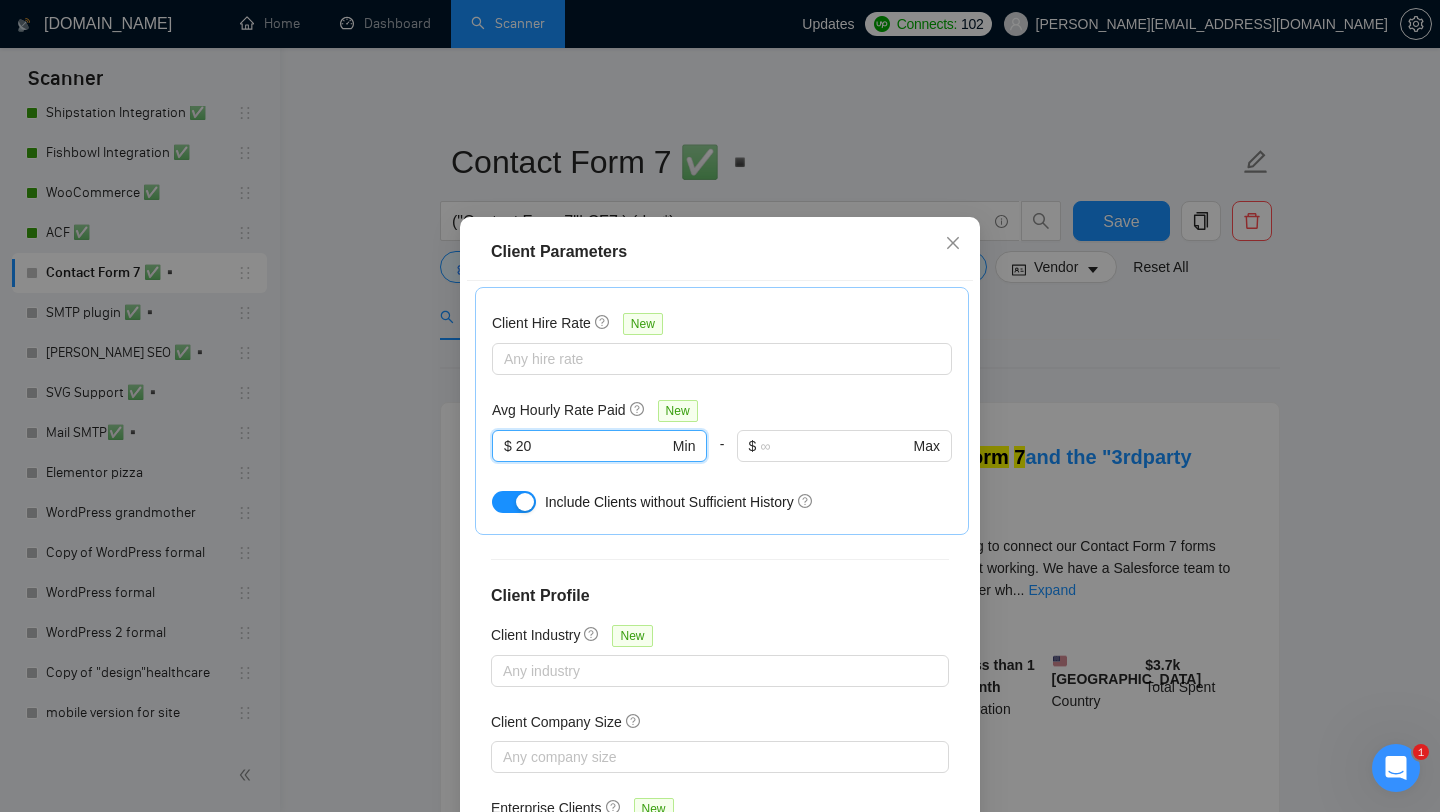 type on "20" 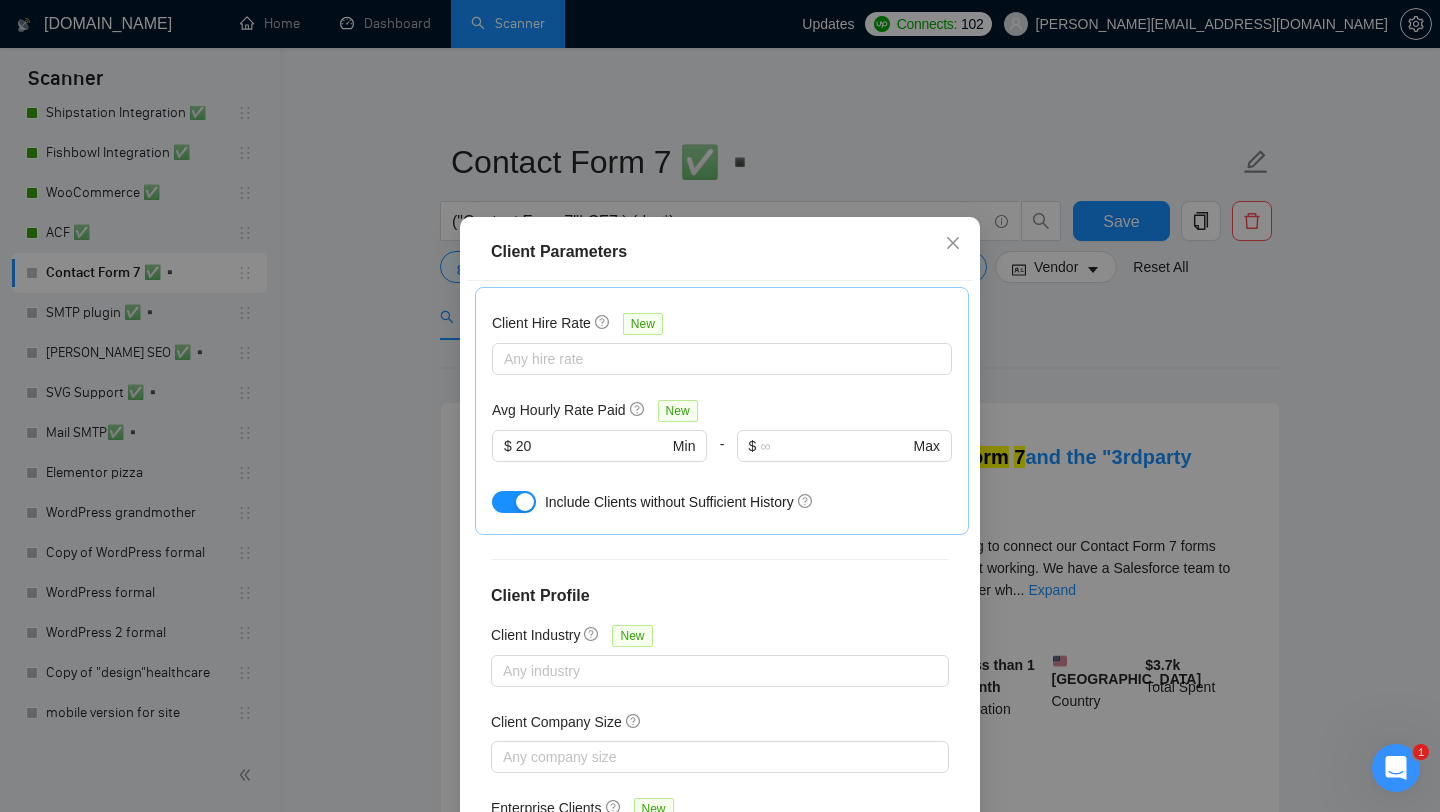 click on "Client Parameters Client Location Include Client Countries   Select Exclude Client Countries [GEOGRAPHIC_DATA] [GEOGRAPHIC_DATA] [GEOGRAPHIC_DATA] [GEOGRAPHIC_DATA] [GEOGRAPHIC_DATA]   Client Rating Client Min Average Feedback Include clients with no feedback Client Payment Details Payment Verified Hire Rate Stats   Client Total Spent $ 1000 Min - $ Max Client Hire Rate New   Any hire rate   Avg Hourly Rate Paid New $ 20 Min - $ Max Include Clients without Sufficient History Client Profile Client Industry New   Any industry Client Company Size   Any company size Enterprise Clients New   Any clients Reset OK" at bounding box center (720, 406) 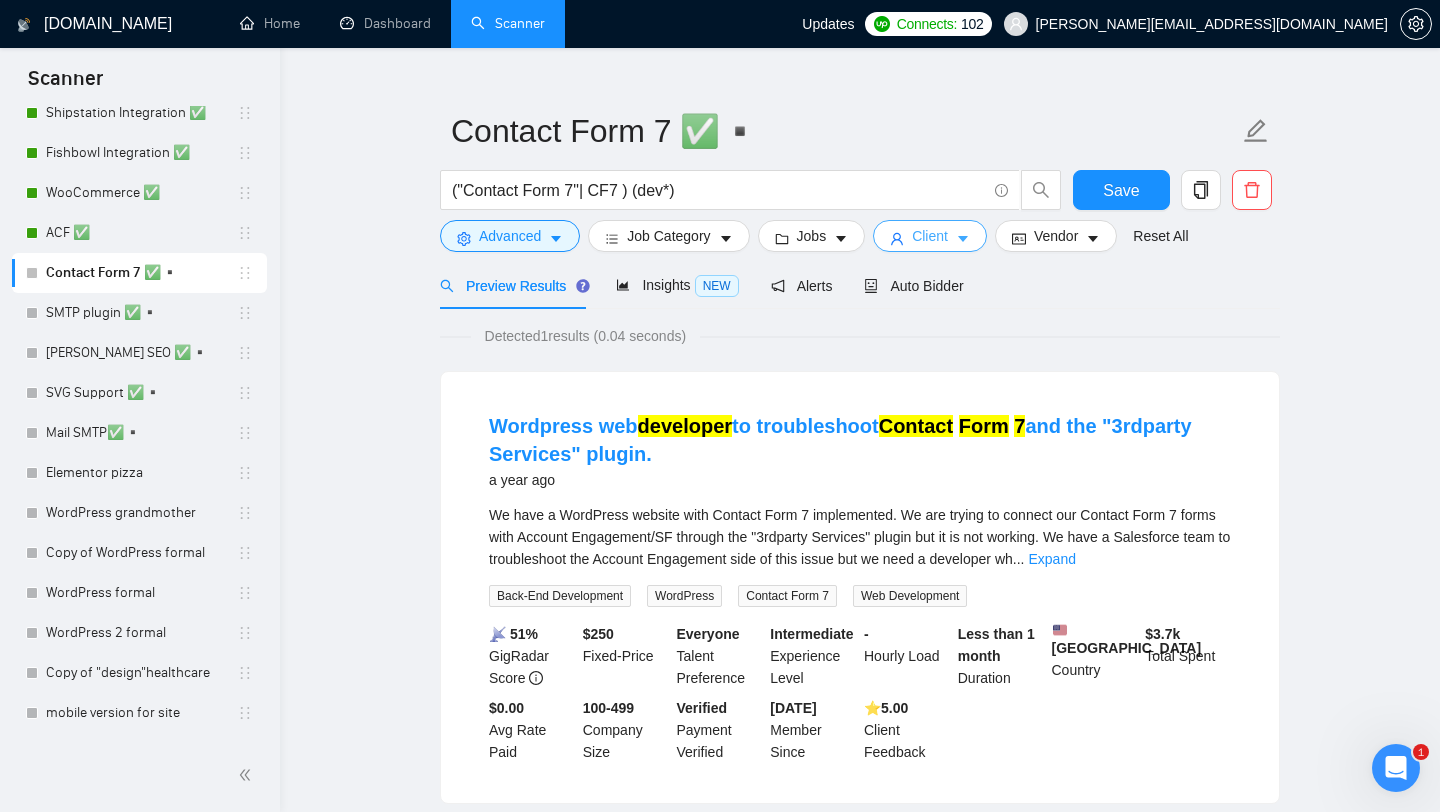 scroll, scrollTop: 30, scrollLeft: 0, axis: vertical 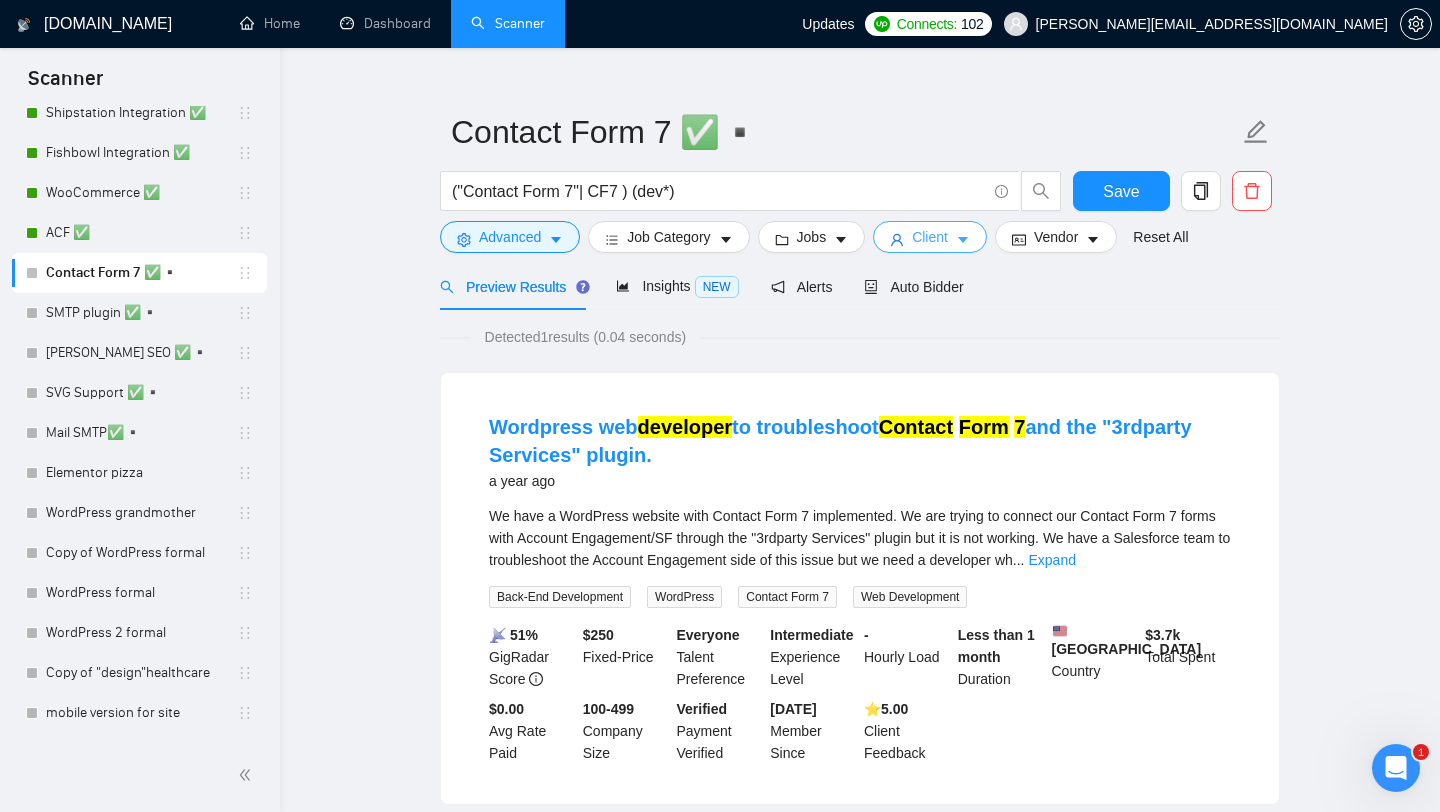 click on "Client" at bounding box center (930, 237) 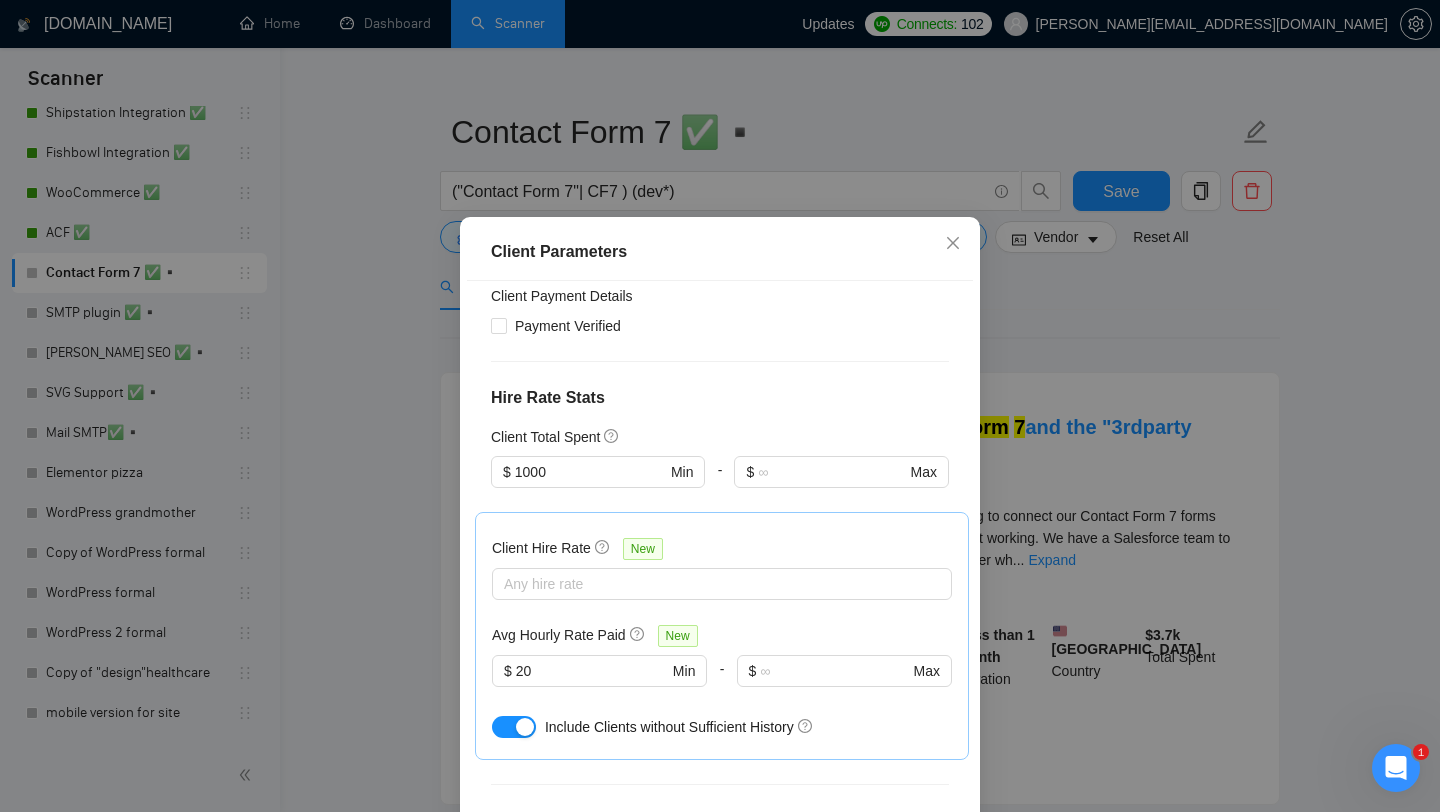 scroll, scrollTop: 499, scrollLeft: 0, axis: vertical 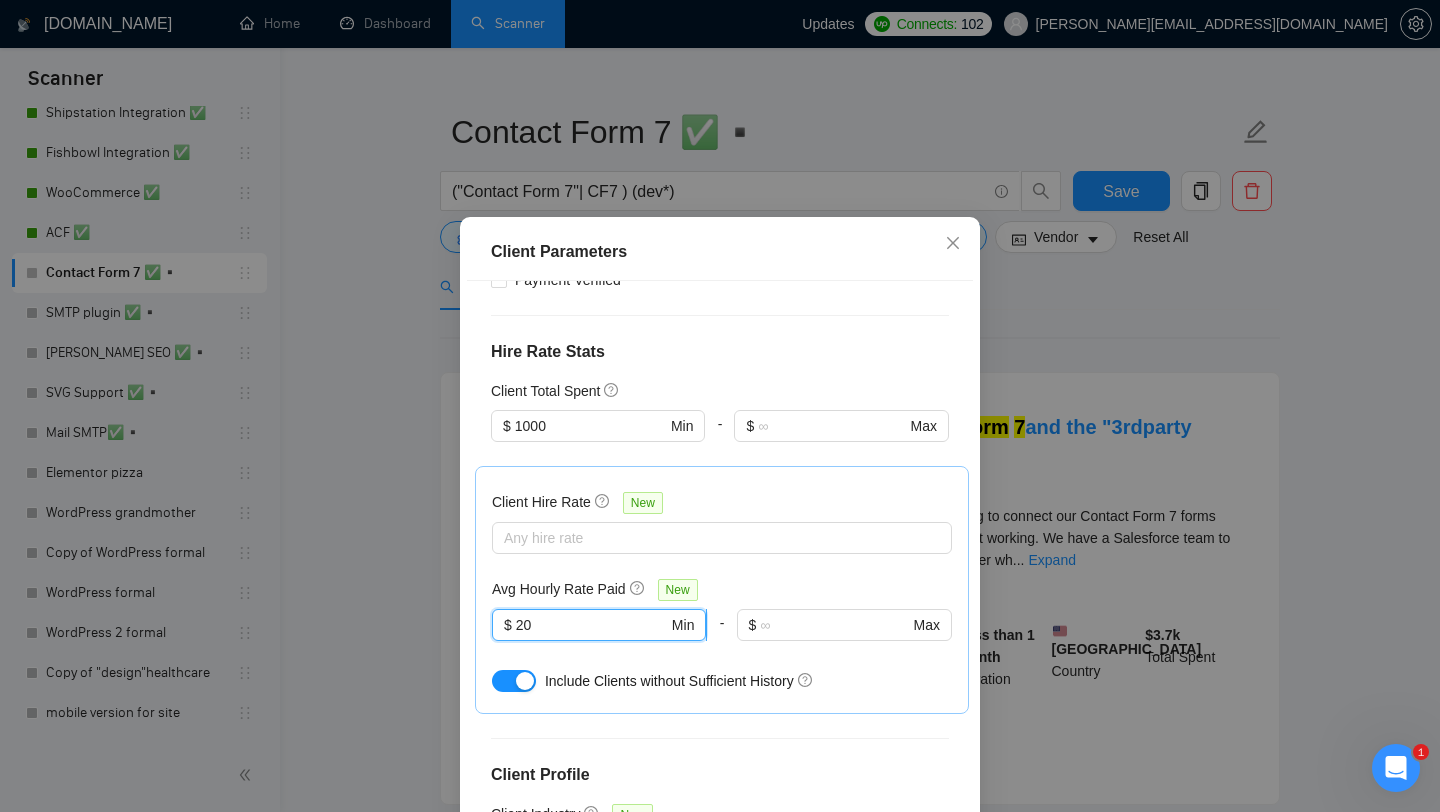 click on "20" at bounding box center (592, 625) 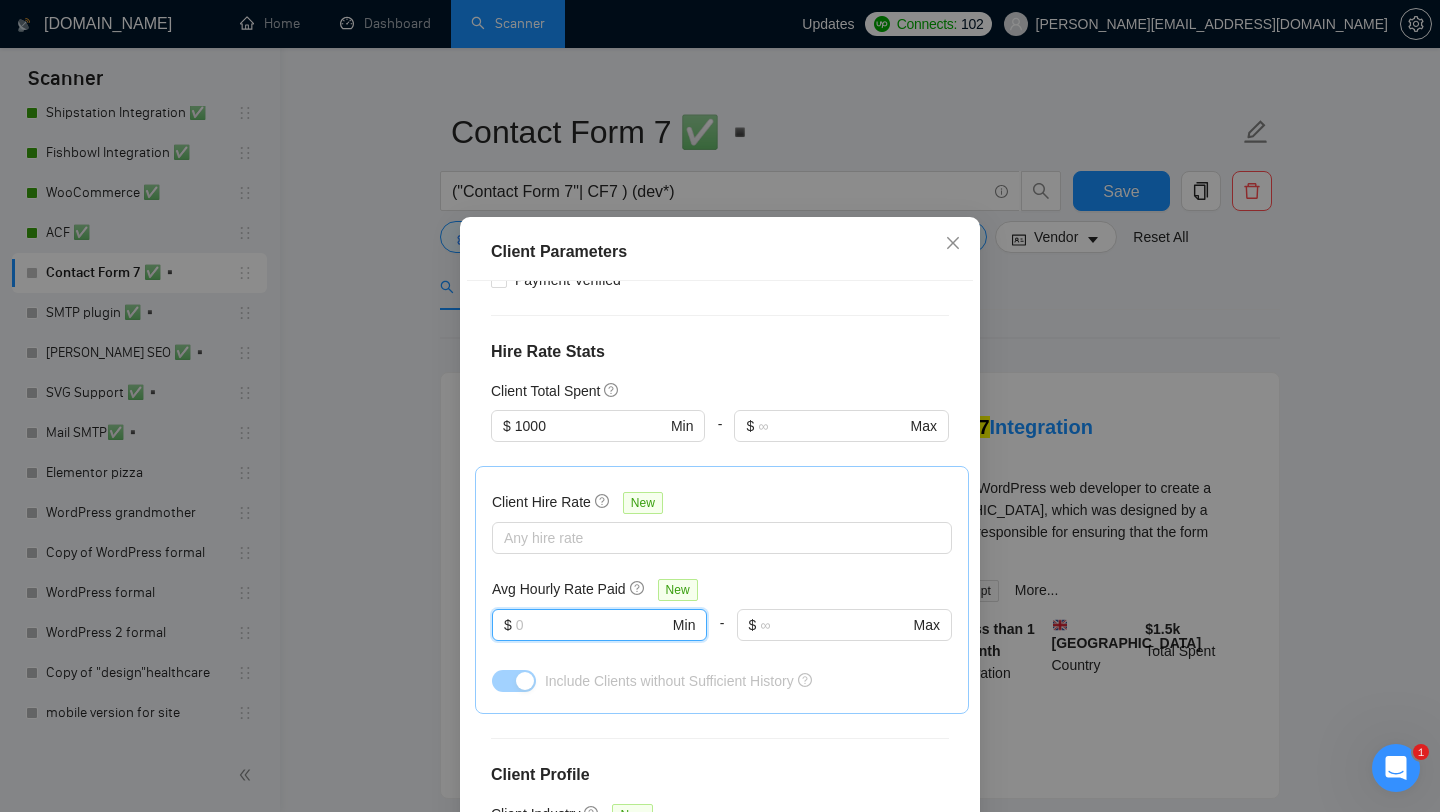 type 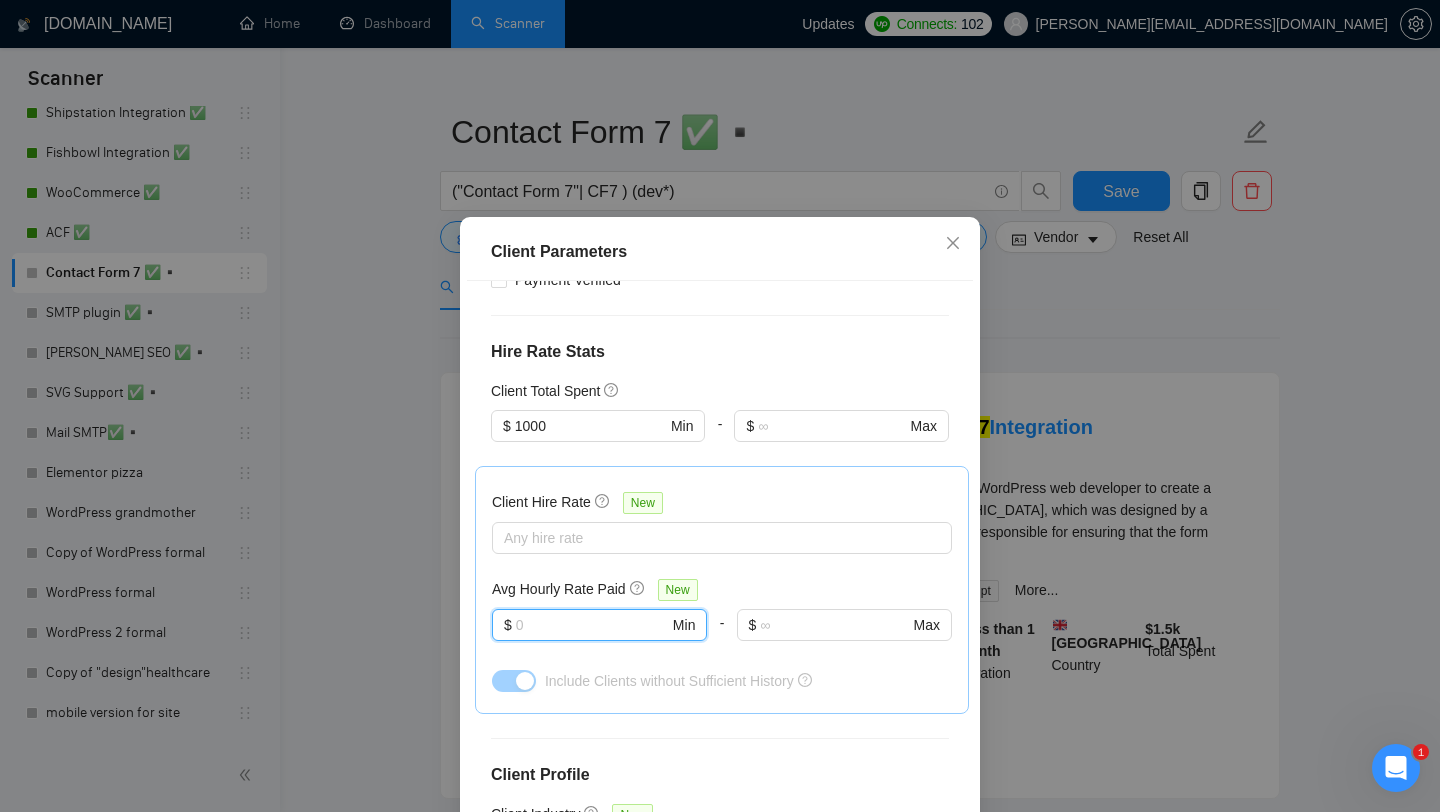 click on "Client Parameters Client Location Include Client Countries   Select Exclude Client Countries [GEOGRAPHIC_DATA] [GEOGRAPHIC_DATA] [GEOGRAPHIC_DATA] [GEOGRAPHIC_DATA] [GEOGRAPHIC_DATA]   Client Rating Client Min Average Feedback Include clients with no feedback Client Payment Details Payment Verified Hire Rate Stats   Client Total Spent $ 1000 Min - $ Max Client Hire Rate New   Any hire rate   Avg Hourly Rate Paid New $ Min - $ Max Include Clients without Sufficient History Client Profile Client Industry New   Any industry Client Company Size   Any company size Enterprise Clients New   Any clients Reset OK" at bounding box center [720, 406] 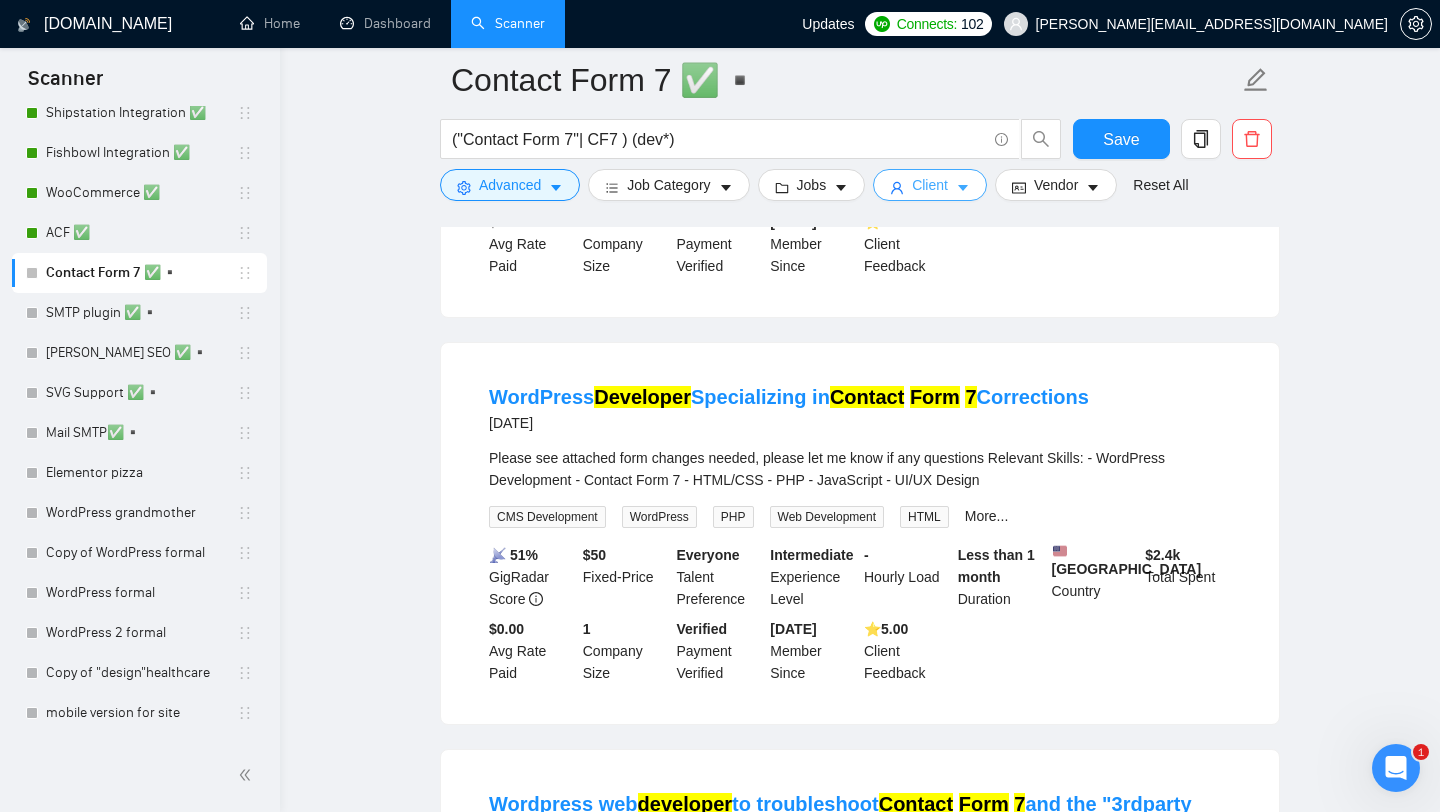 scroll, scrollTop: 957, scrollLeft: 0, axis: vertical 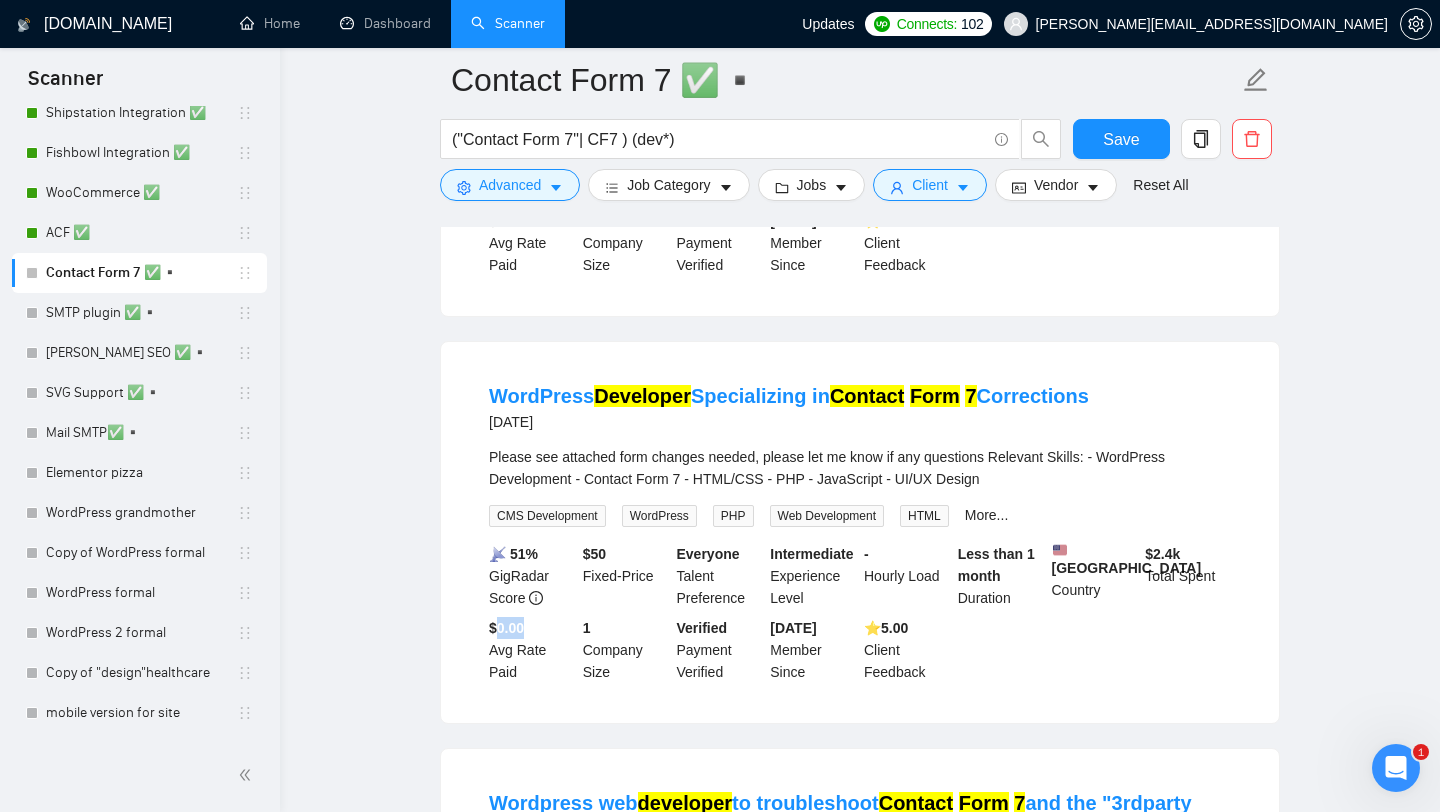 drag, startPoint x: 496, startPoint y: 654, endPoint x: 544, endPoint y: 654, distance: 48 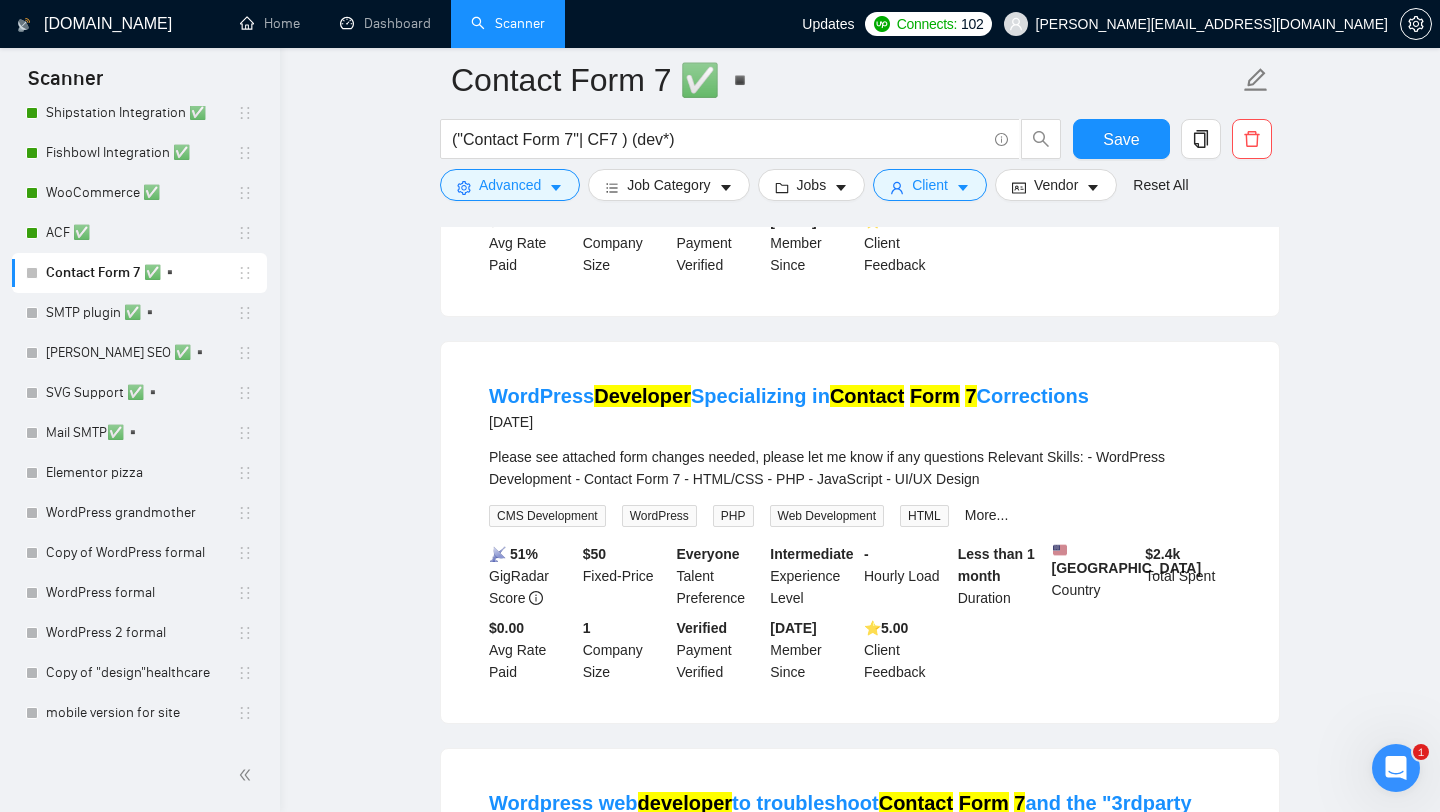 click on "$0.00 Avg Rate Paid" at bounding box center (532, 650) 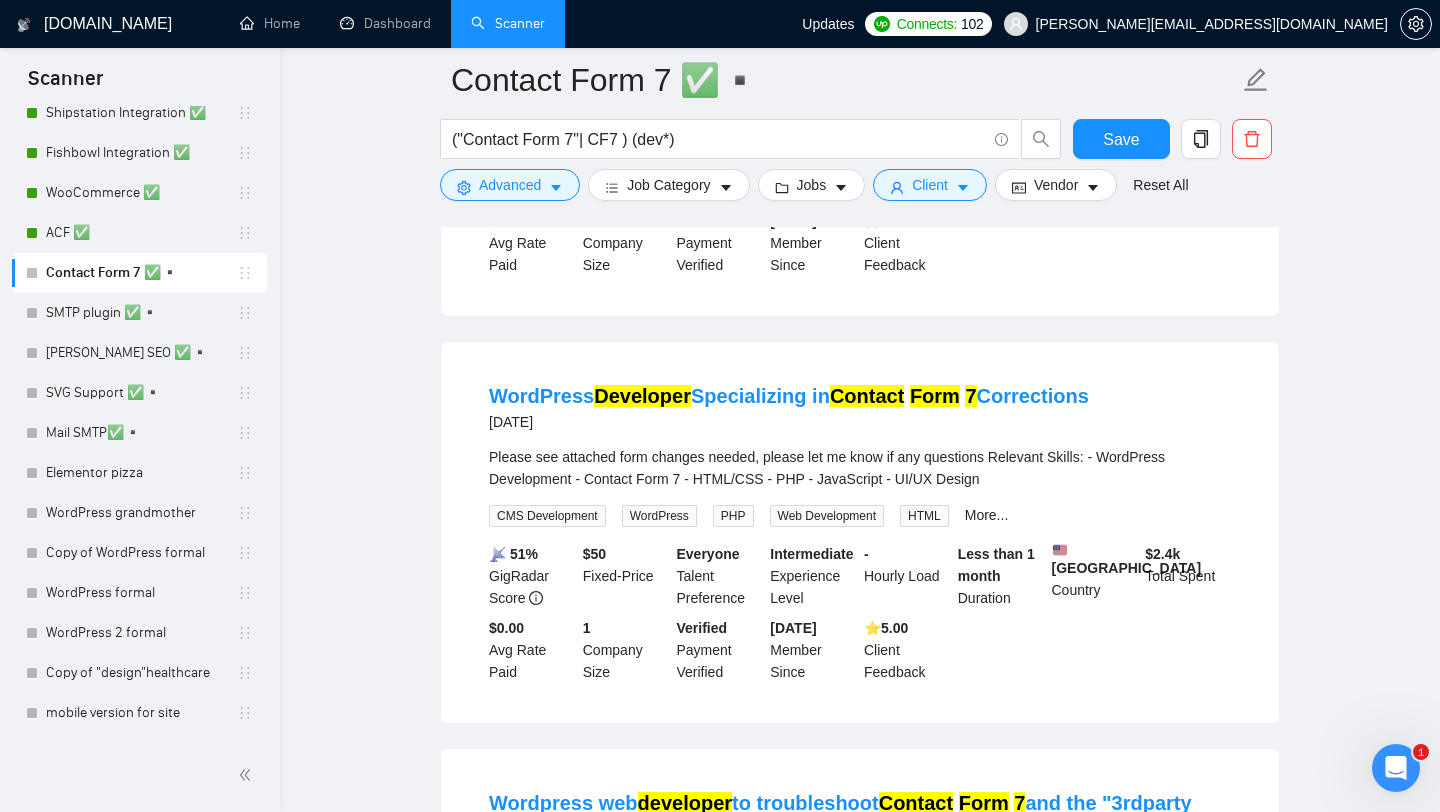 click on "$ 50" at bounding box center (594, 554) 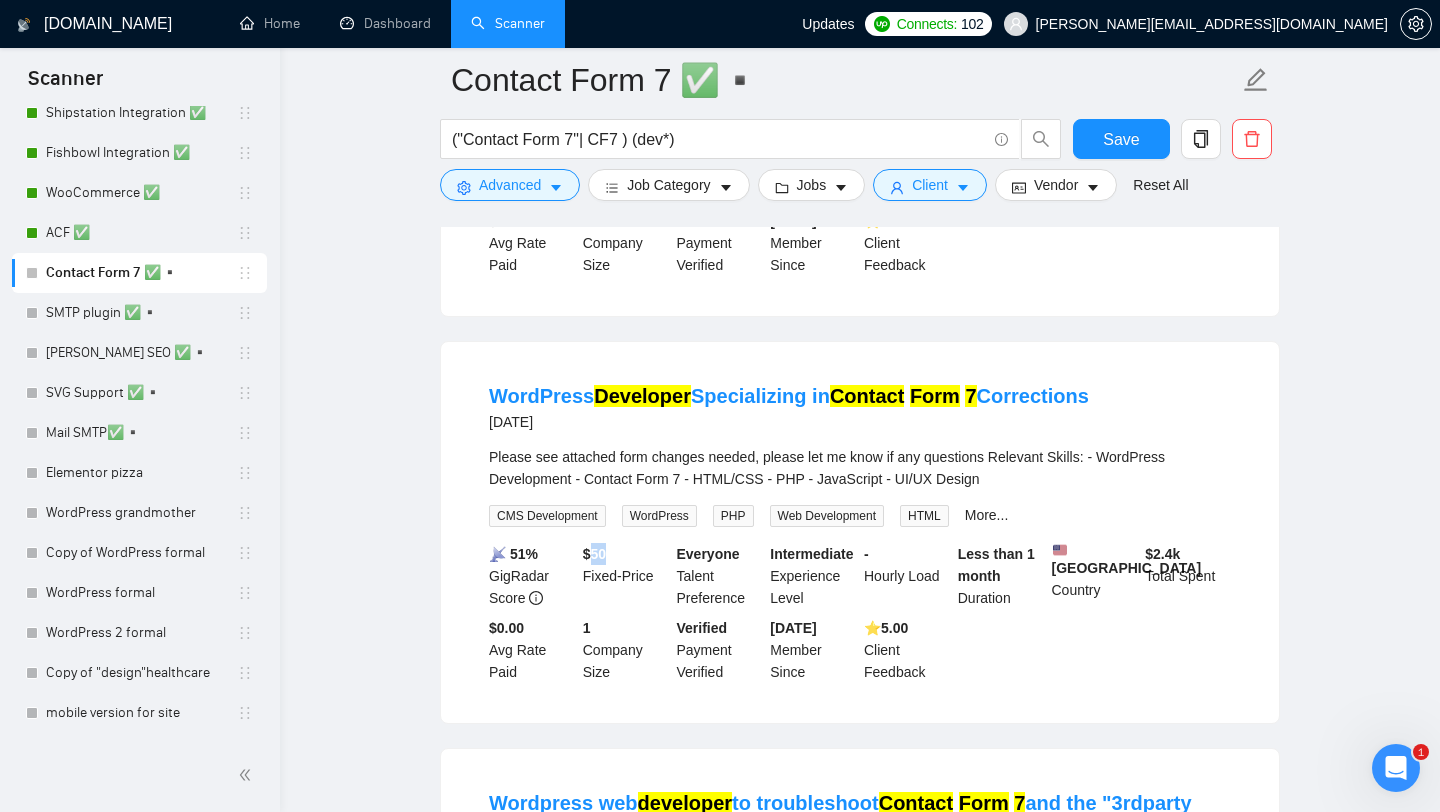 click on "$ 50" at bounding box center [594, 554] 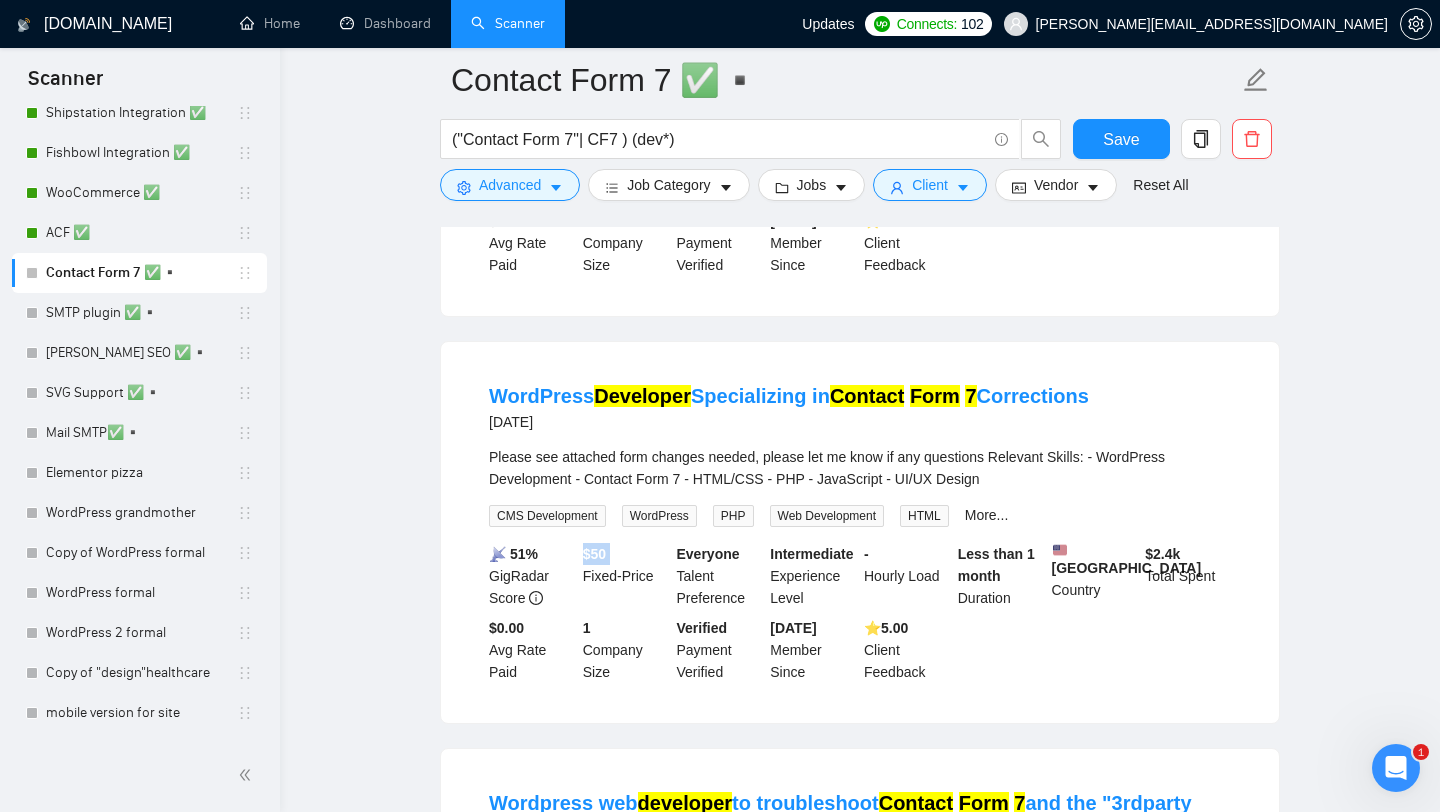 click on "$ 50" at bounding box center (594, 554) 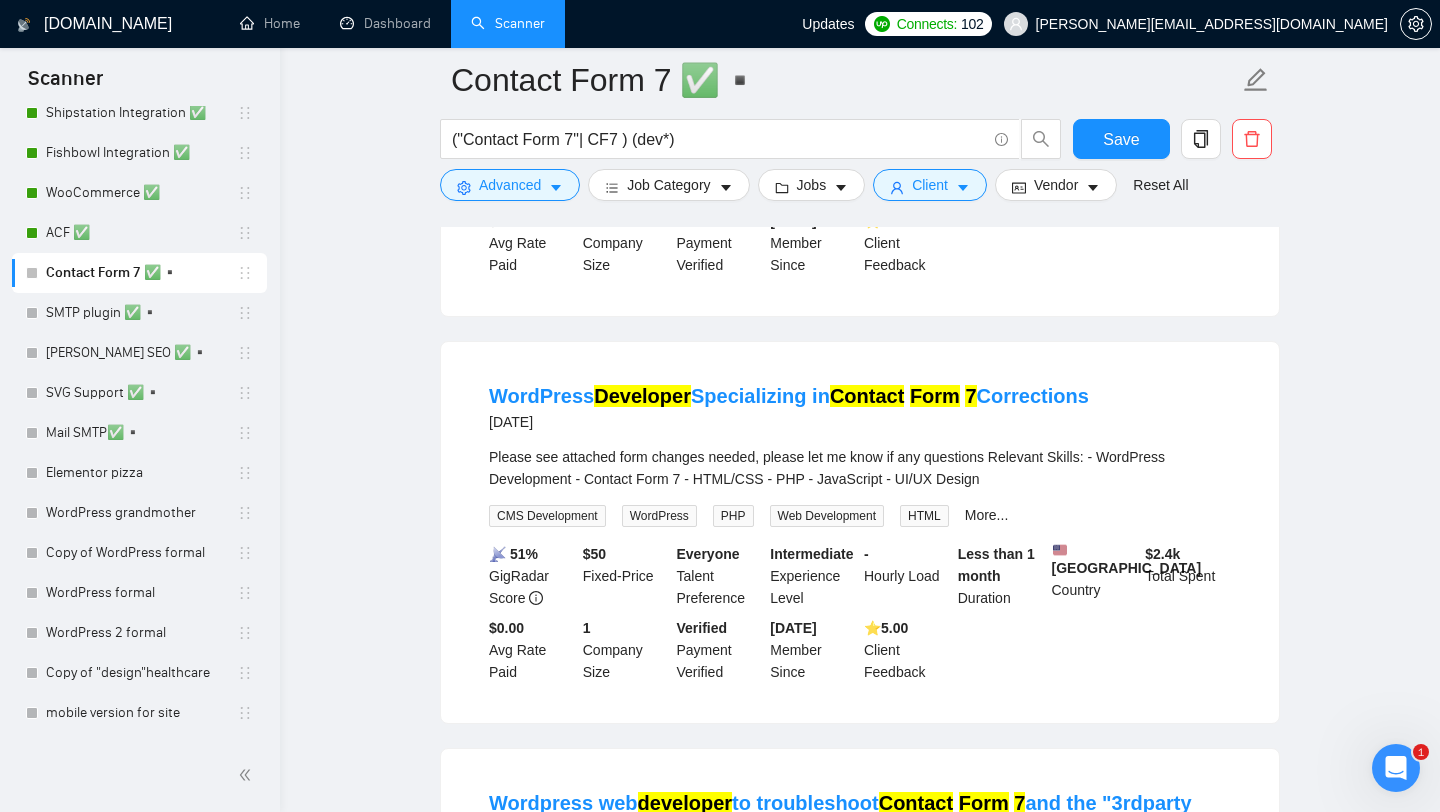 click on "$ 50 Fixed-Price" at bounding box center [626, 576] 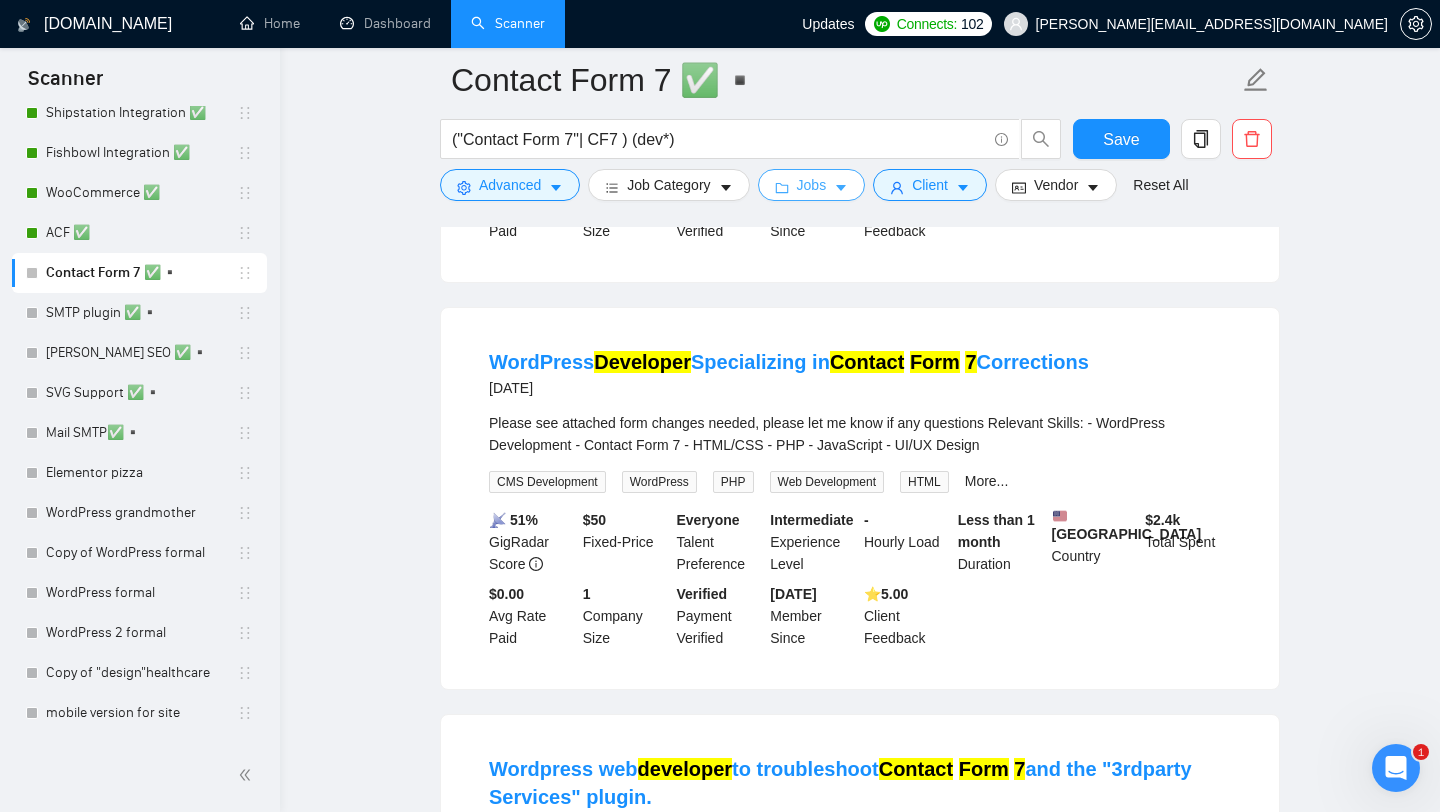 click on "Jobs" at bounding box center (812, 185) 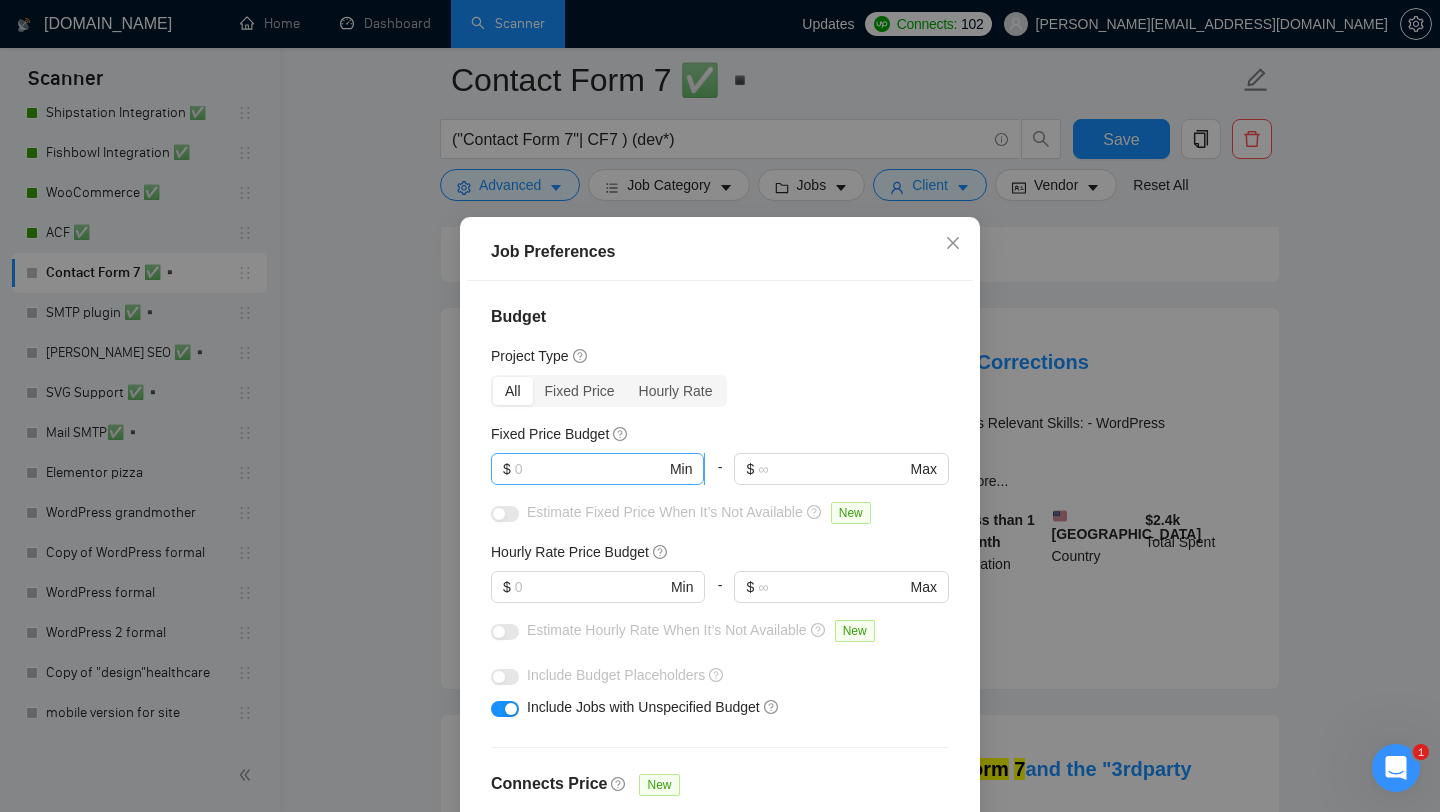 click on "$ Min" at bounding box center [597, 469] 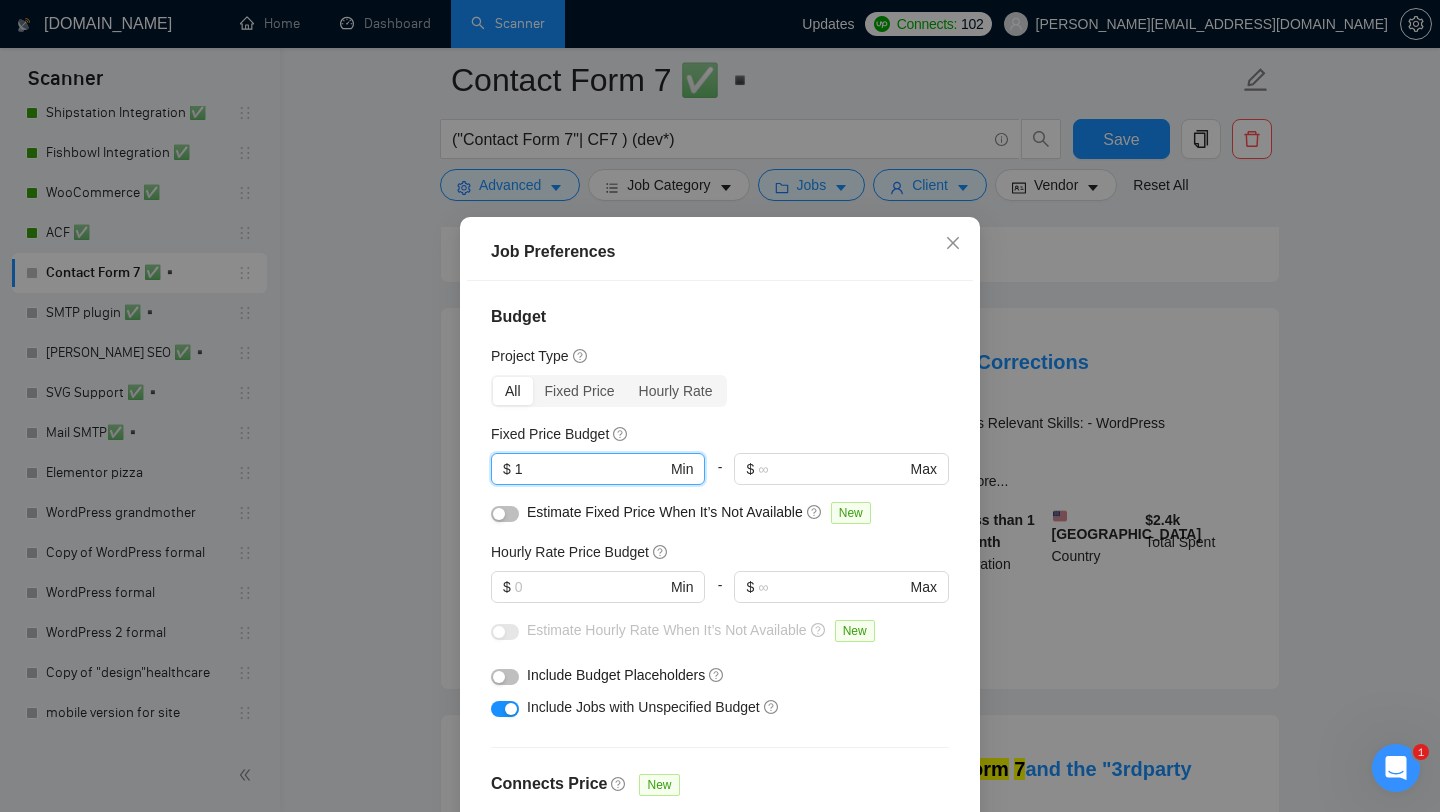 type on "1" 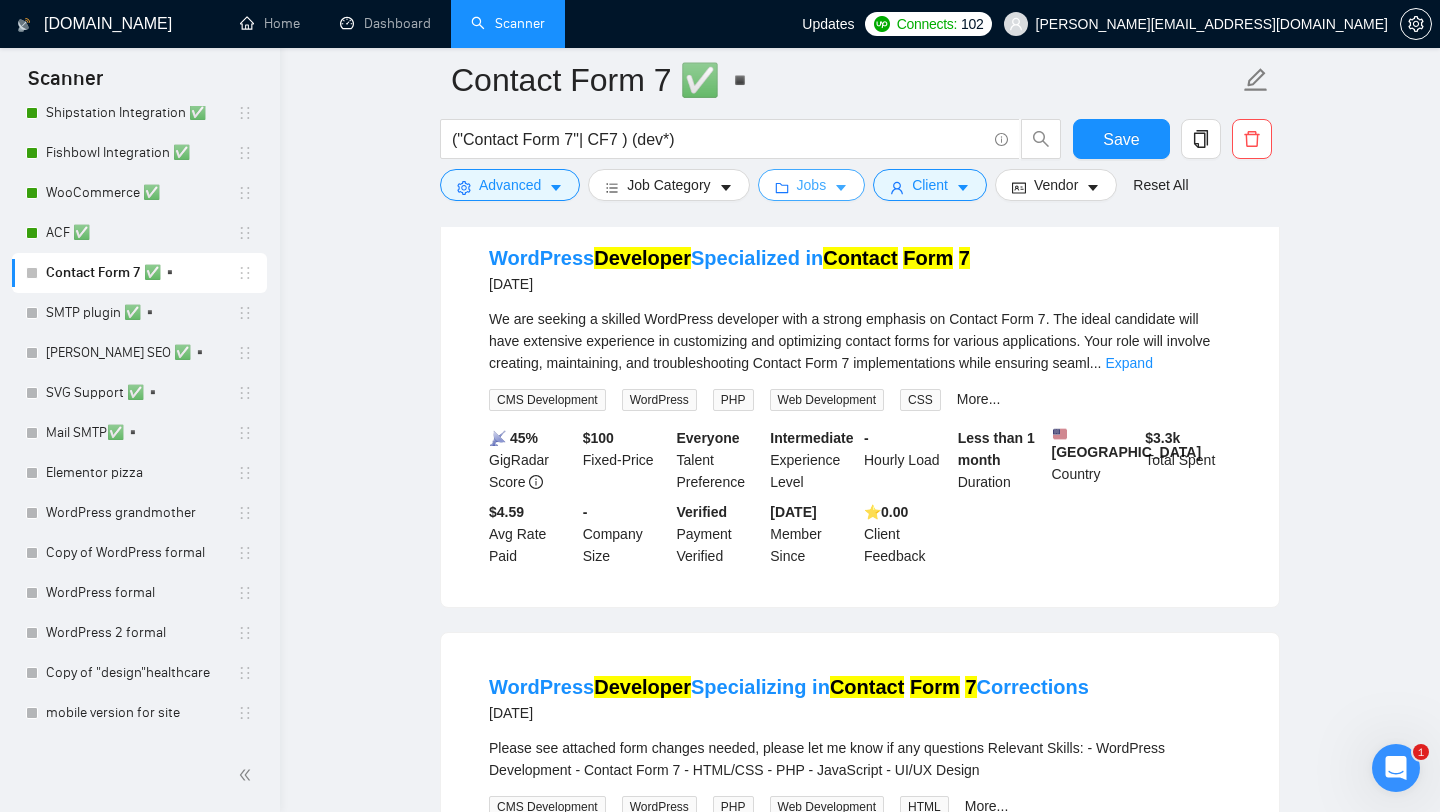 scroll, scrollTop: 674, scrollLeft: 0, axis: vertical 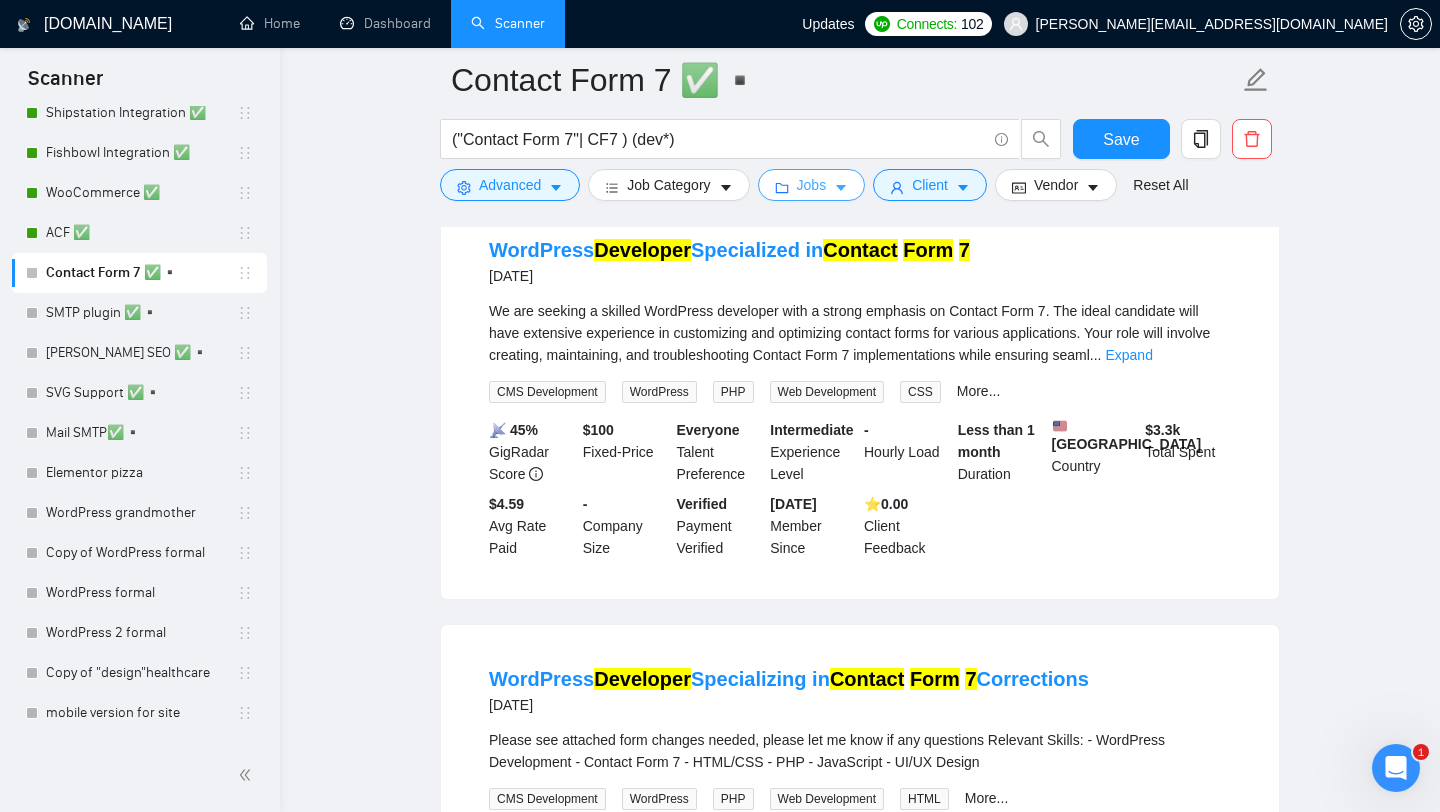 click on "Jobs" at bounding box center [812, 185] 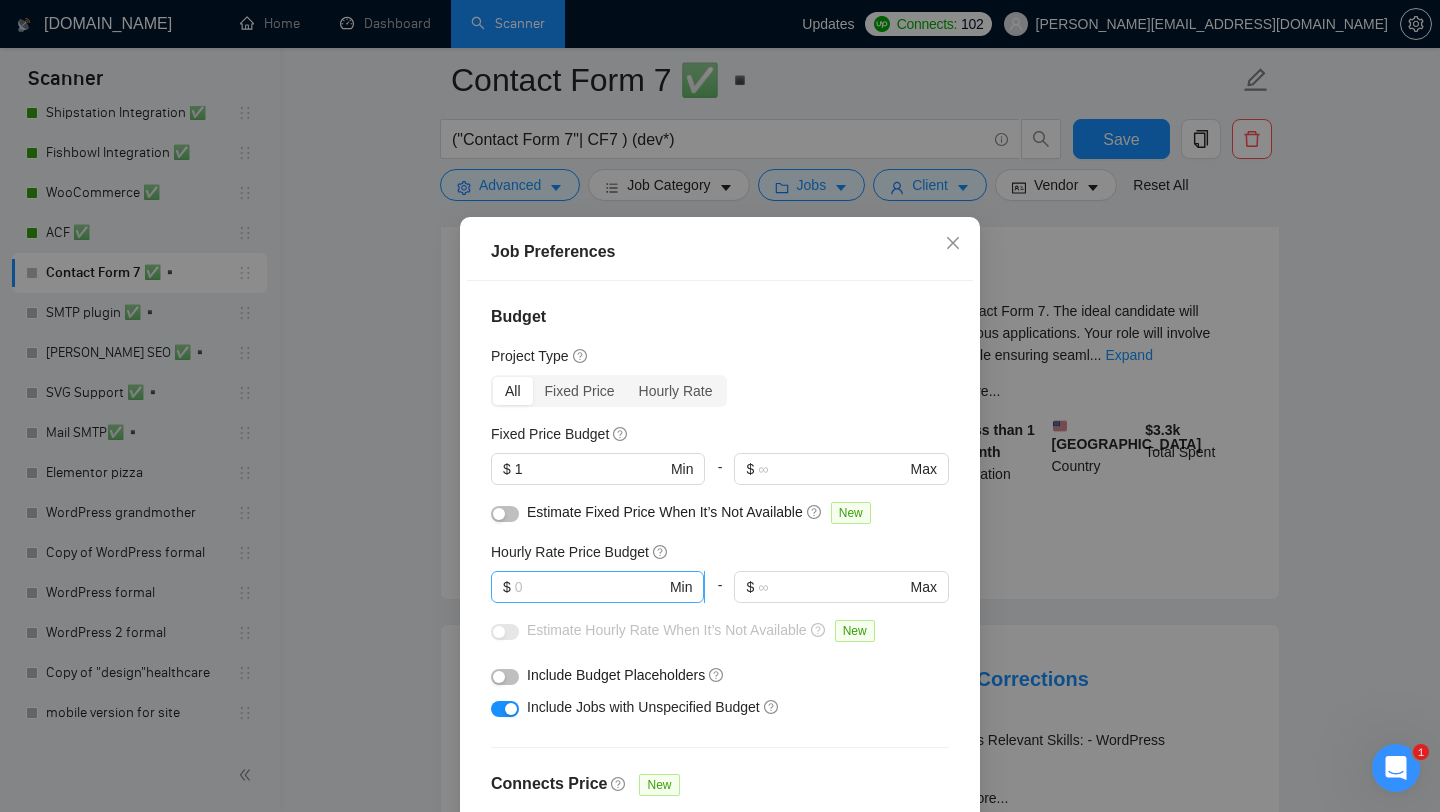 click at bounding box center (590, 587) 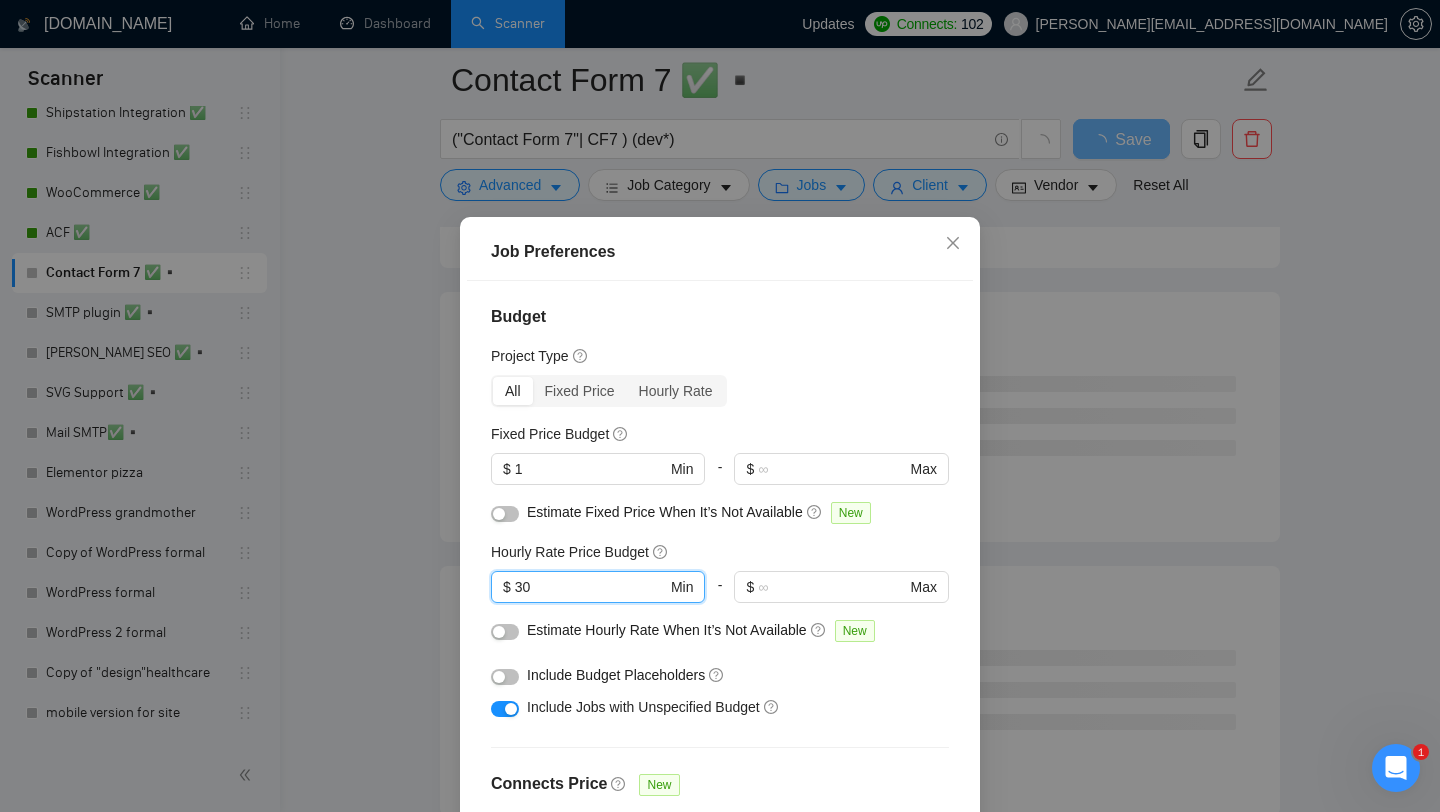 type on "30" 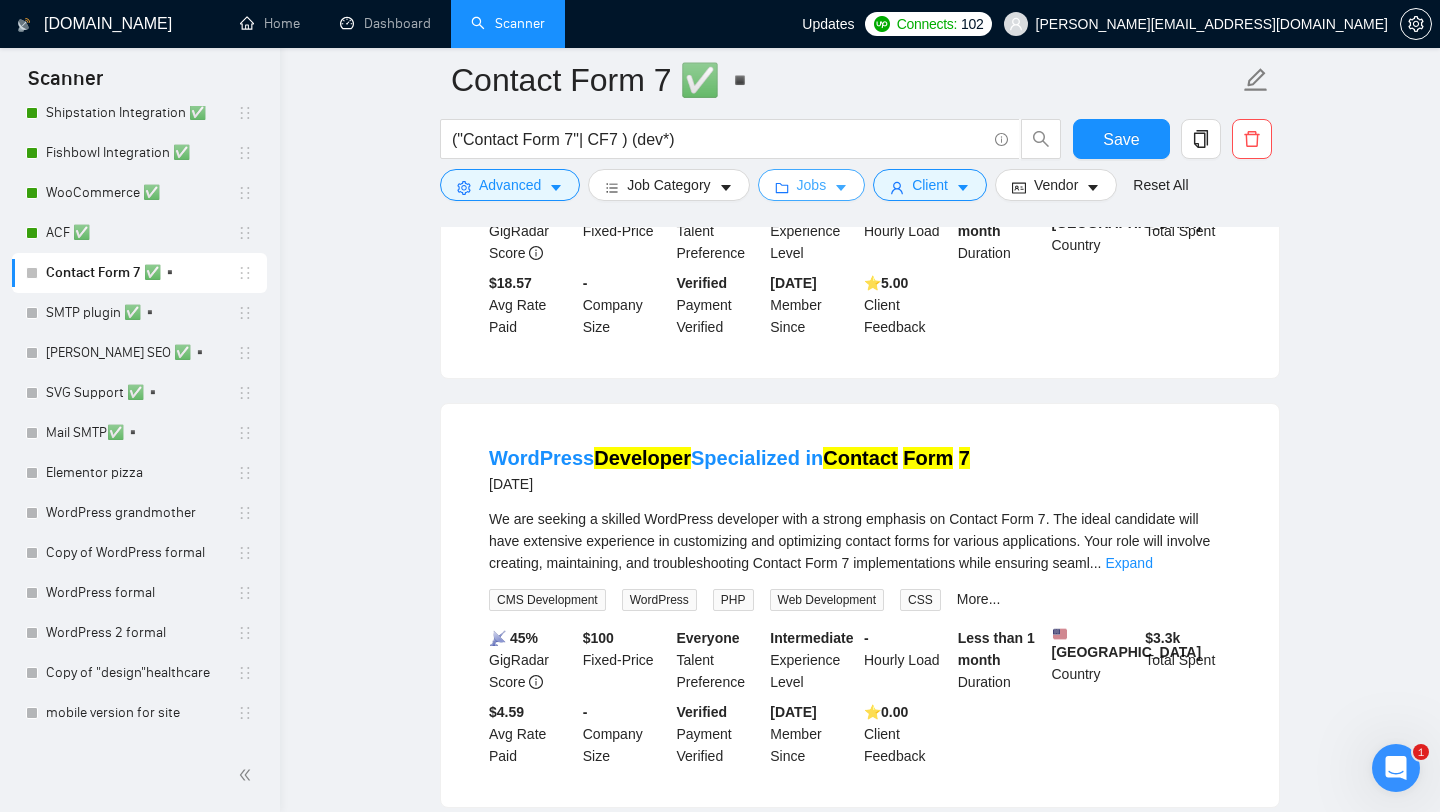 scroll, scrollTop: 341, scrollLeft: 0, axis: vertical 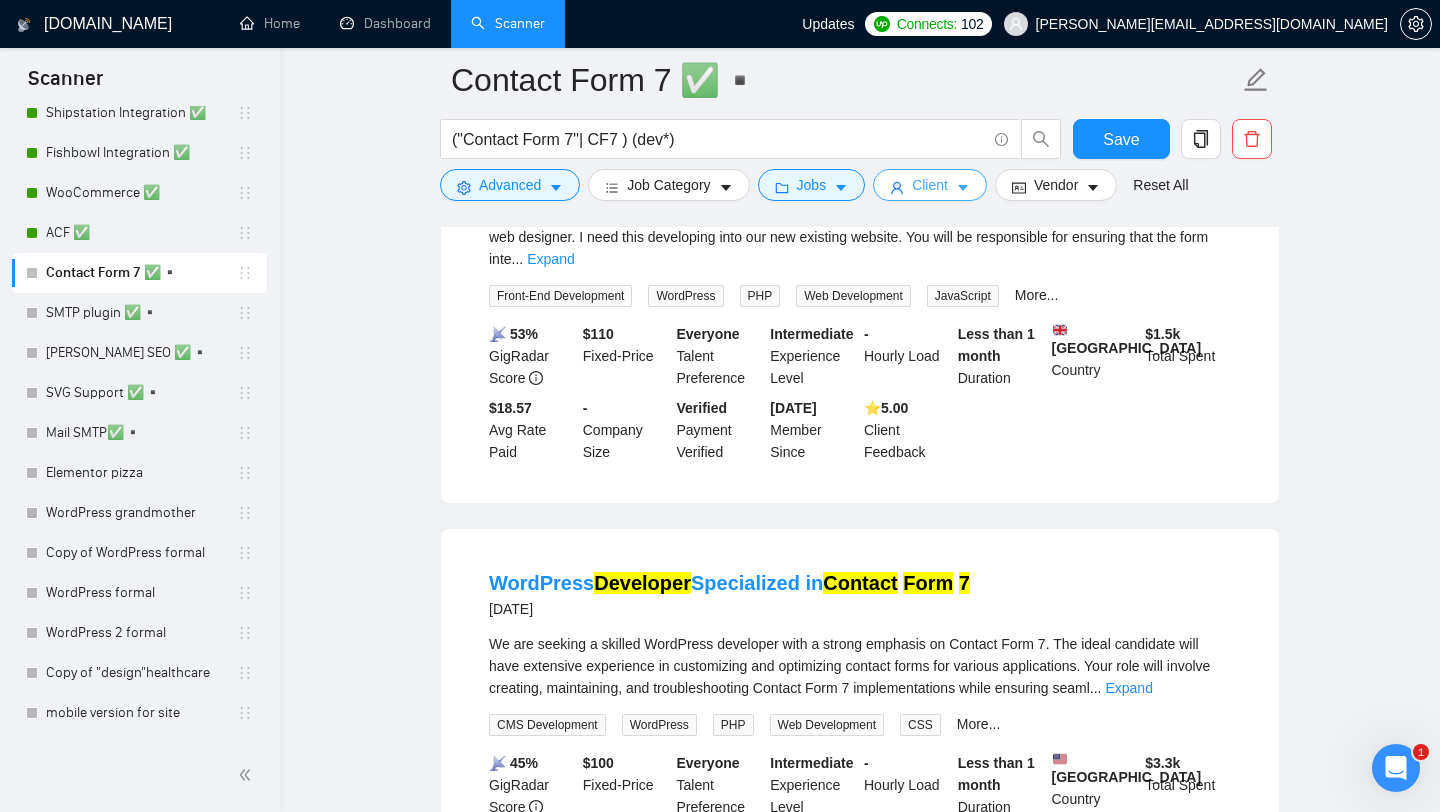 click on "Client" at bounding box center [930, 185] 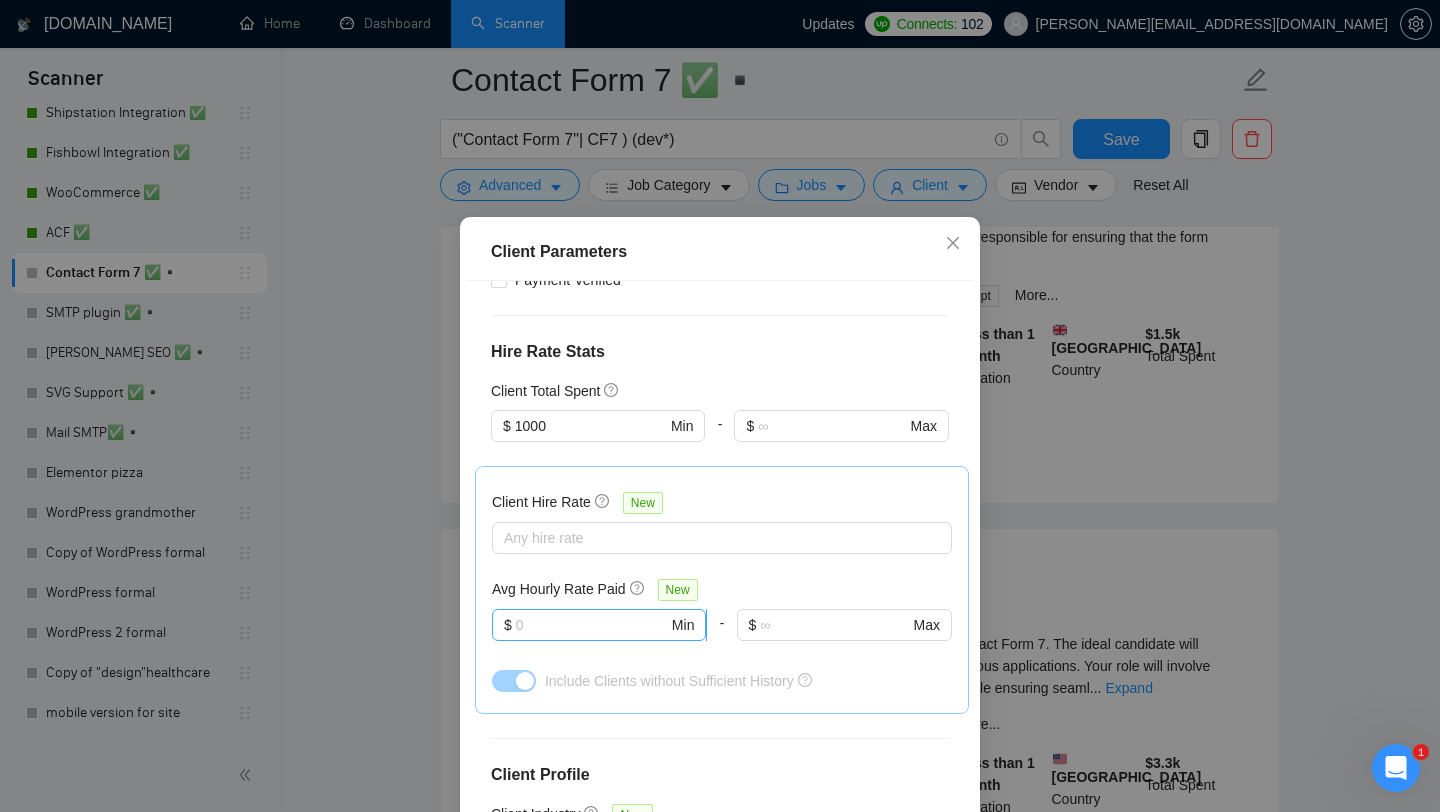 click at bounding box center [592, 625] 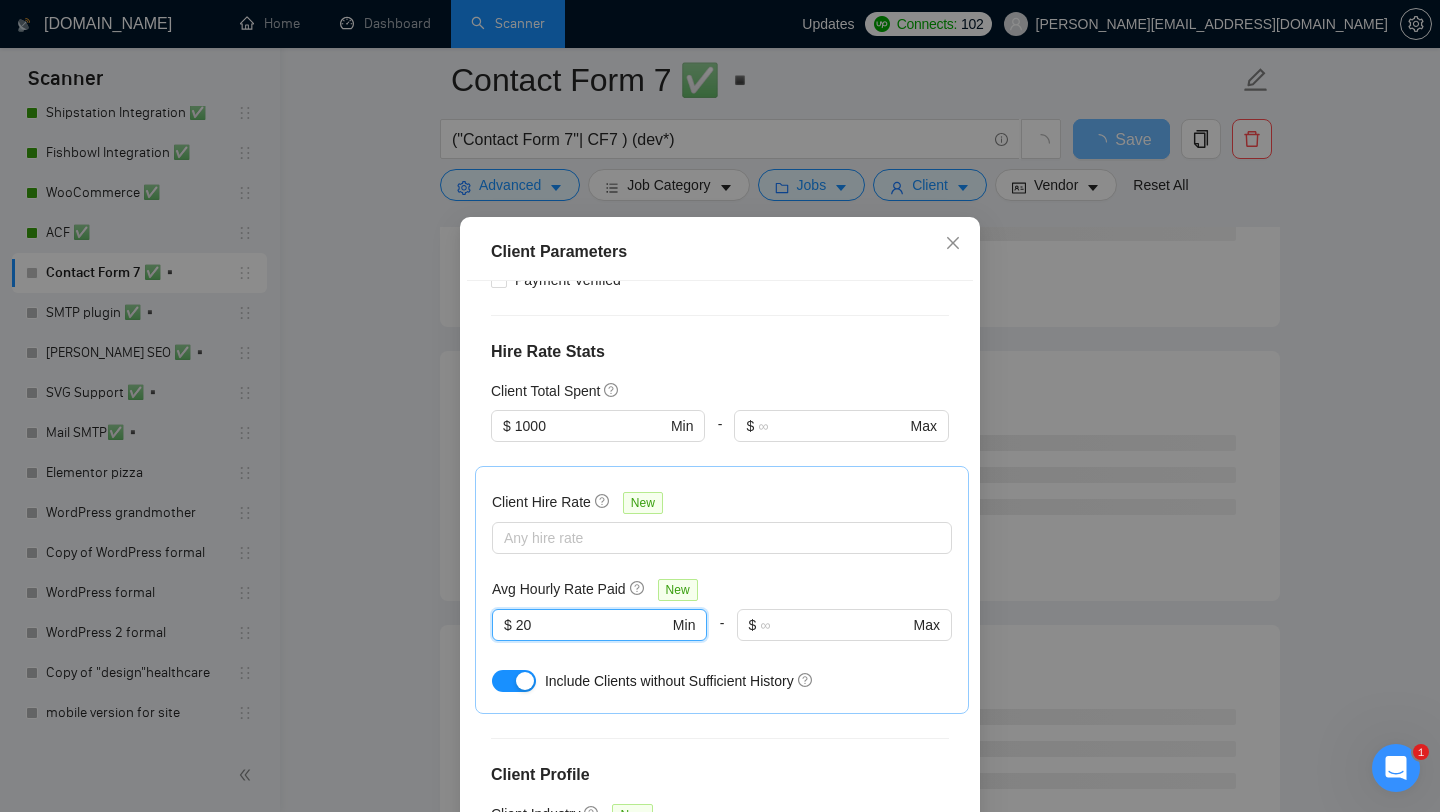 type on "20" 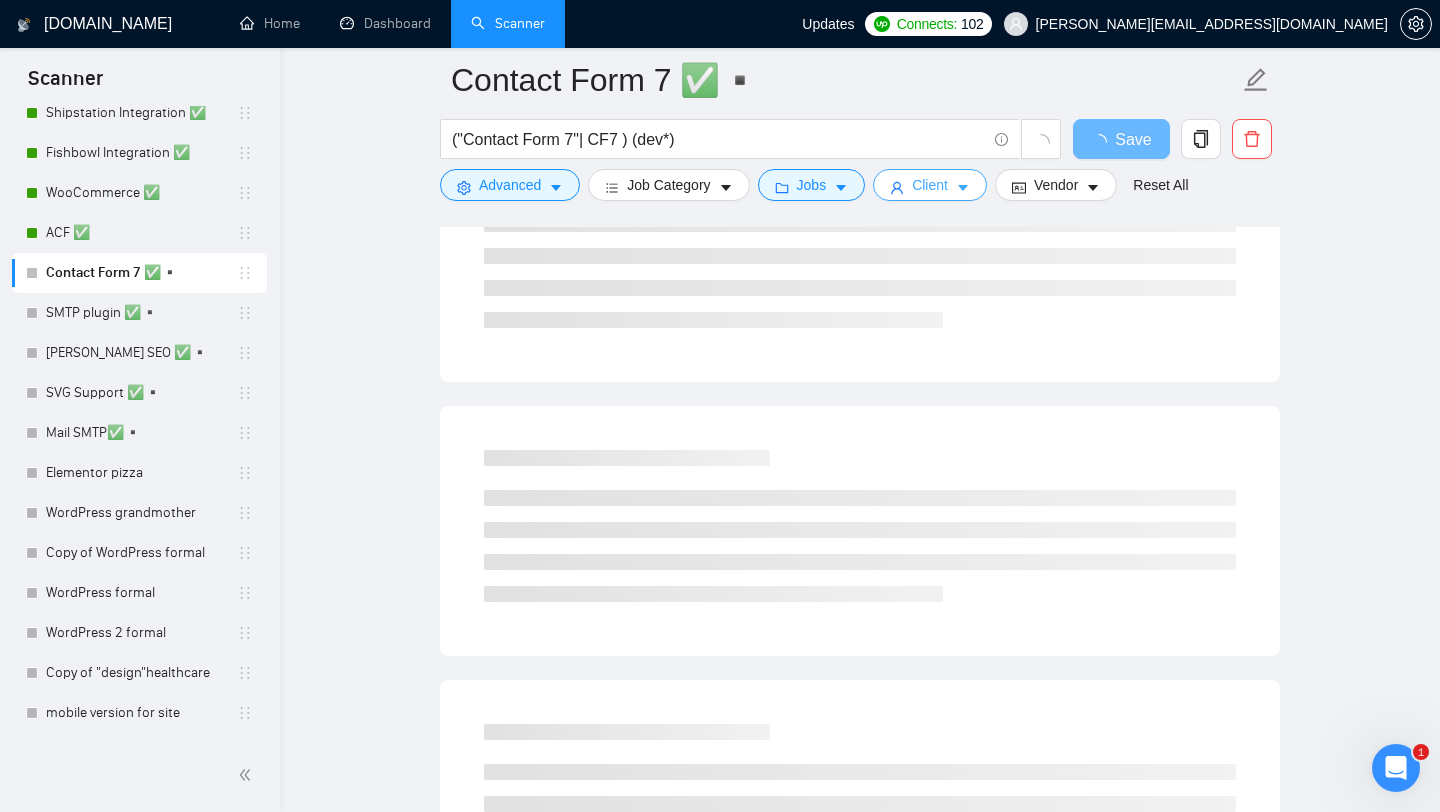 scroll, scrollTop: 0, scrollLeft: 0, axis: both 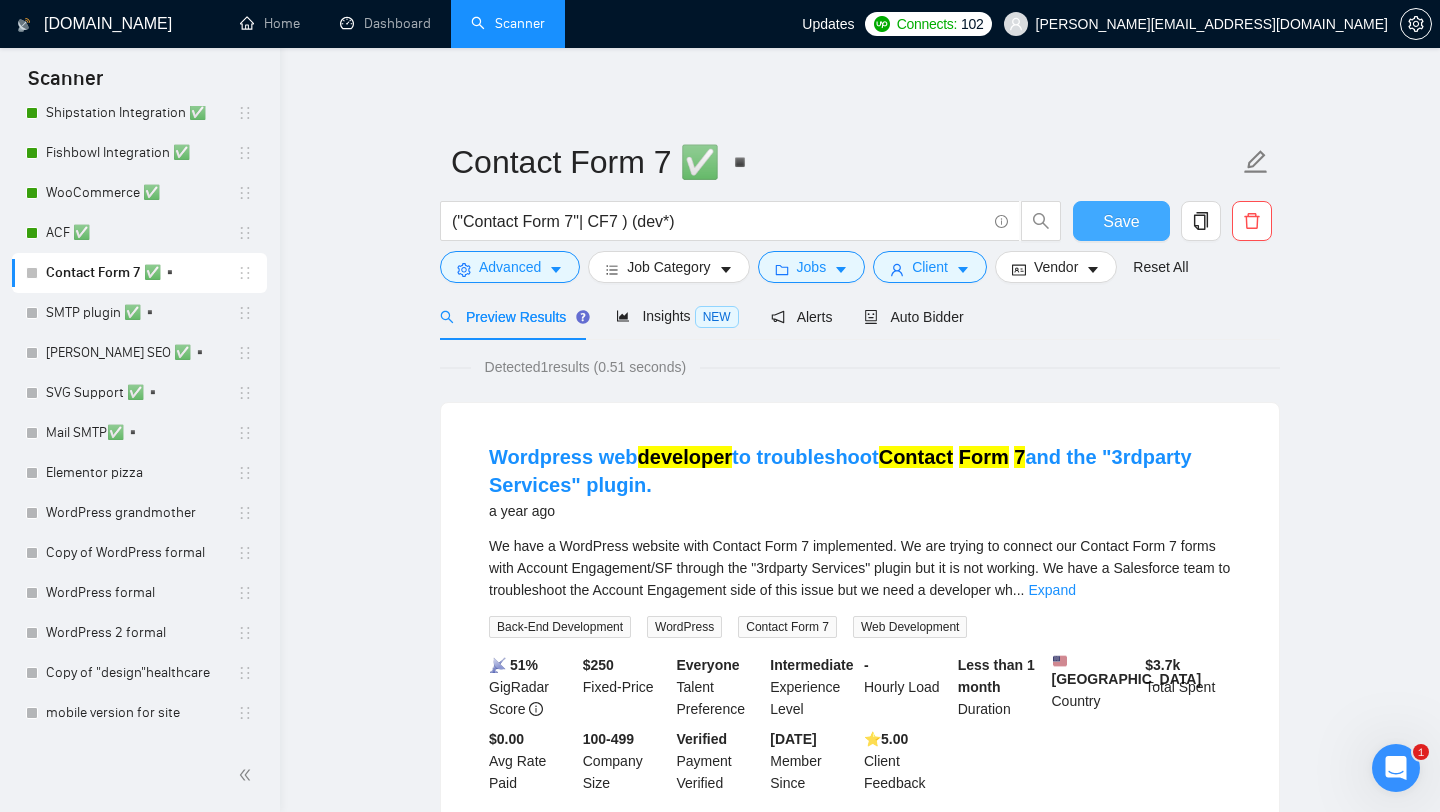 click on "Save" at bounding box center [1121, 221] 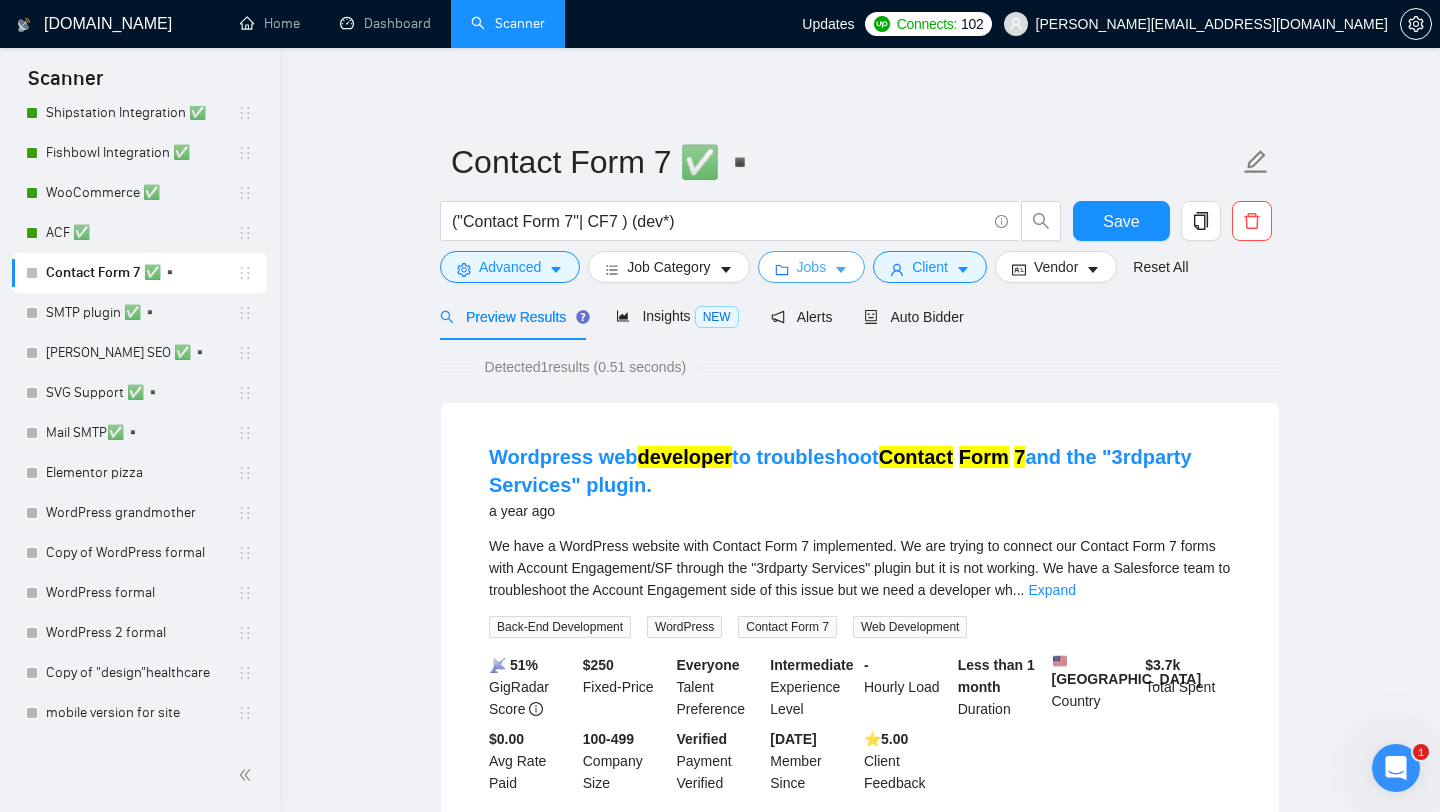 click on "Jobs" at bounding box center (812, 267) 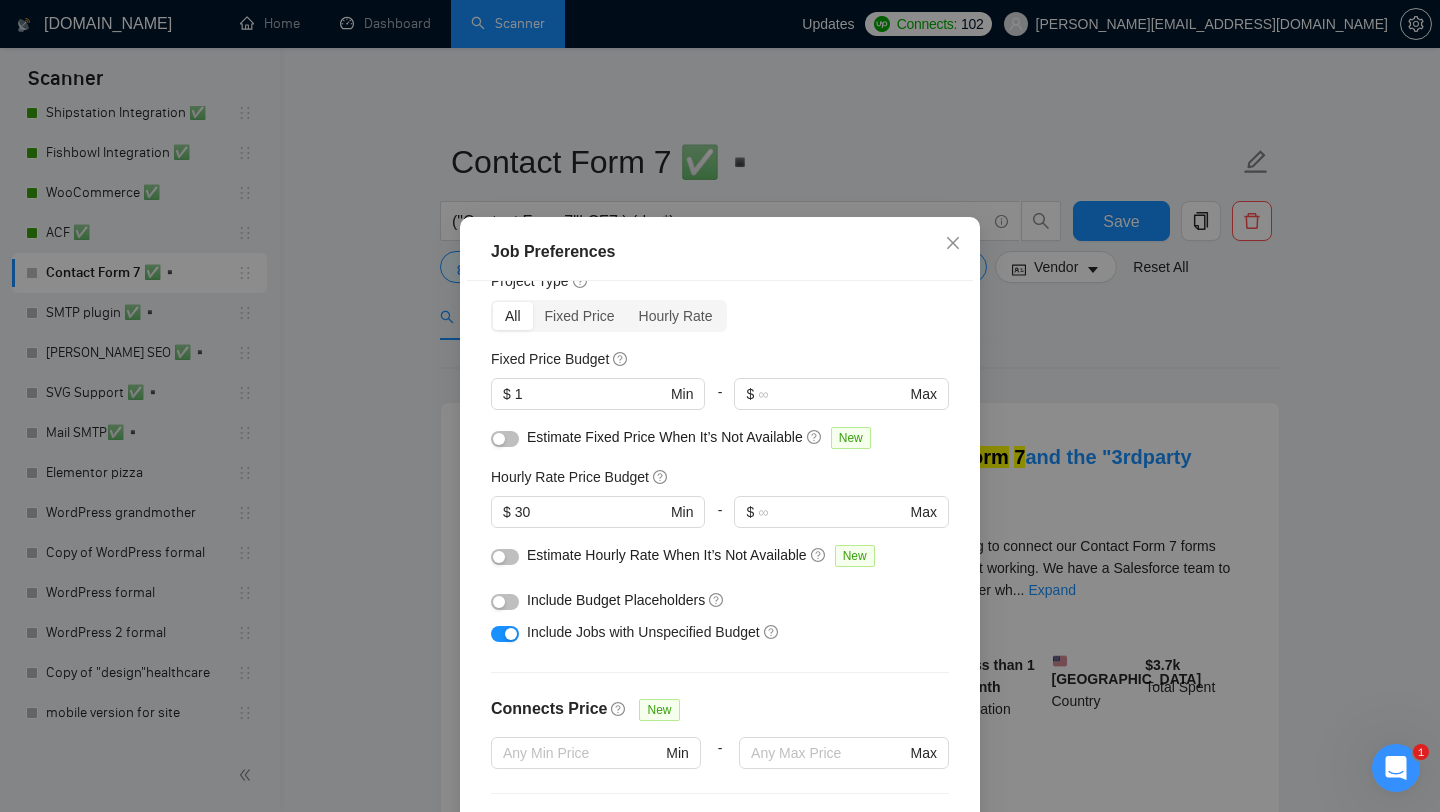scroll, scrollTop: 0, scrollLeft: 0, axis: both 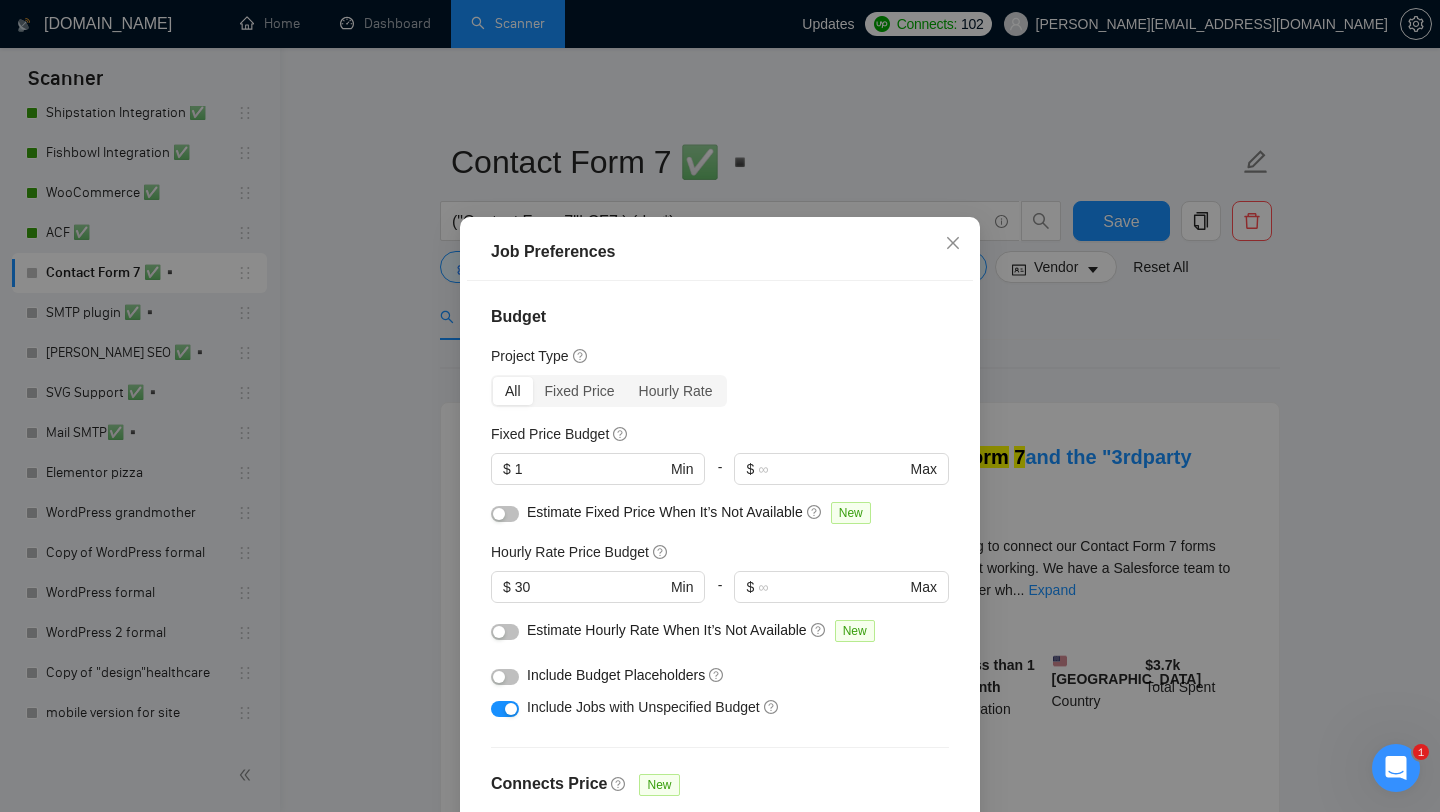 click on "Job Preferences Budget Project Type All Fixed Price Hourly Rate   Fixed Price Budget $ 1 Min - $ Max Estimate Fixed Price When It’s Not Available New   Hourly Rate Price Budget $ 30 Min - $ Max Estimate Hourly Rate When It’s Not Available New Include Budget Placeholders Include Jobs with Unspecified Budget   Connects Price New Min - Max Project Duration   Unspecified Less than 1 month 1 to 3 months 3 to 6 months More than 6 months Hourly Workload   Unspecified <30 hrs/week >30 hrs/week Hours TBD Unsure Job Posting Questions New   Any posting questions Description Preferences Description Size New   Any description size Reset OK" at bounding box center (720, 406) 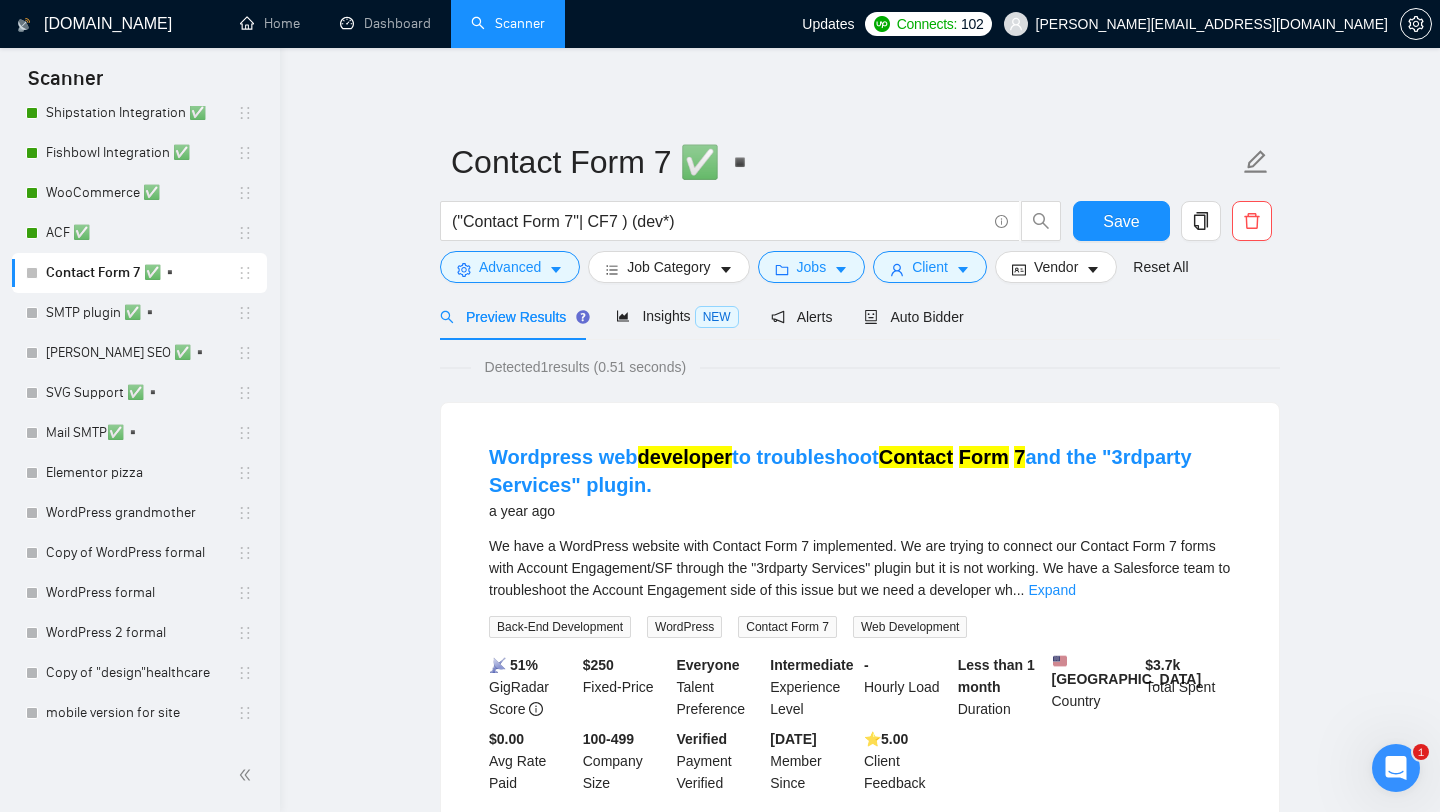 click on "Contact Form 7 ✅▪️ ("Contact Form 7"| CF7 ) (dev*) Save Advanced   Job Category   Jobs   Client   Vendor   Reset All" at bounding box center (860, 211) 